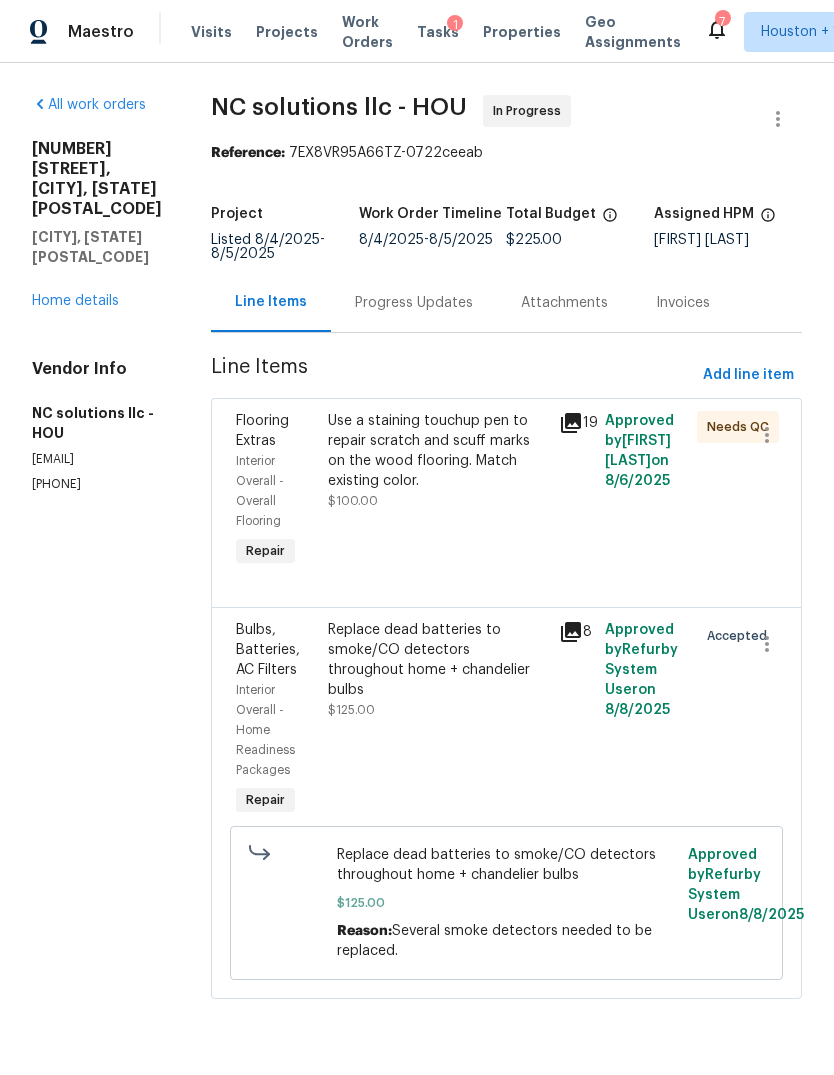 scroll, scrollTop: 0, scrollLeft: 0, axis: both 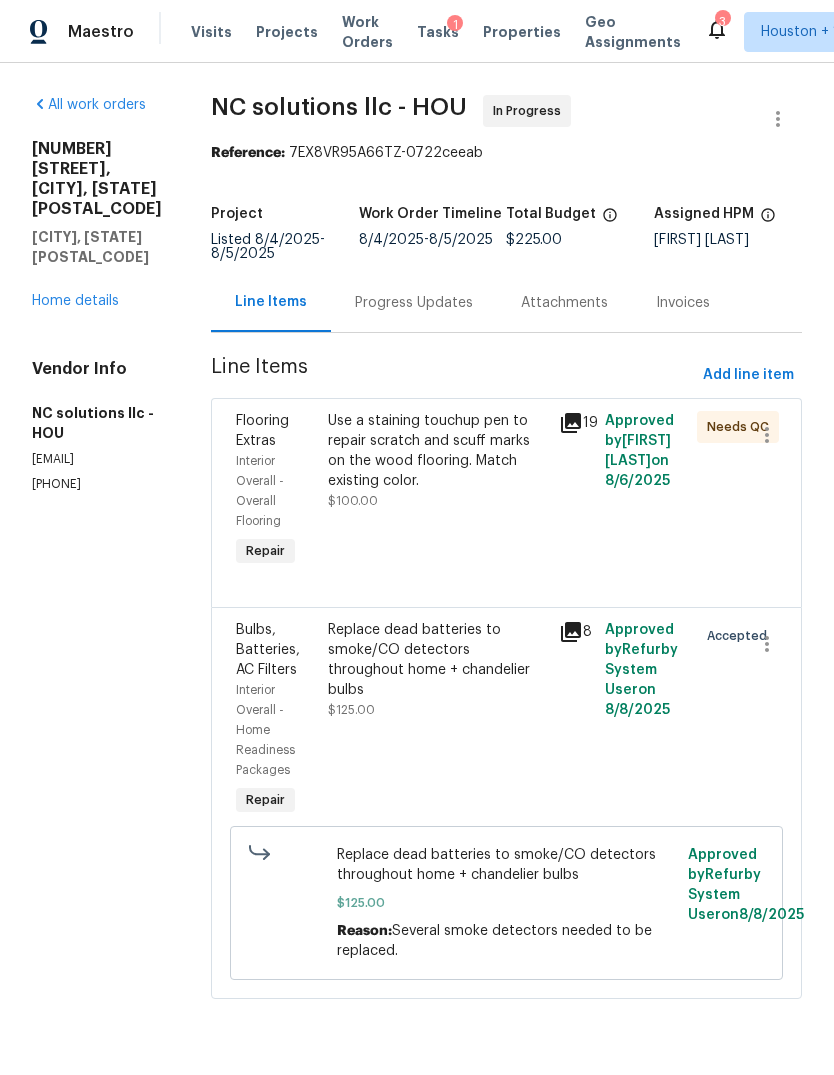 click on "Projects" at bounding box center [287, 32] 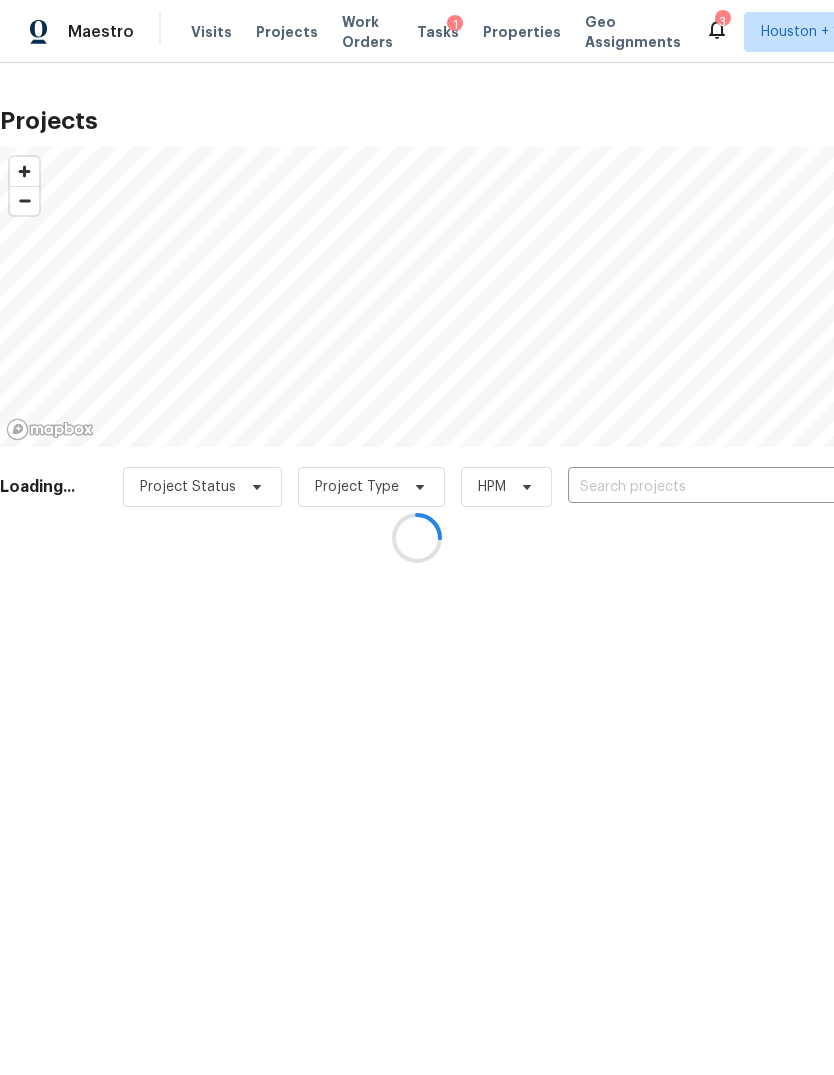 click at bounding box center (417, 537) 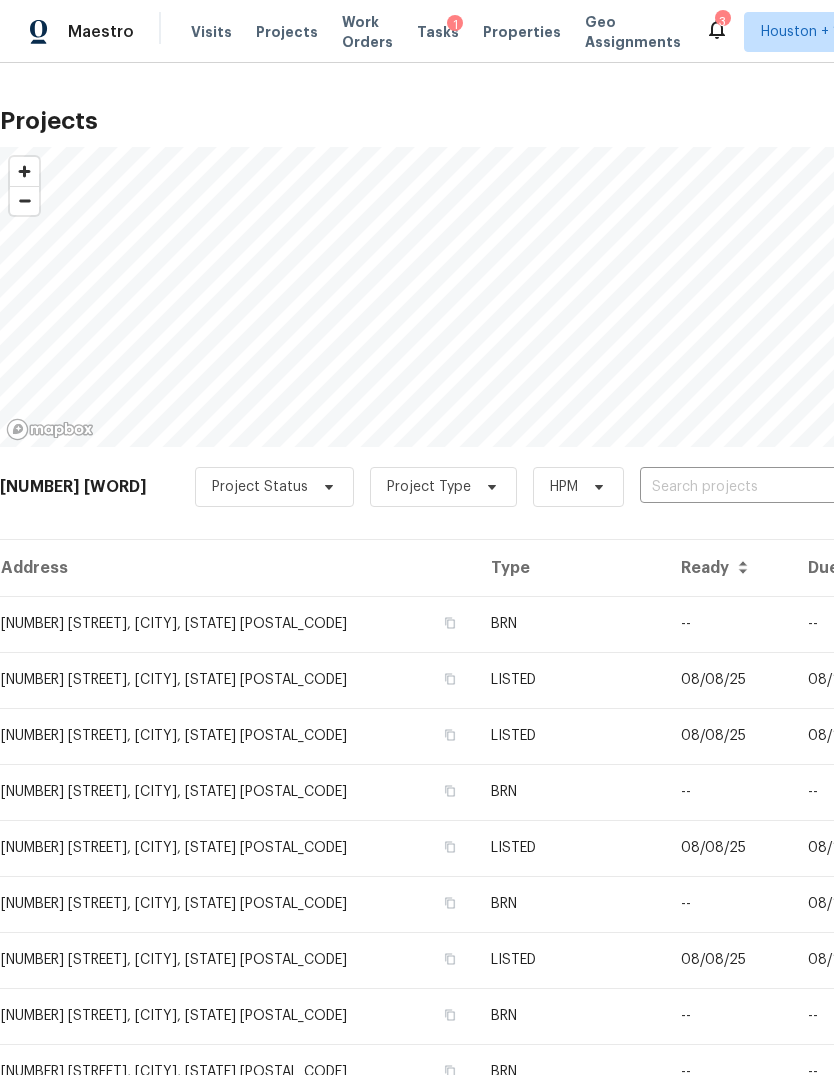 click at bounding box center [754, 487] 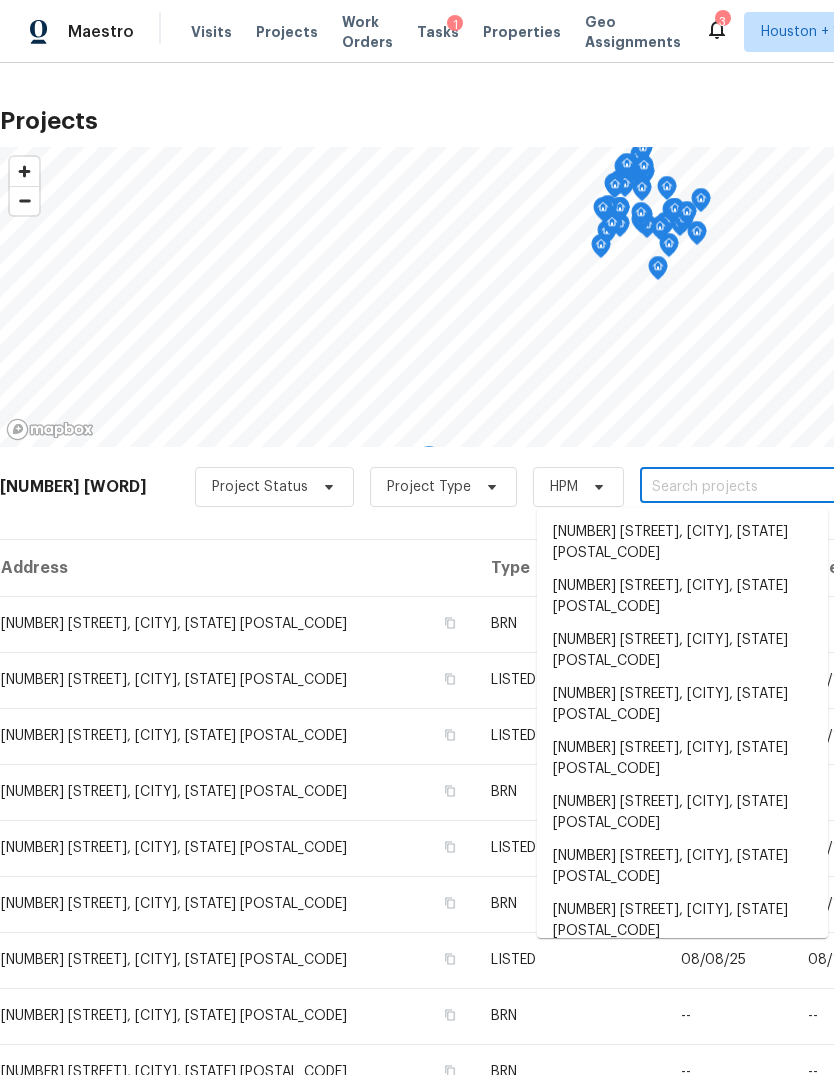 click at bounding box center [754, 487] 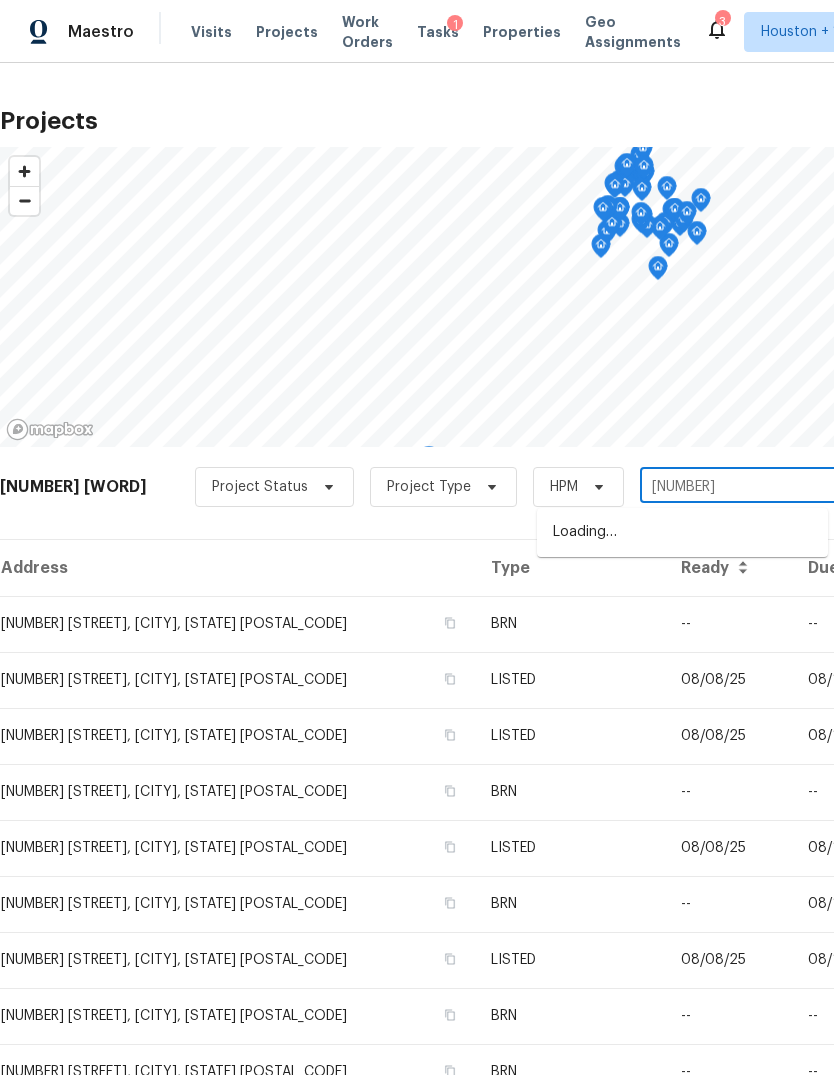 type on "11723 q" 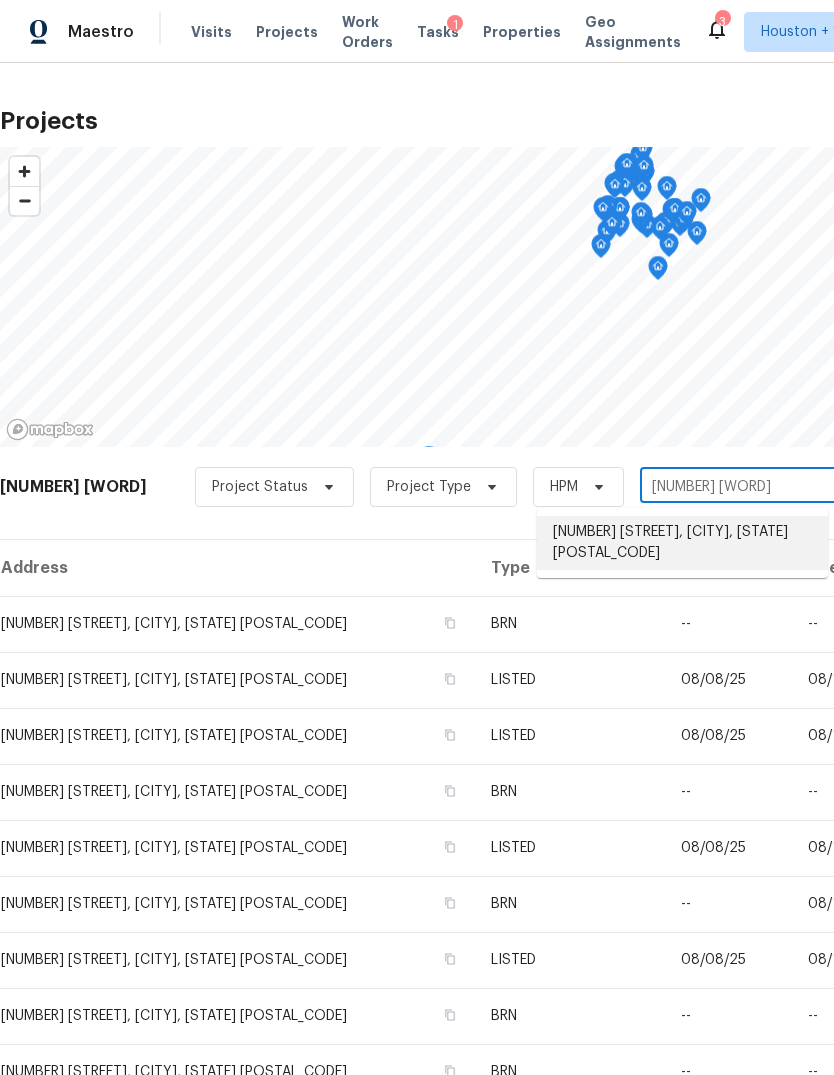 click on "11723 Quail Creek Dr, Houston, TX 77070" at bounding box center (682, 543) 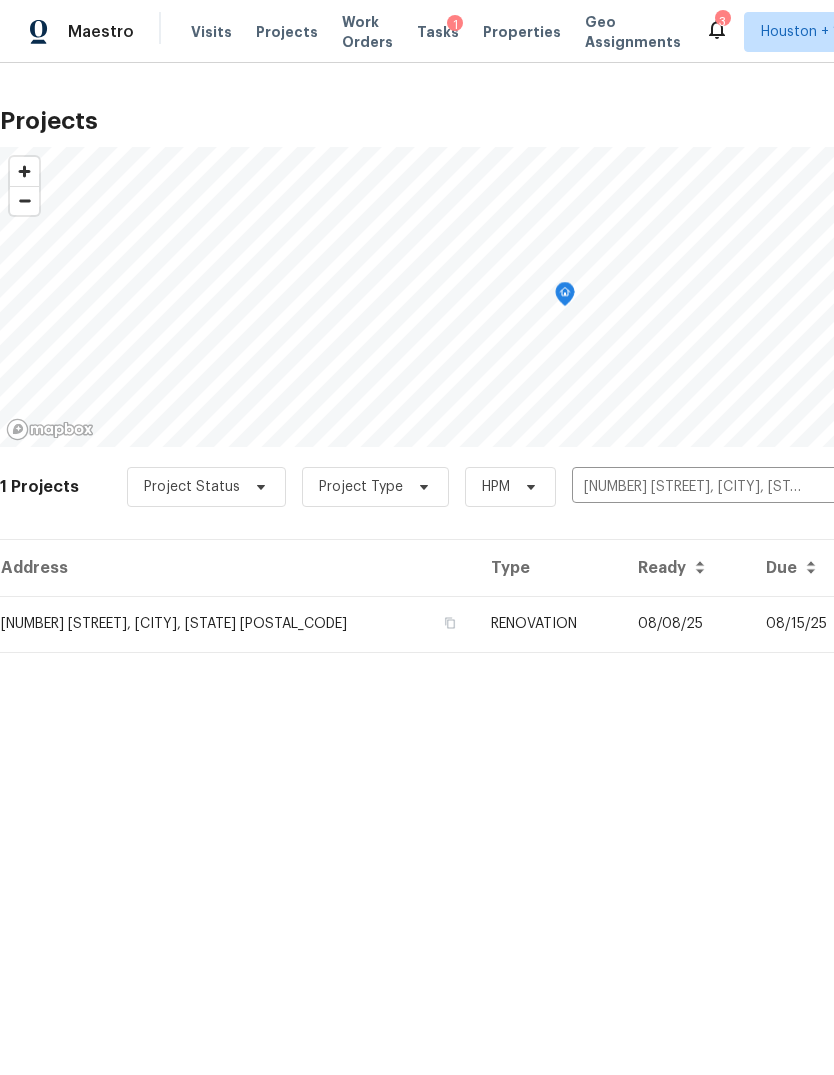 click on "08/08/25" at bounding box center [685, 624] 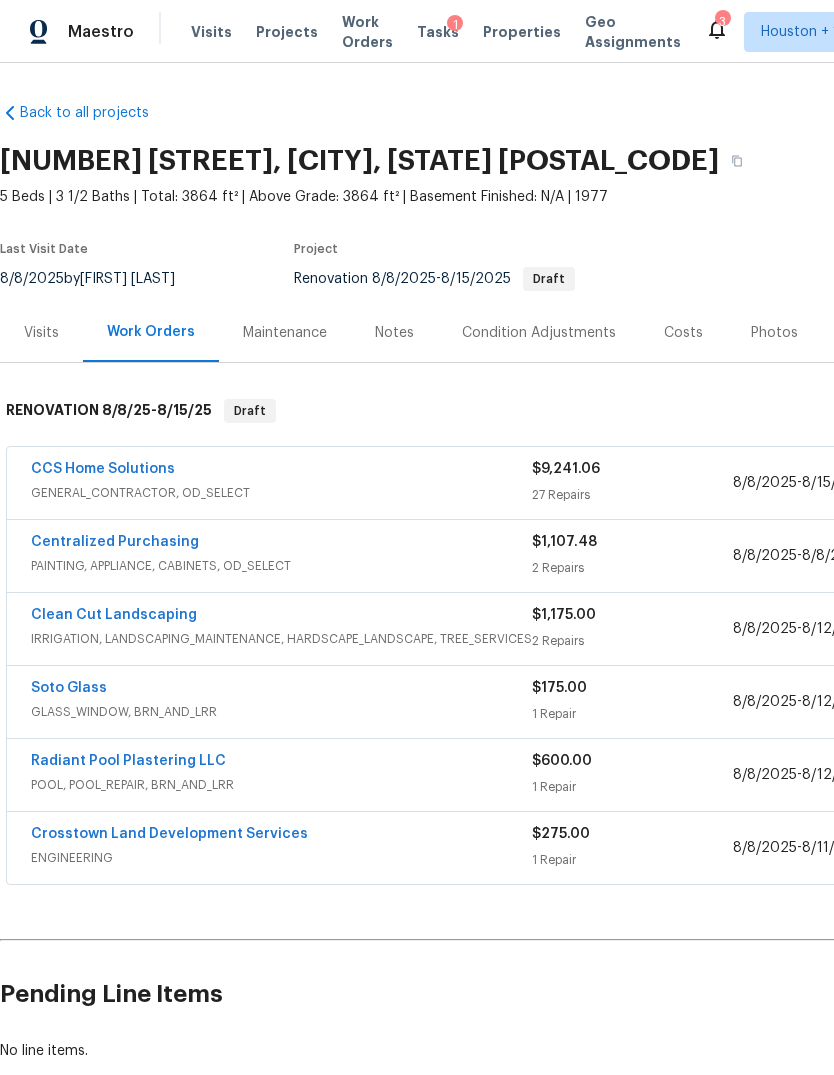 click on "Visits" at bounding box center [41, 333] 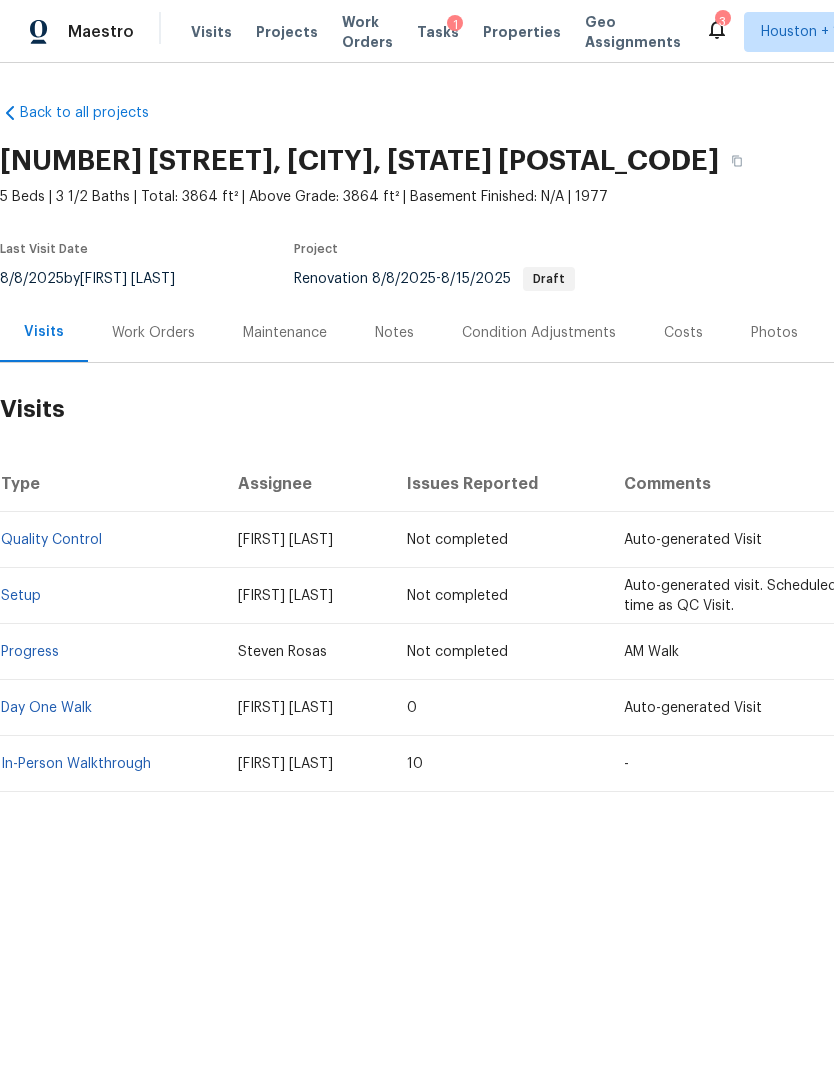 click on "In-Person Walkthrough" at bounding box center (76, 764) 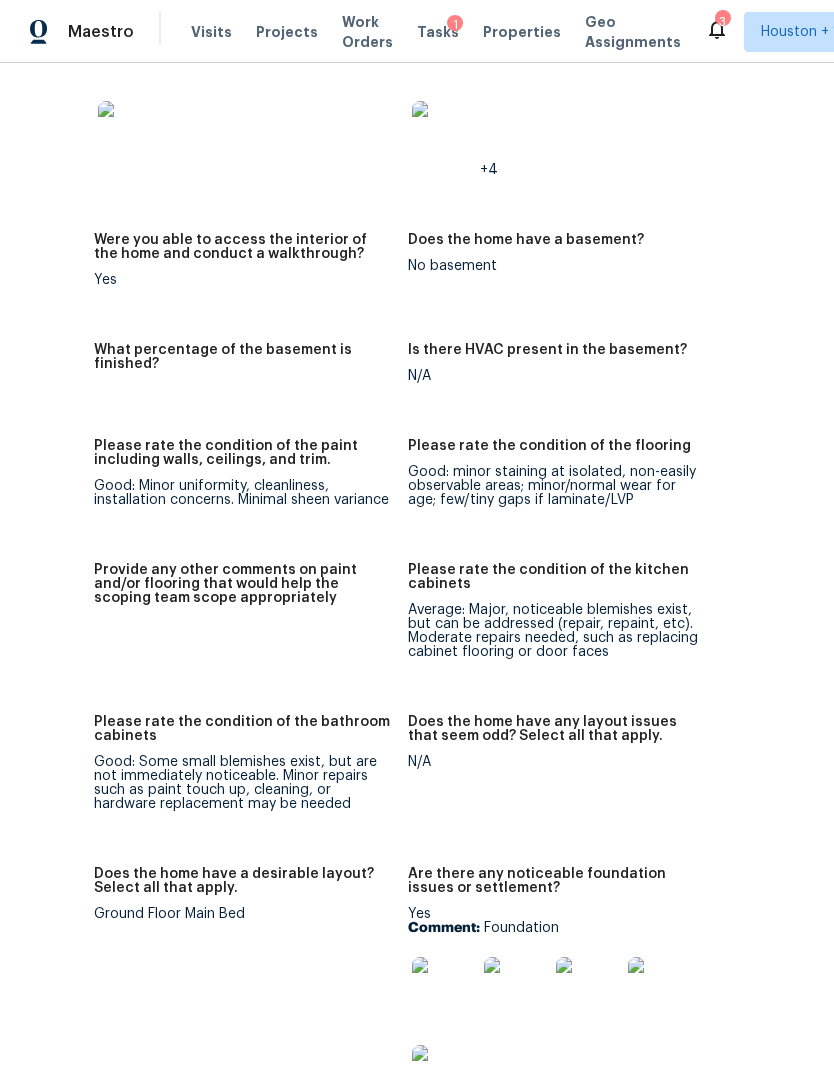 scroll, scrollTop: 3507, scrollLeft: 129, axis: both 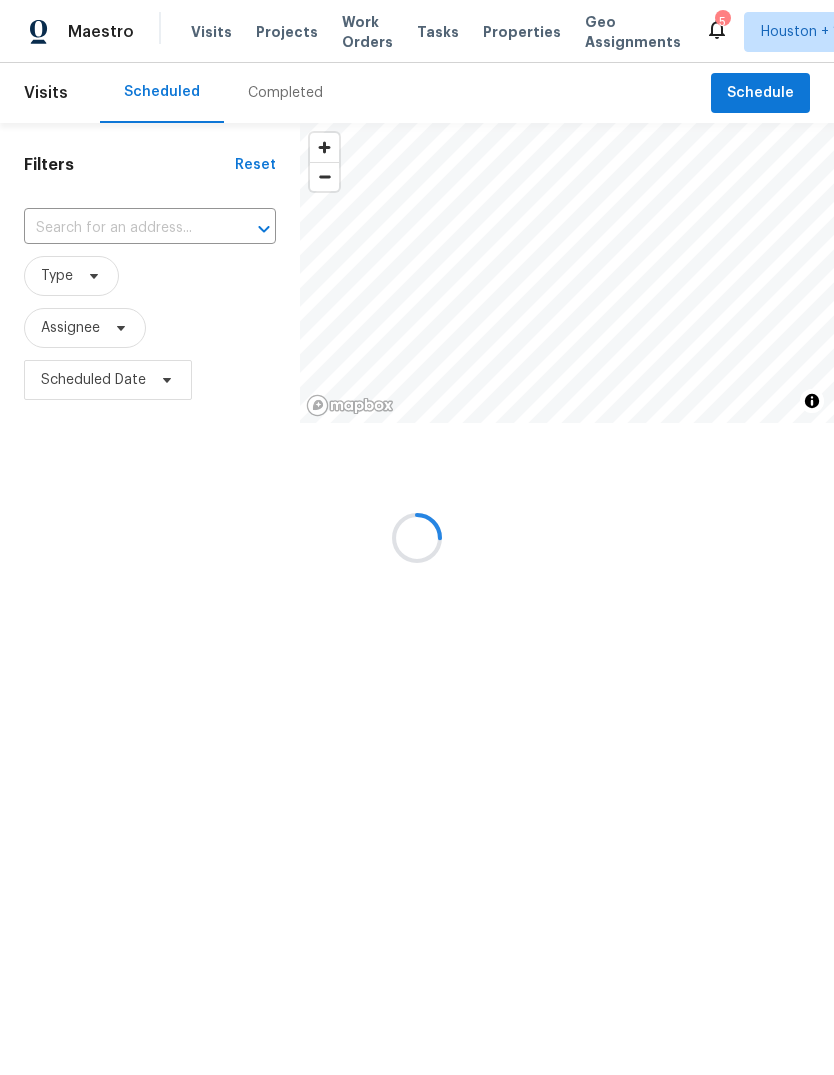 click at bounding box center (417, 537) 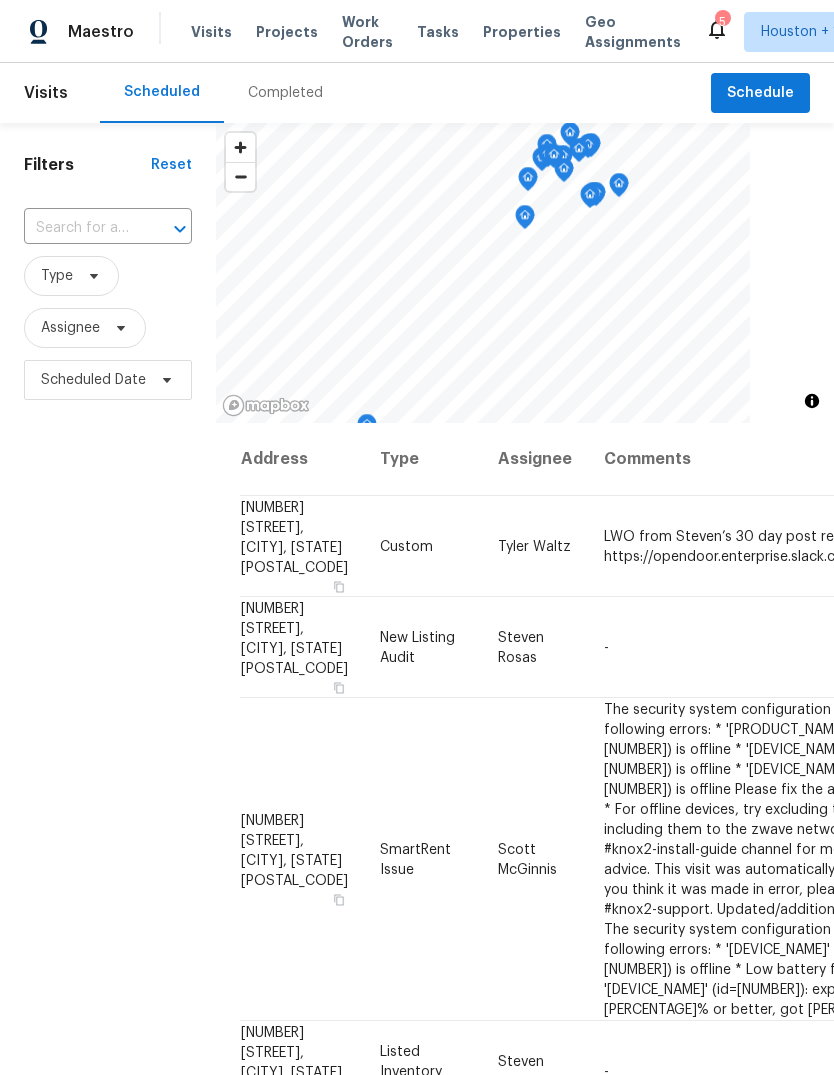 click on "Projects" at bounding box center [287, 32] 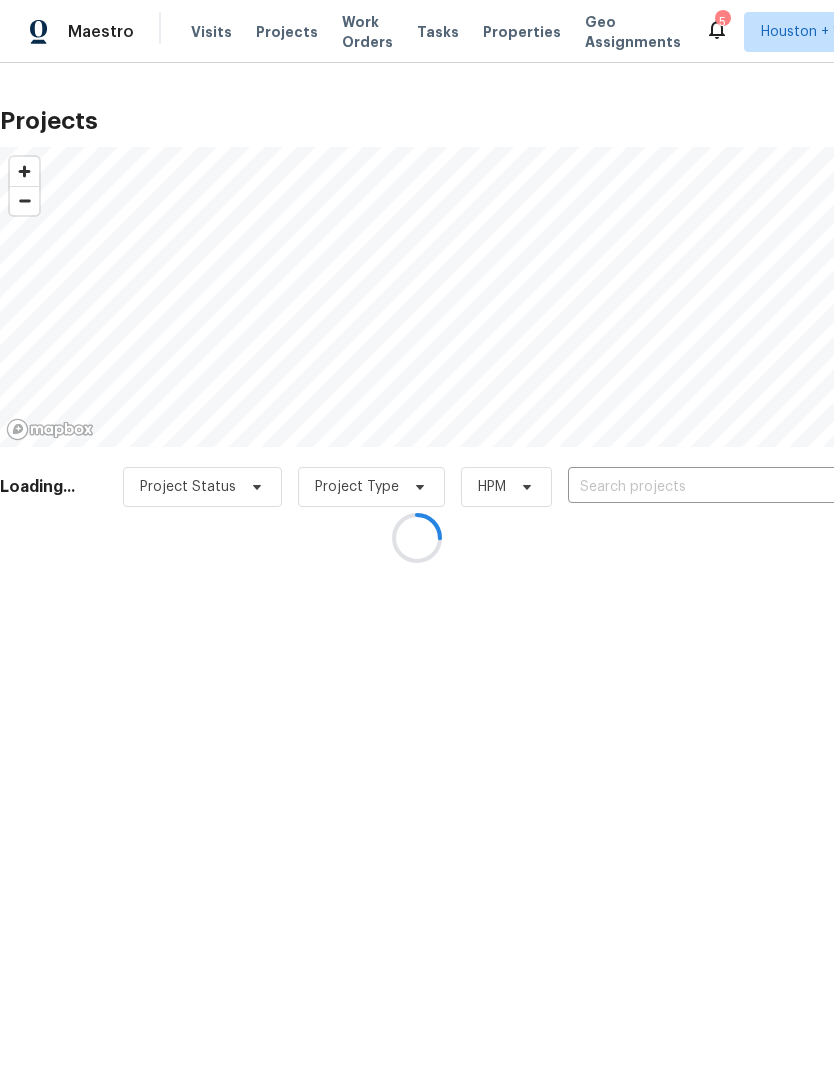 click at bounding box center [417, 537] 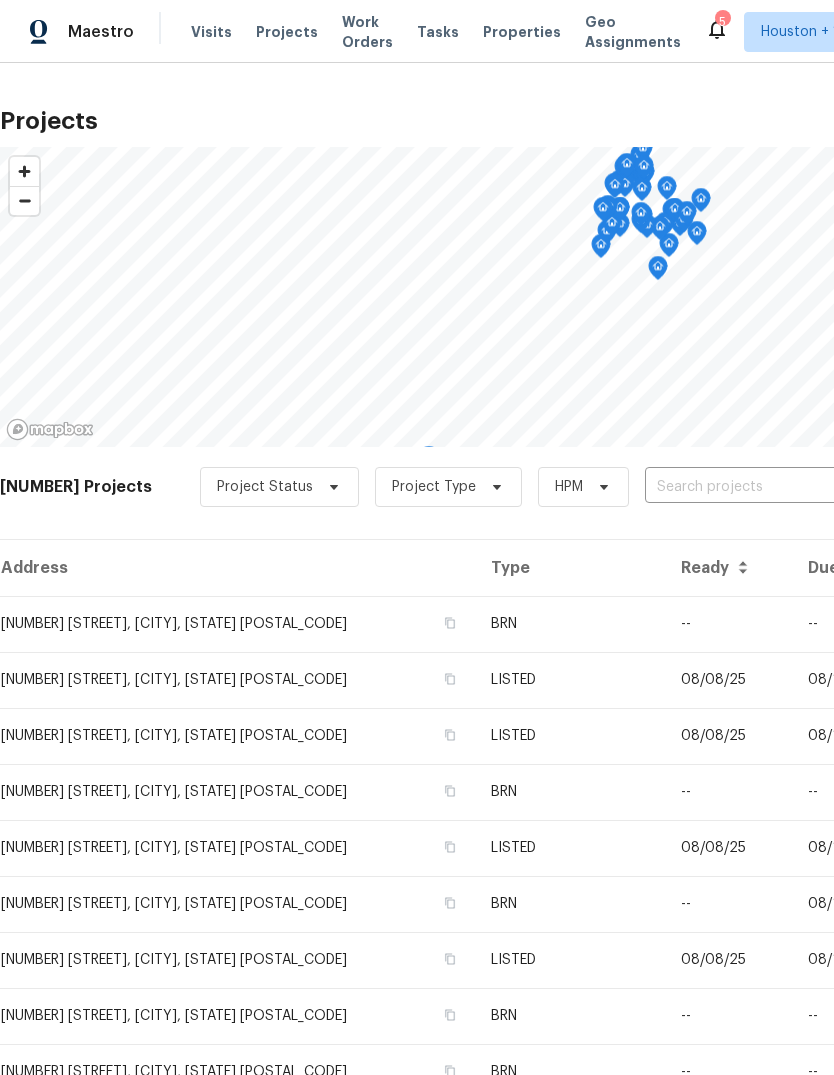 click at bounding box center [759, 487] 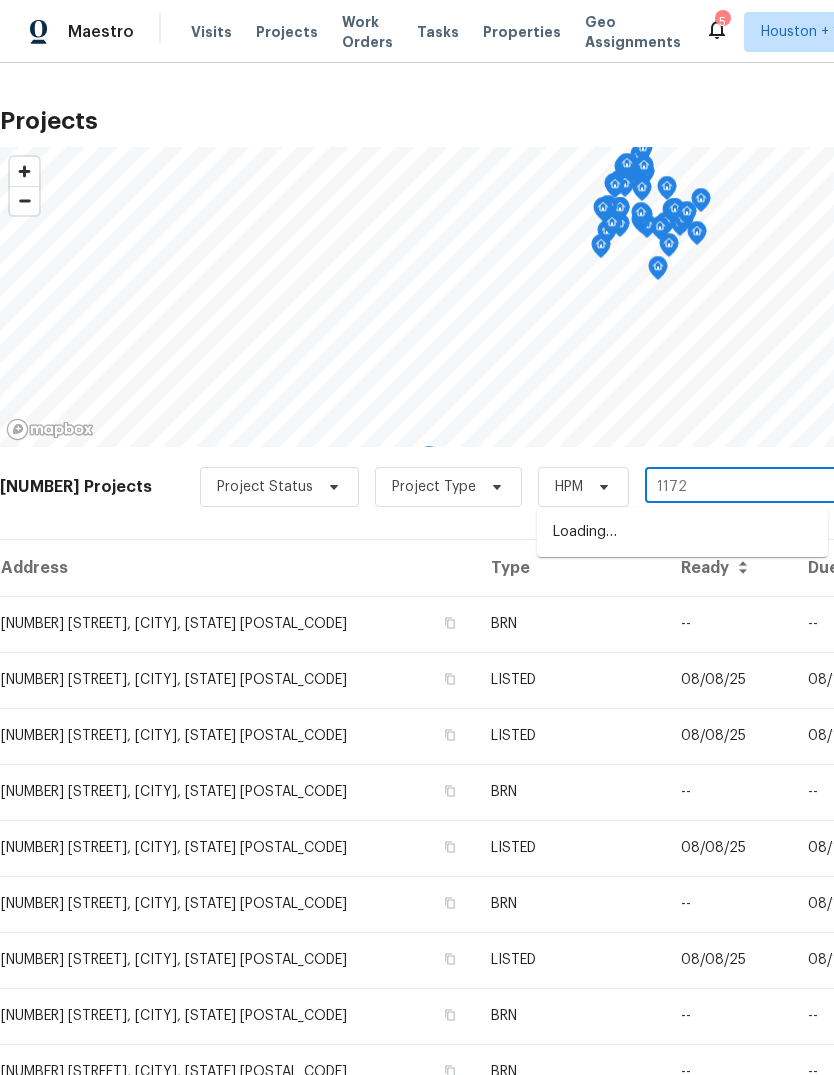 type on "11723" 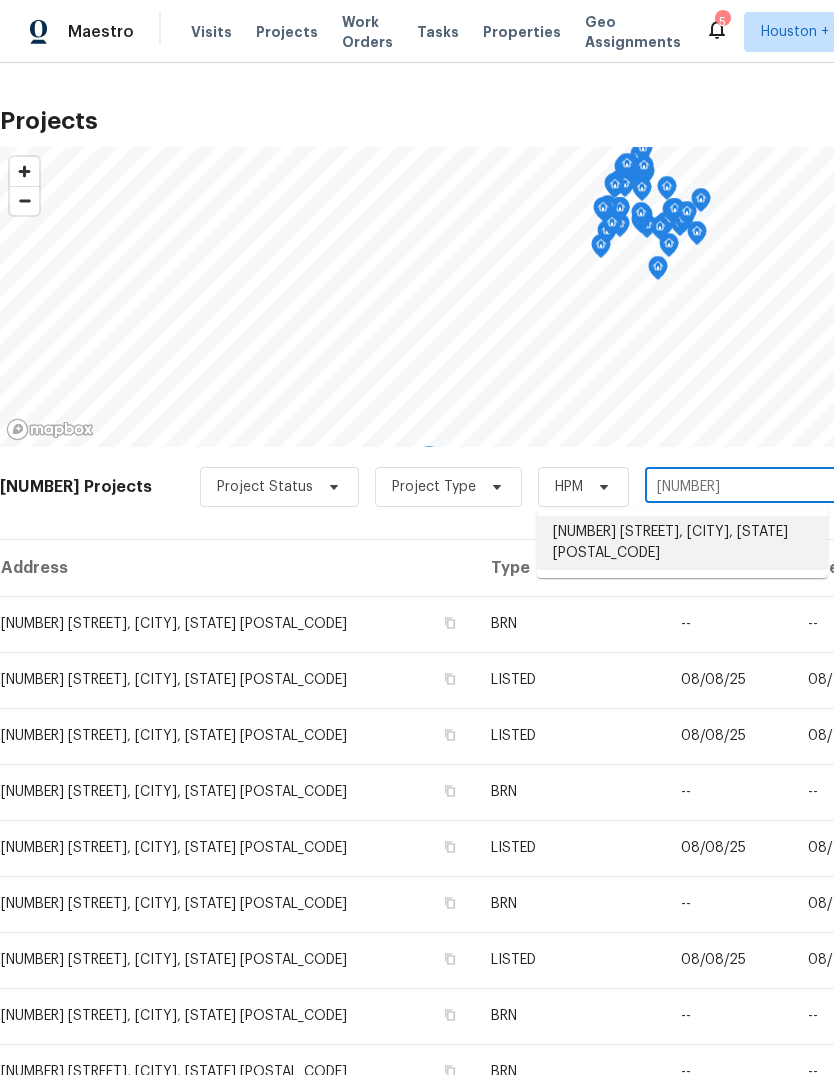click on "11723 Quail Creek Dr, Houston, TX 77070" at bounding box center [682, 543] 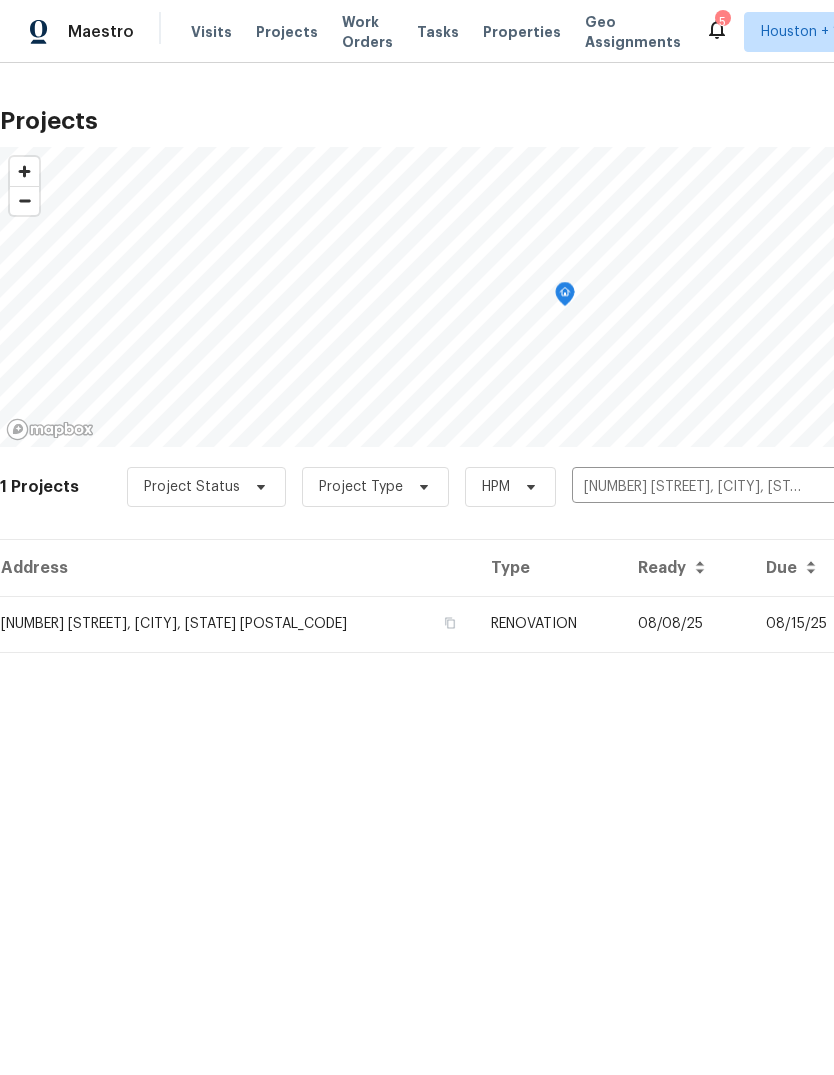 click on "11723 Quail Creek Dr, Houston, TX 77070" at bounding box center [237, 624] 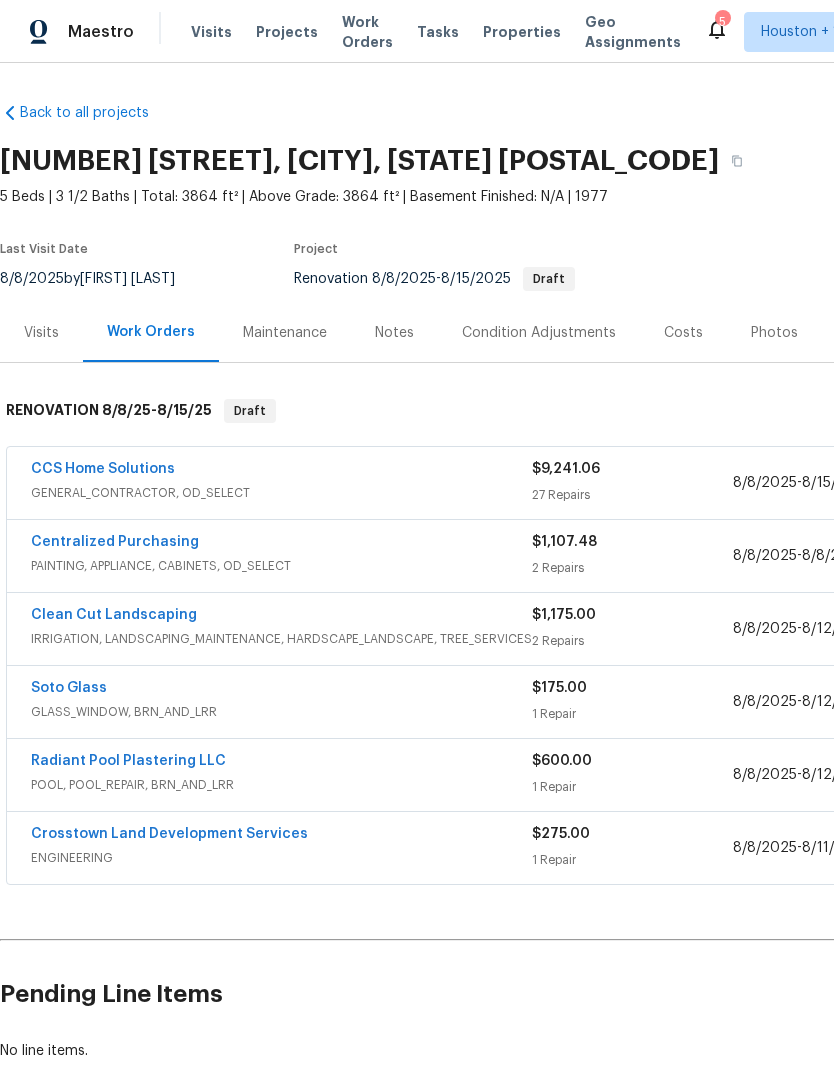click on "$275.00" at bounding box center [632, 834] 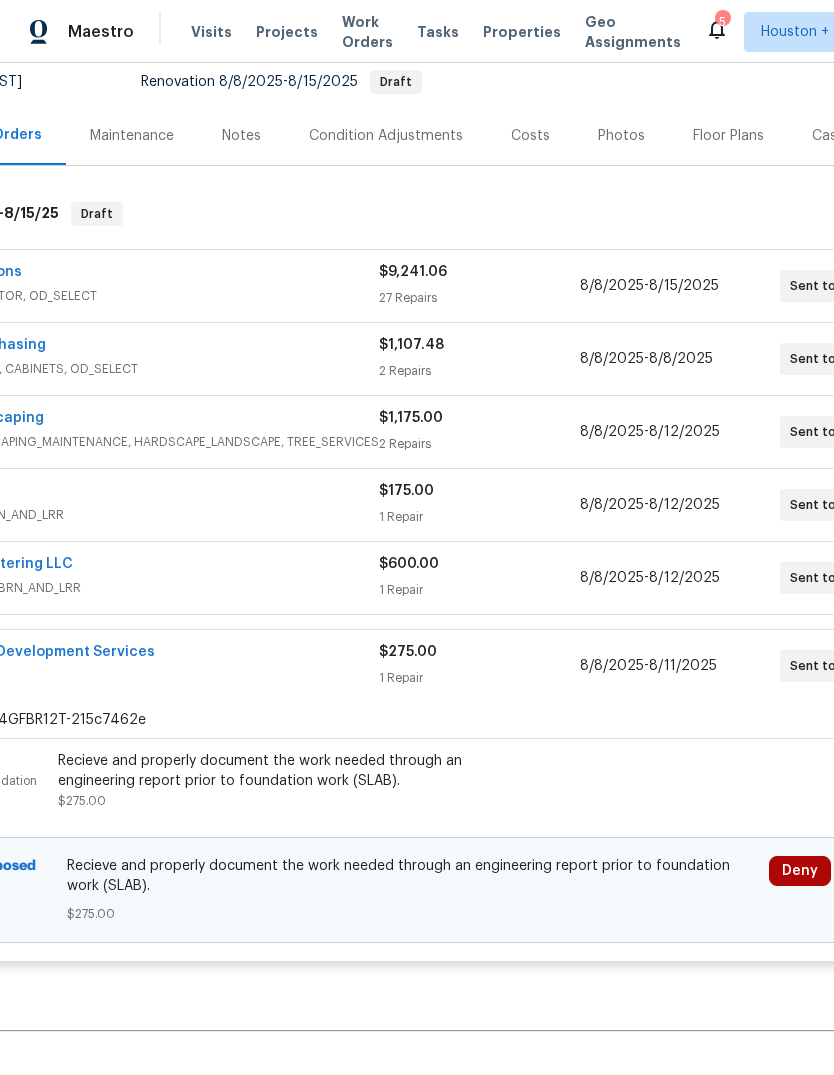 scroll, scrollTop: 197, scrollLeft: 235, axis: both 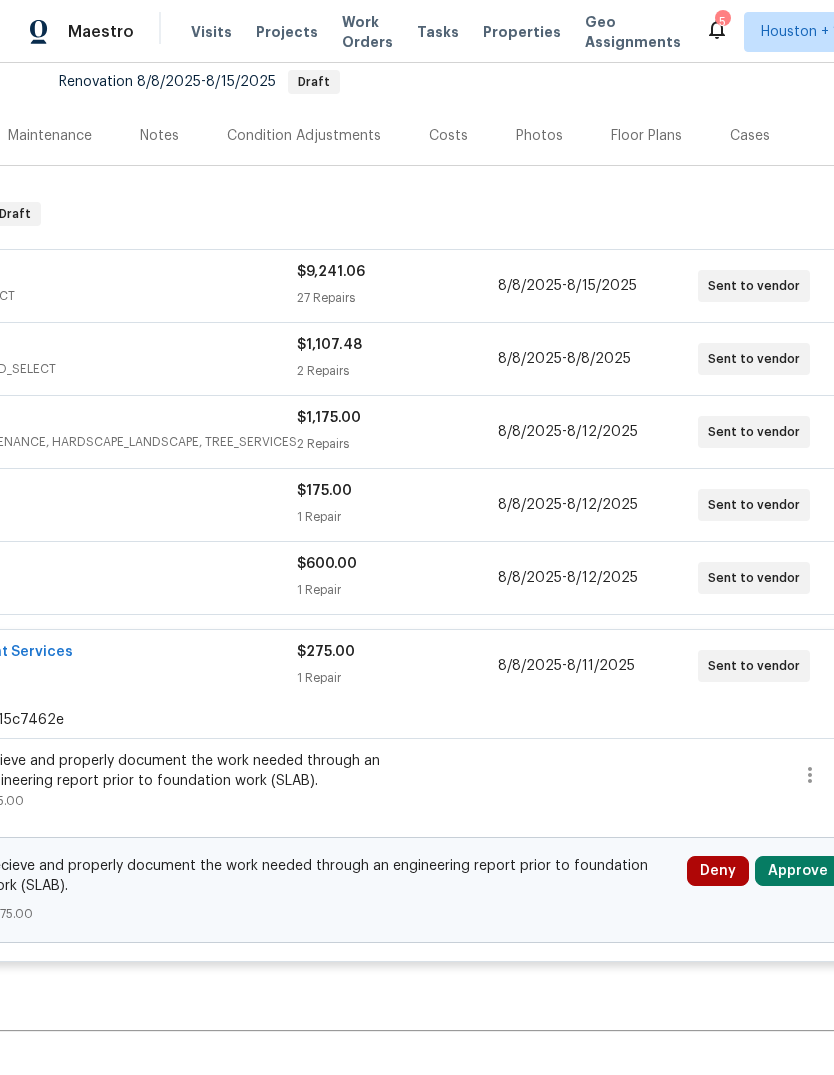 click on "Approve" at bounding box center (798, 871) 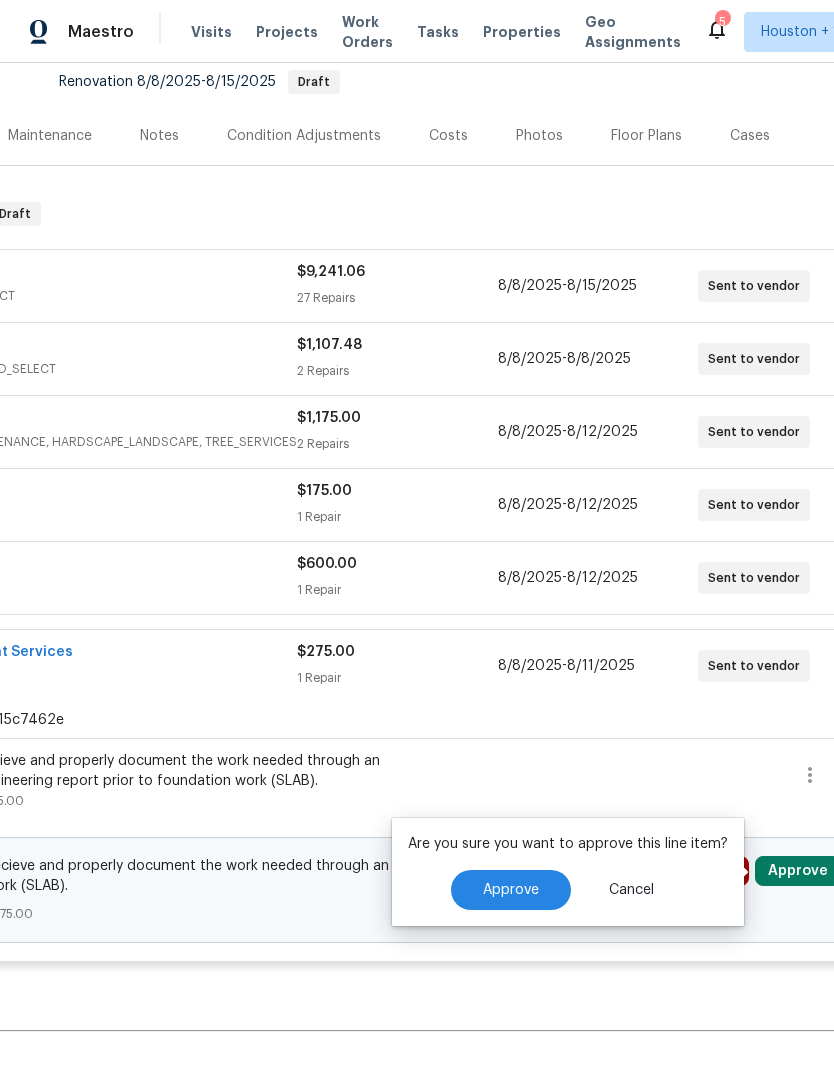 click on "Approve" at bounding box center [511, 890] 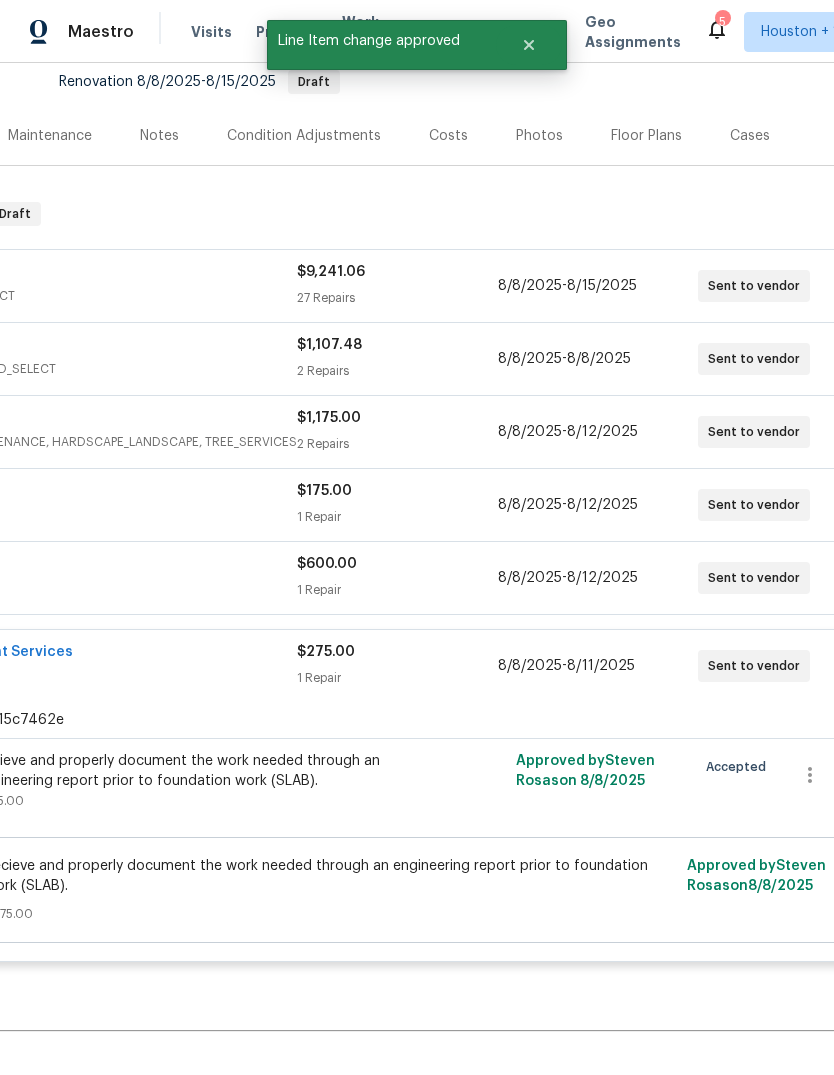 click on "8/8/2025  -  8/12/2025" at bounding box center [598, 578] 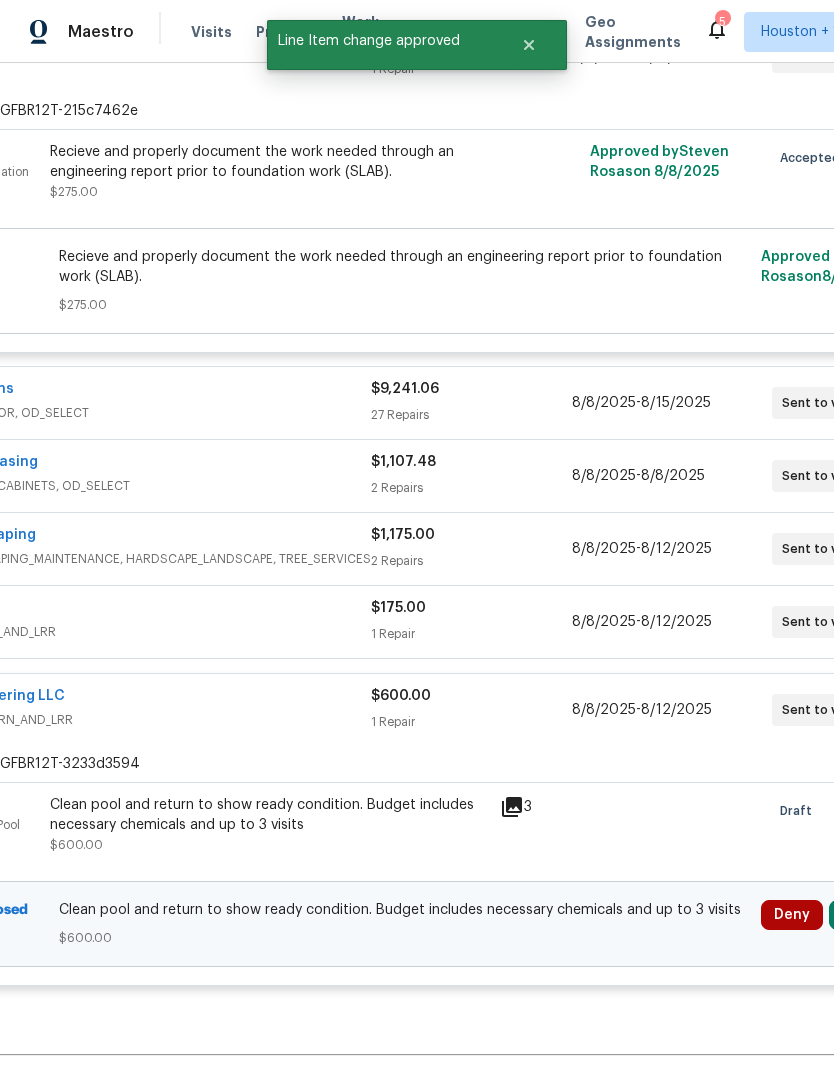 scroll, scrollTop: 511, scrollLeft: 223, axis: both 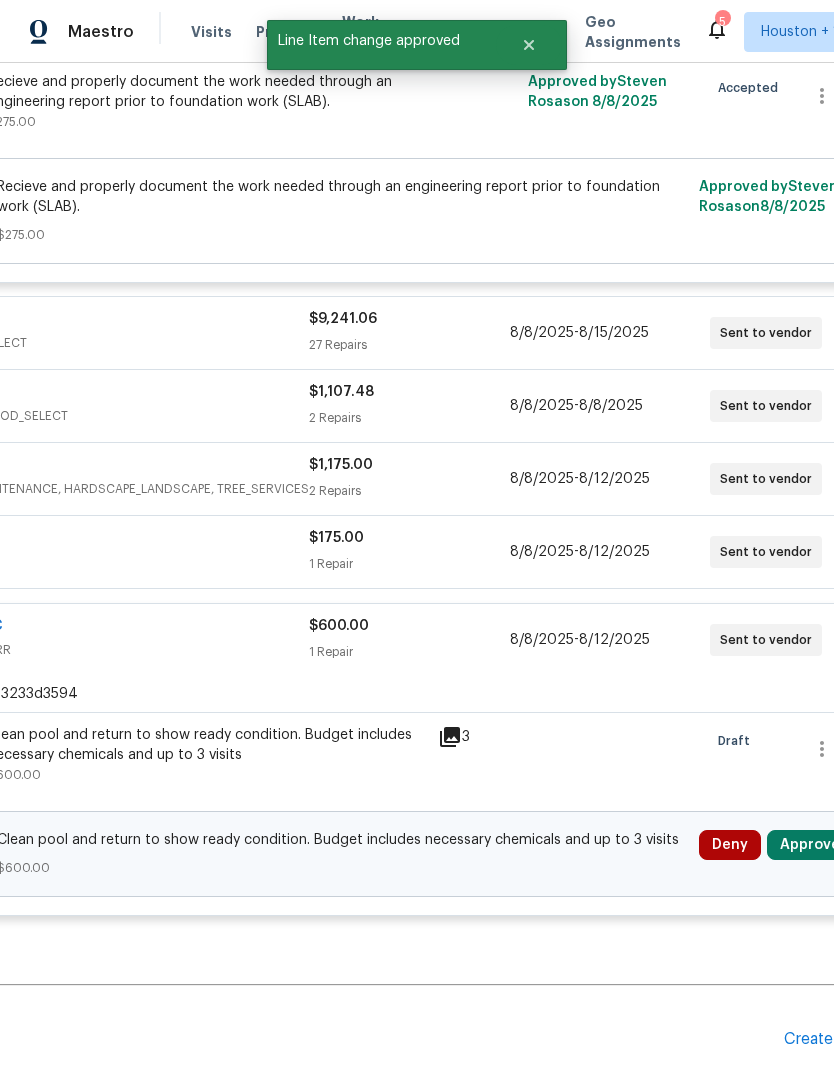 click on "Approve" at bounding box center (810, 845) 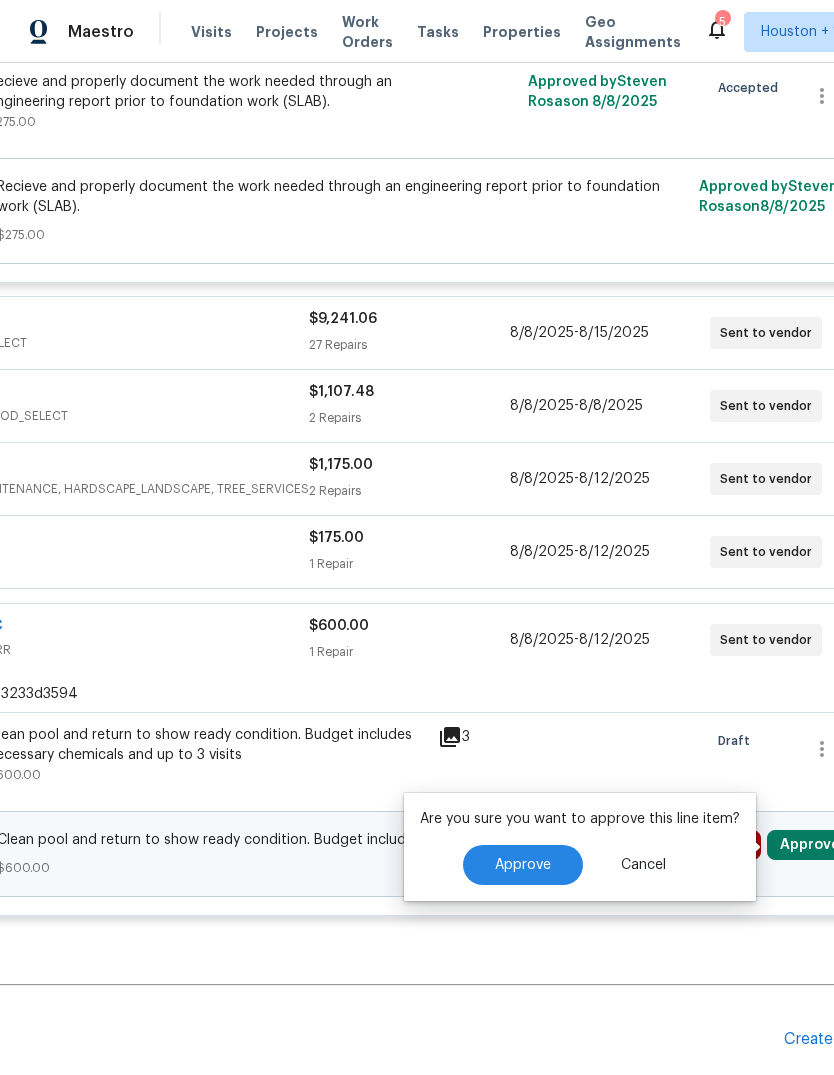 click on "Approve" at bounding box center [523, 865] 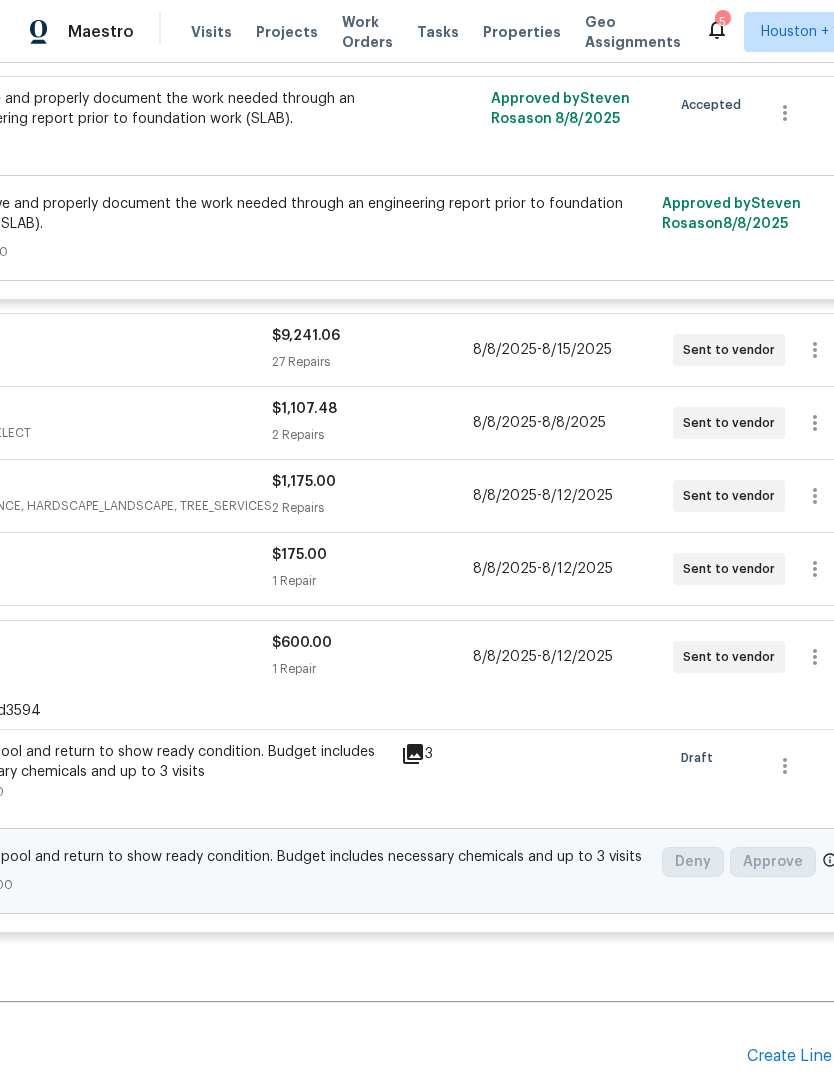 scroll, scrollTop: 458, scrollLeft: 221, axis: both 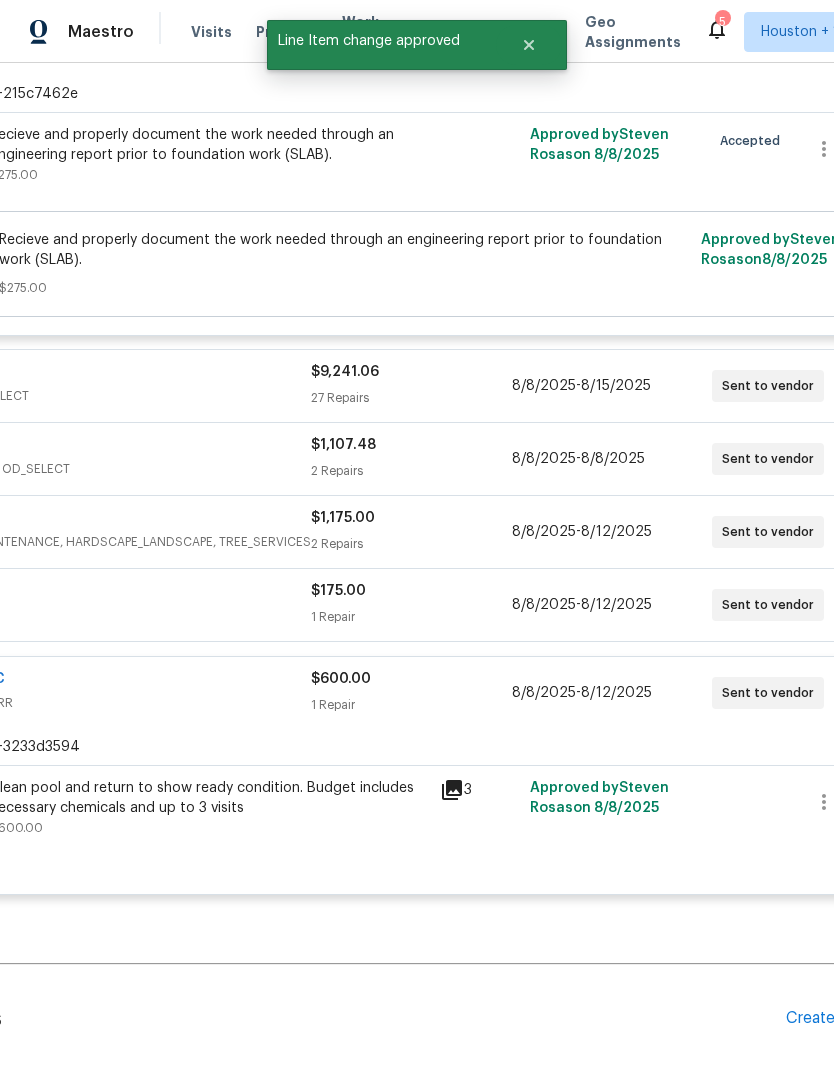 click on "Sent to vendor" at bounding box center (772, 605) 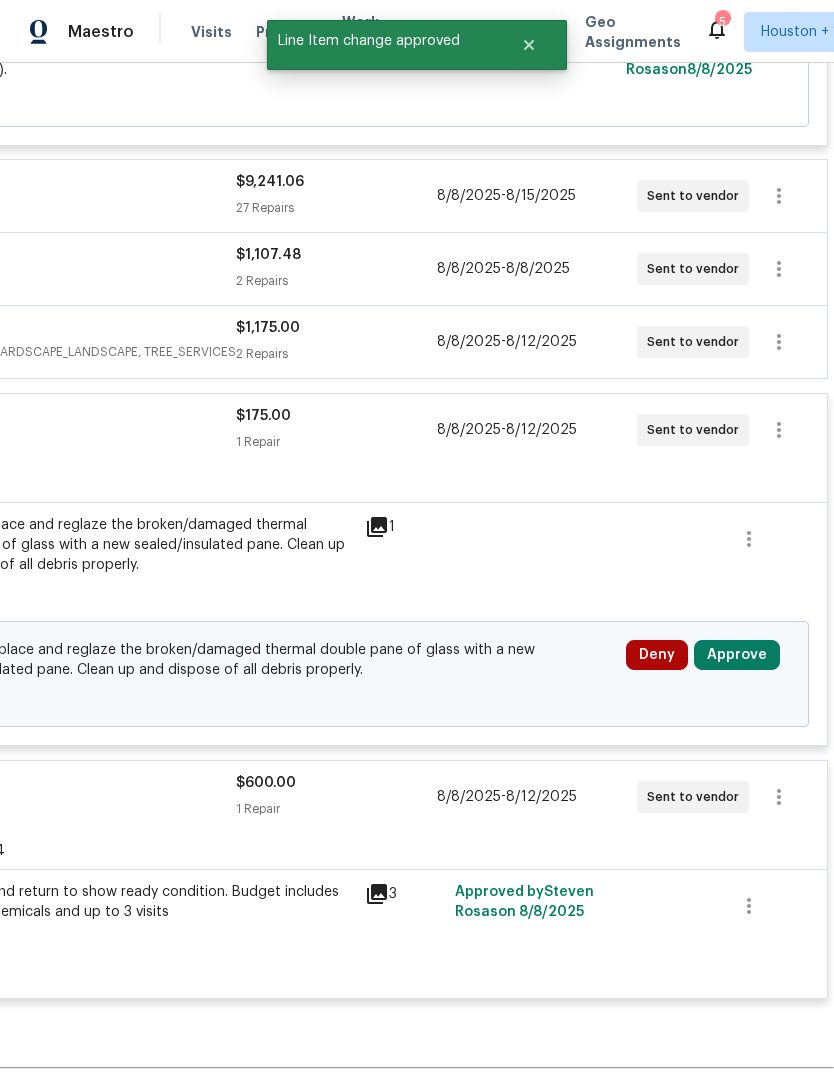 scroll, scrollTop: 648, scrollLeft: 296, axis: both 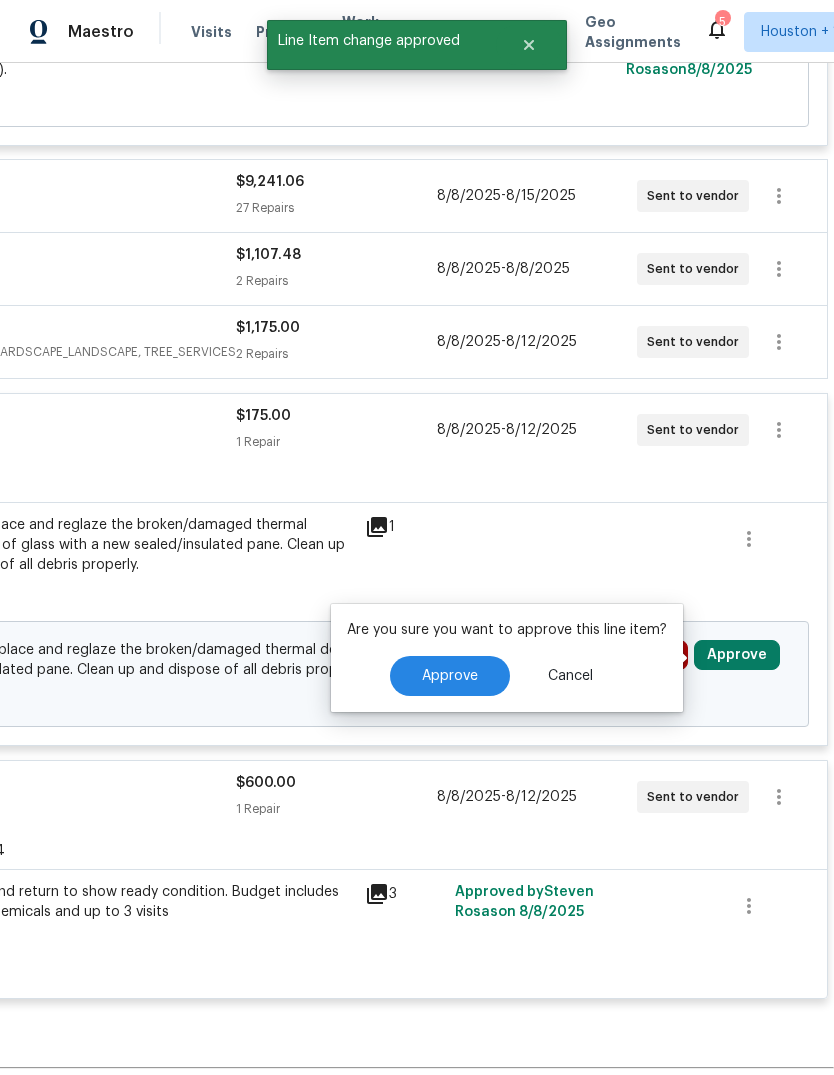 click on "Approve" at bounding box center [450, 676] 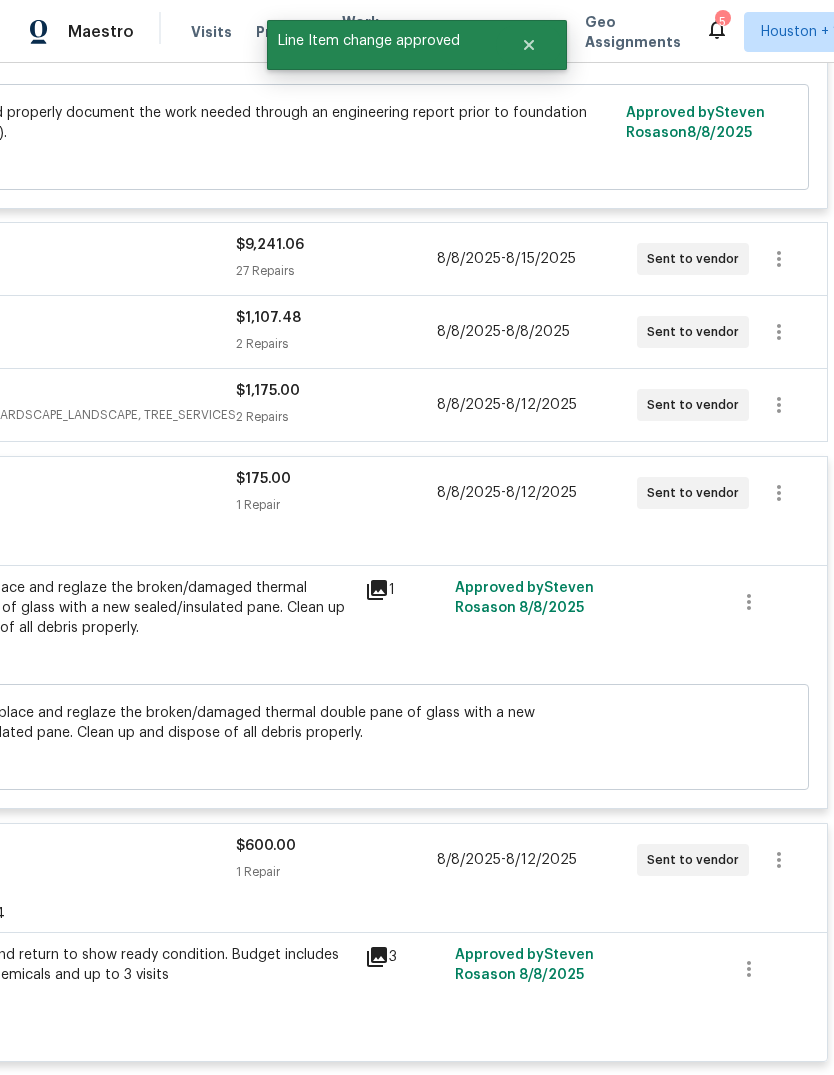 scroll, scrollTop: 585, scrollLeft: 296, axis: both 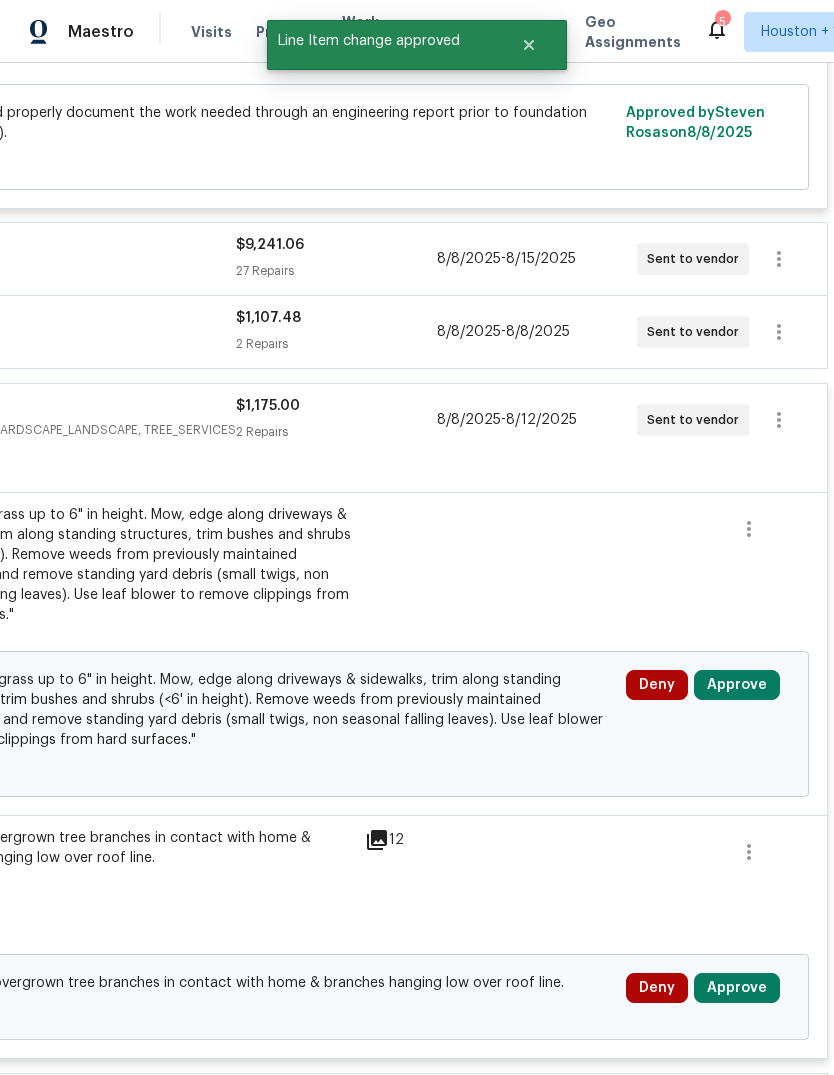 click on "Approve" at bounding box center [737, 685] 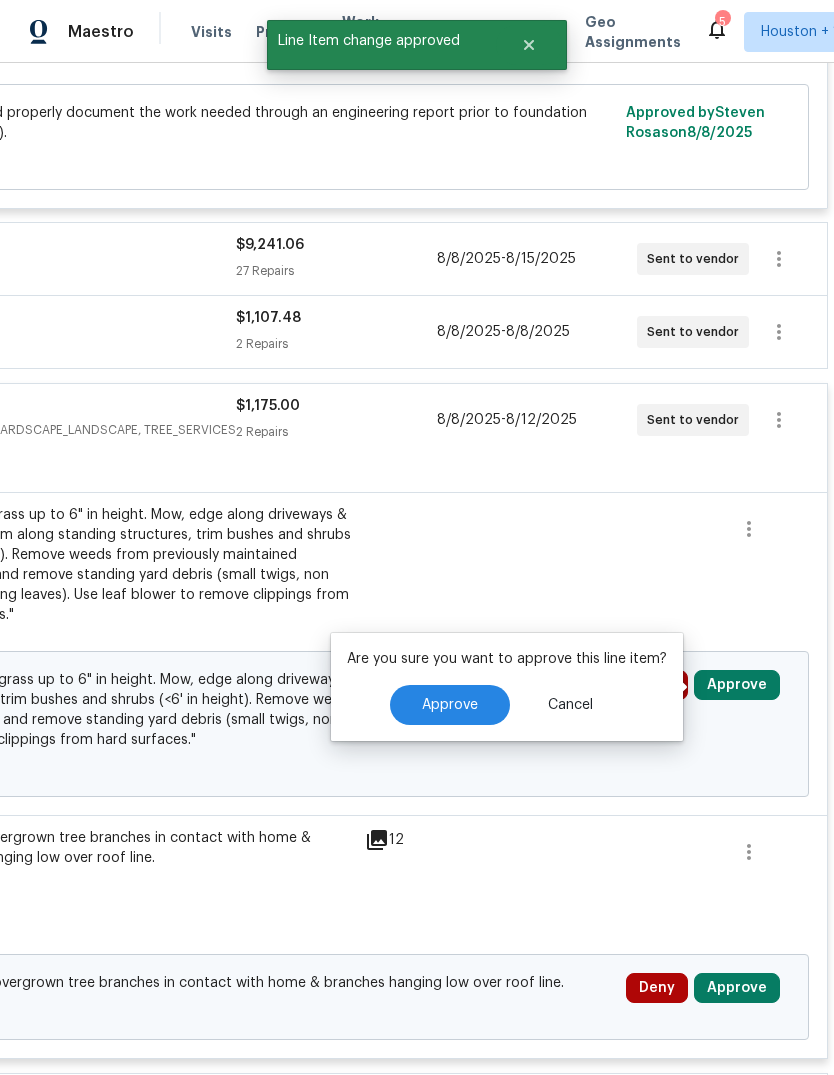 click on "Approve" at bounding box center [450, 705] 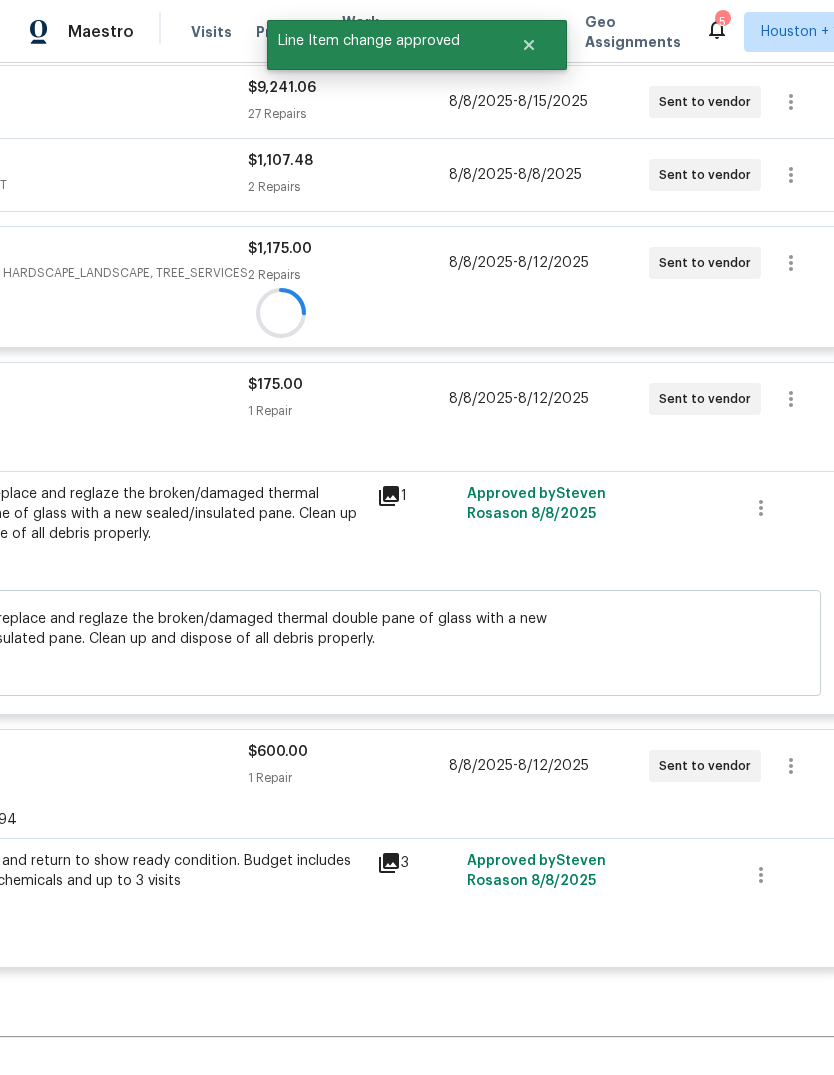 scroll, scrollTop: 744, scrollLeft: 284, axis: both 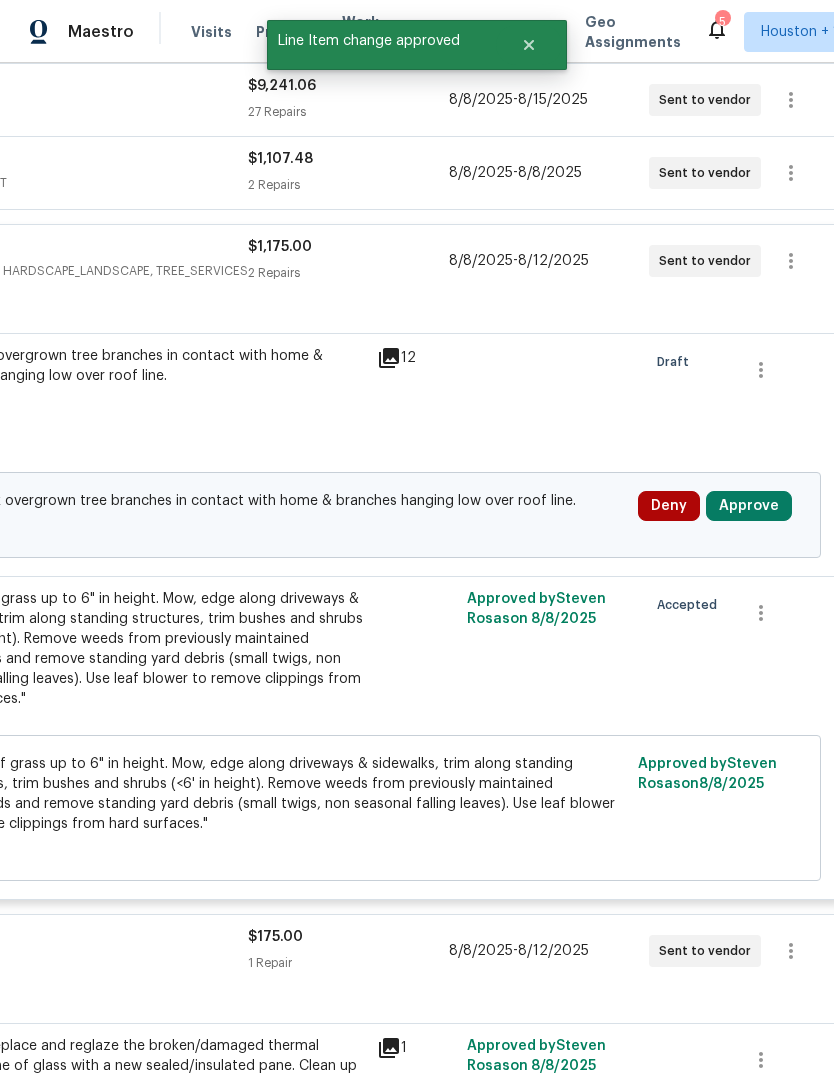 click on "Approve" at bounding box center [749, 506] 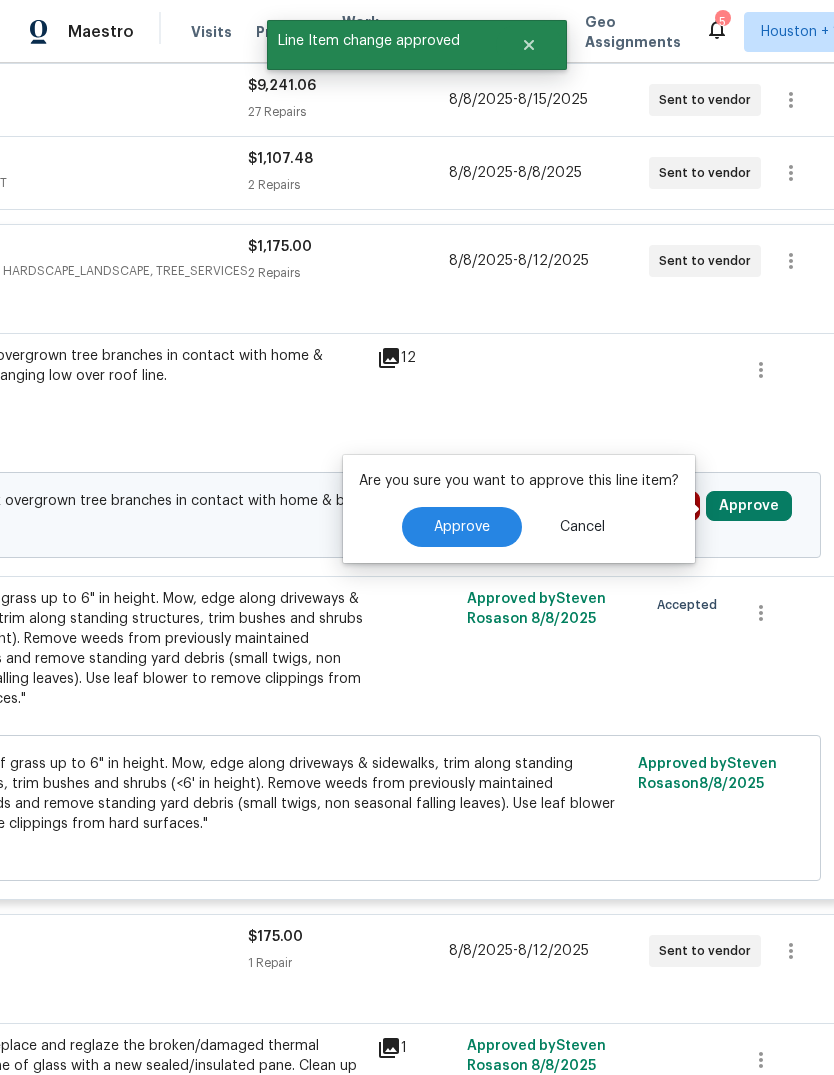 click on "Approve" at bounding box center (462, 527) 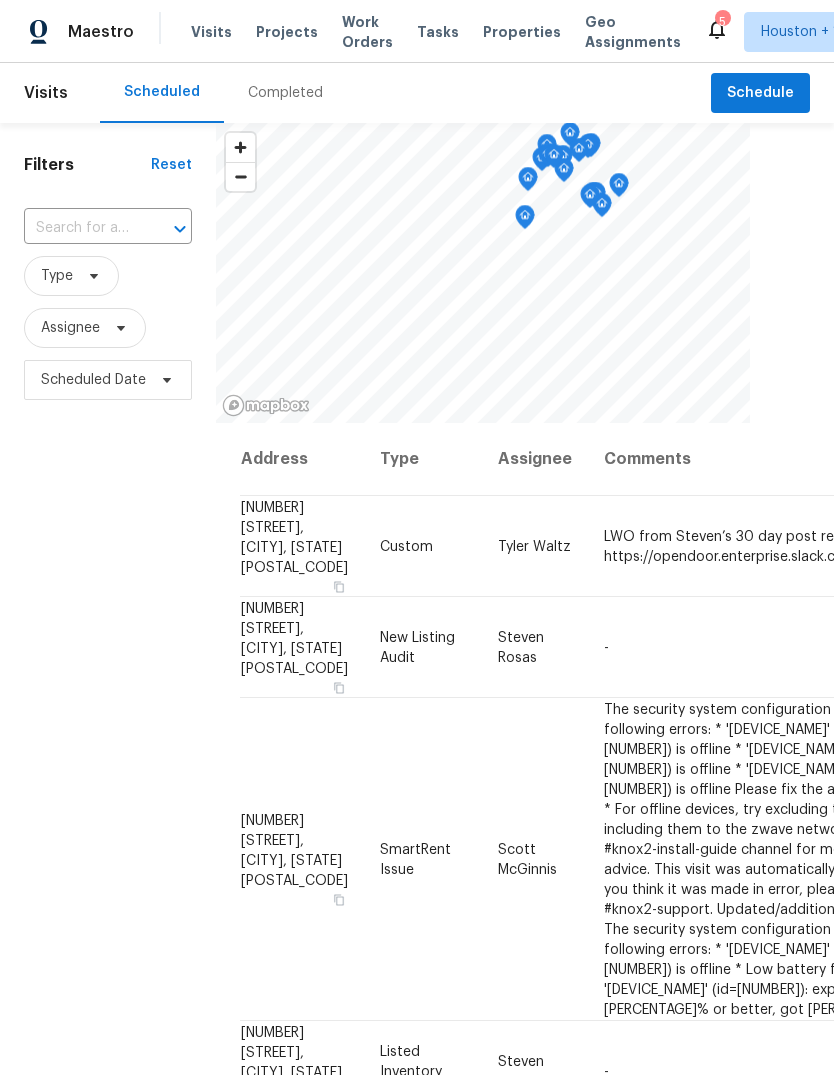 scroll, scrollTop: 0, scrollLeft: 0, axis: both 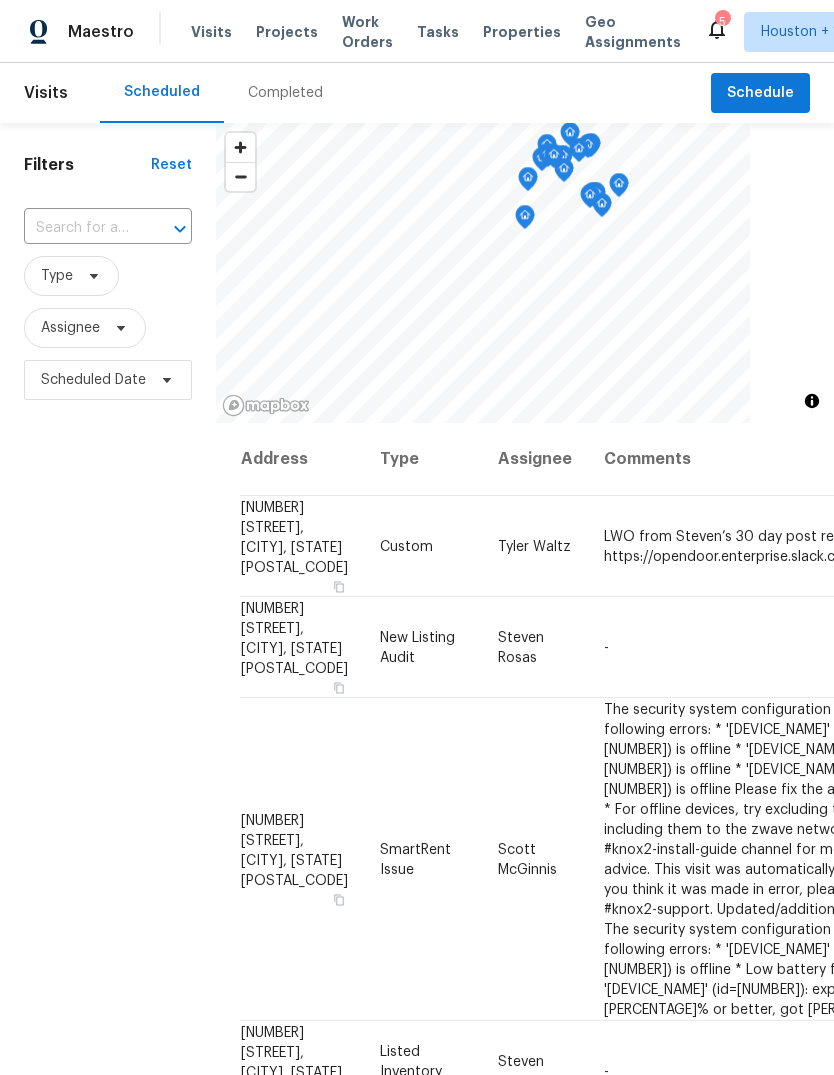 click on "Maestro Visits Projects Work Orders Tasks Properties Geo Assignments 5 Houston + 1 [NAME]" at bounding box center (417, 31) 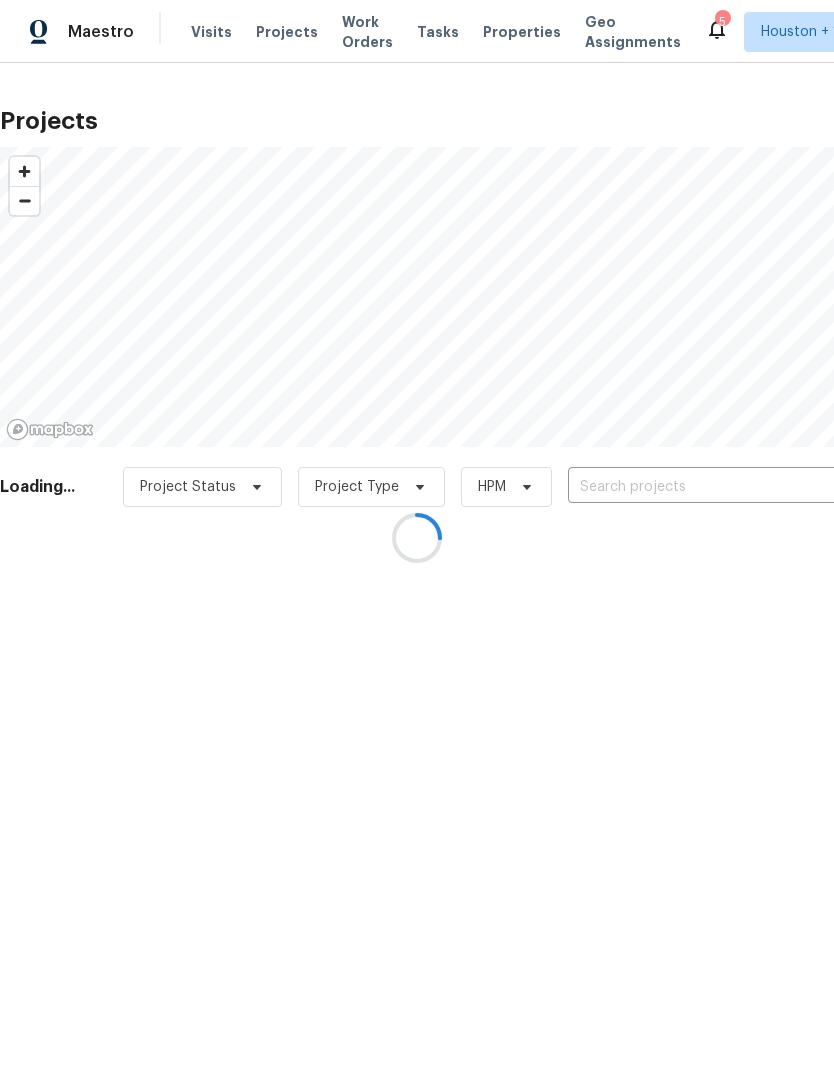 click at bounding box center (417, 537) 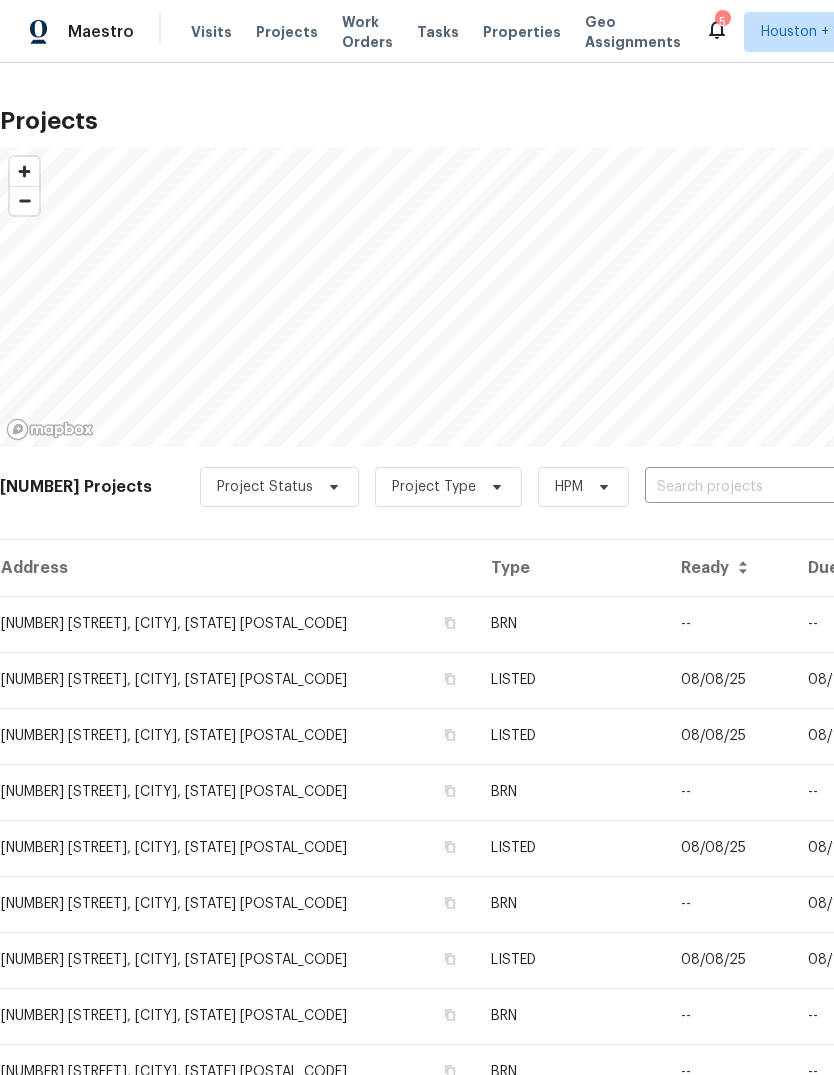 click at bounding box center [759, 487] 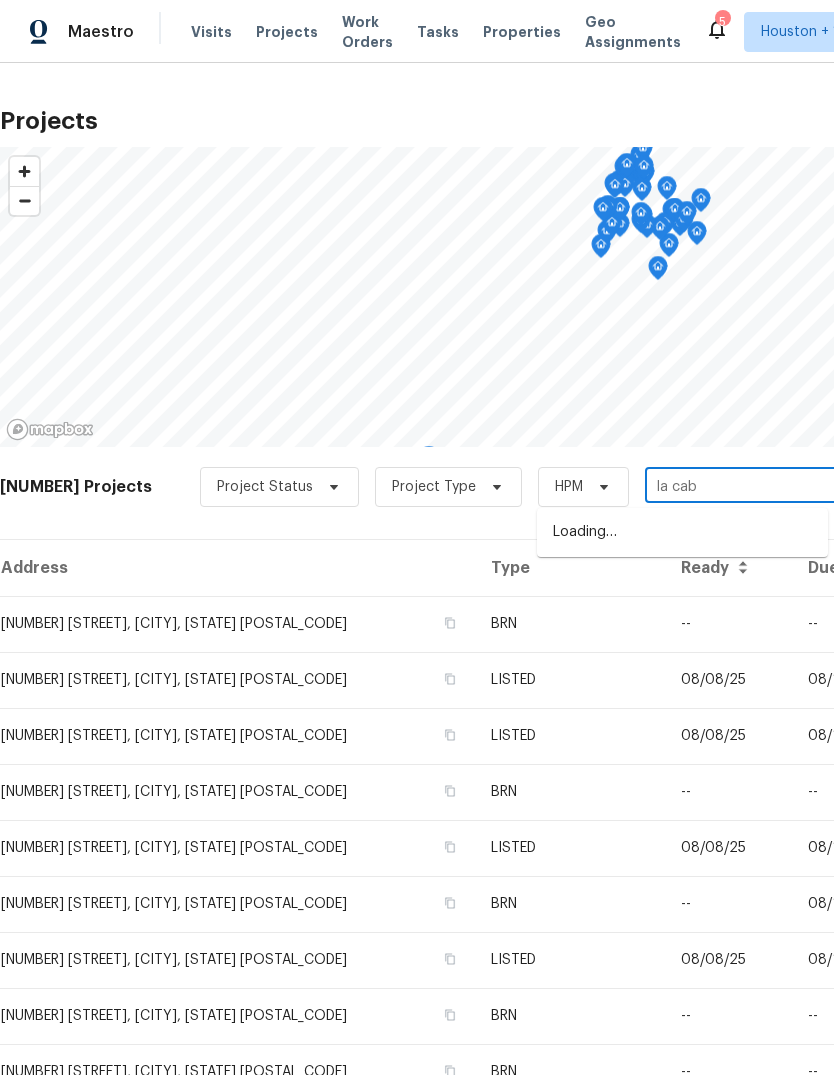 type on "la caba" 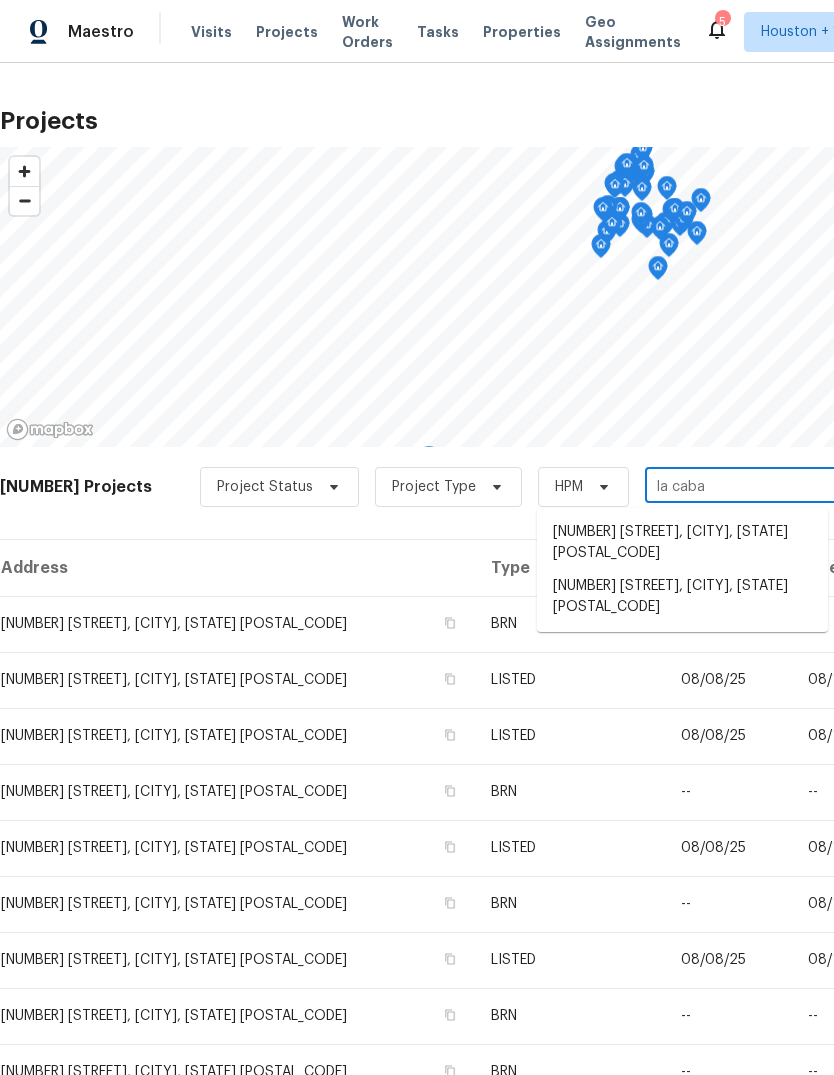 click on "16123 La Cabana Dr, Houston, TX 77062" at bounding box center [682, 597] 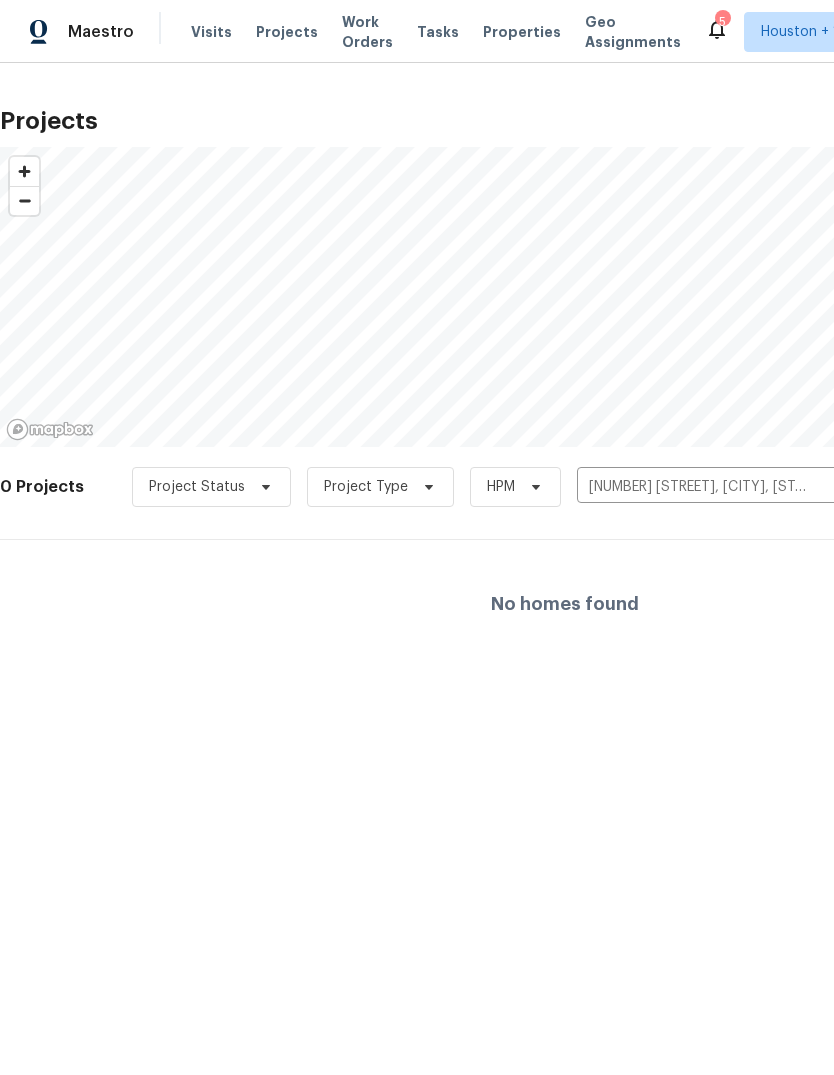 click on "No homes found" at bounding box center (565, 604) 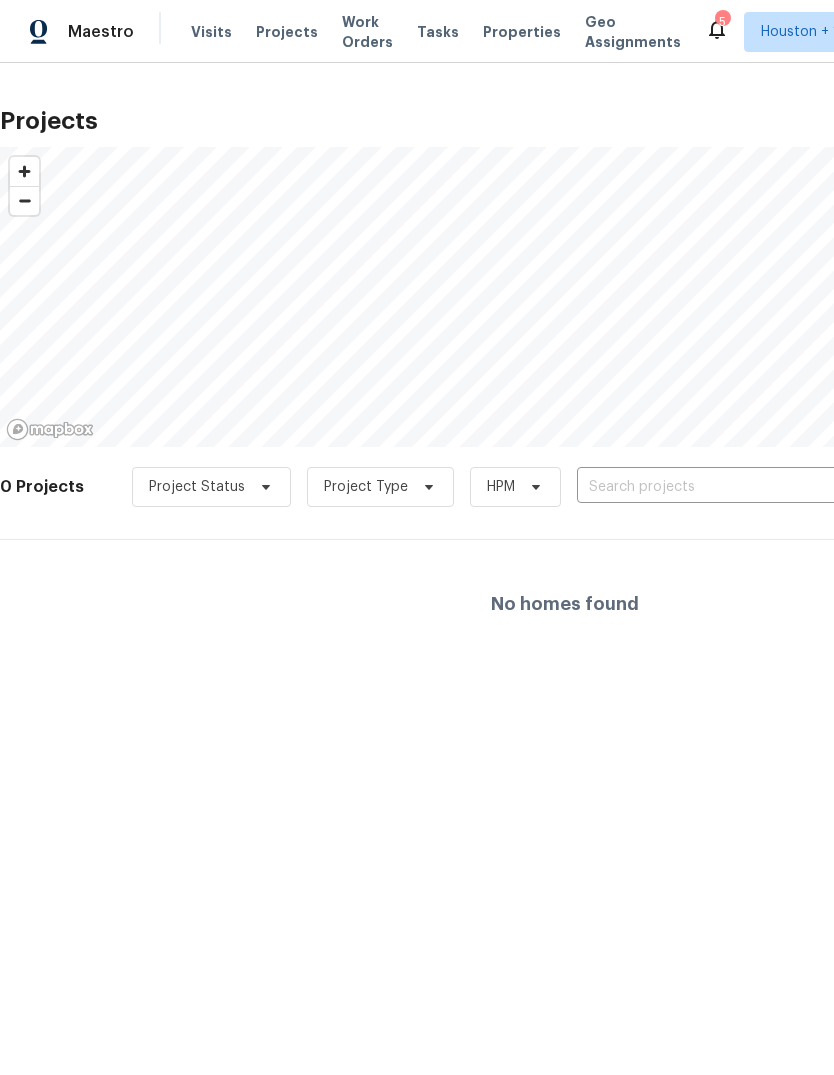 click at bounding box center (691, 487) 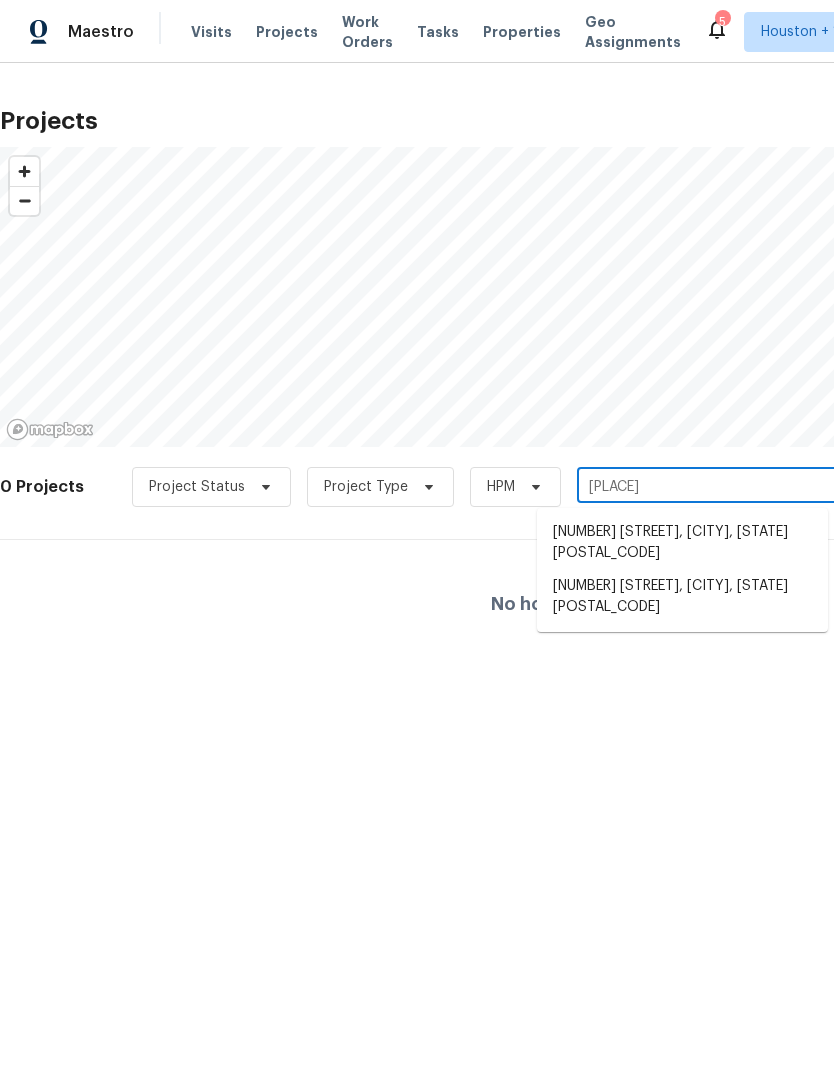 type on "la cabana" 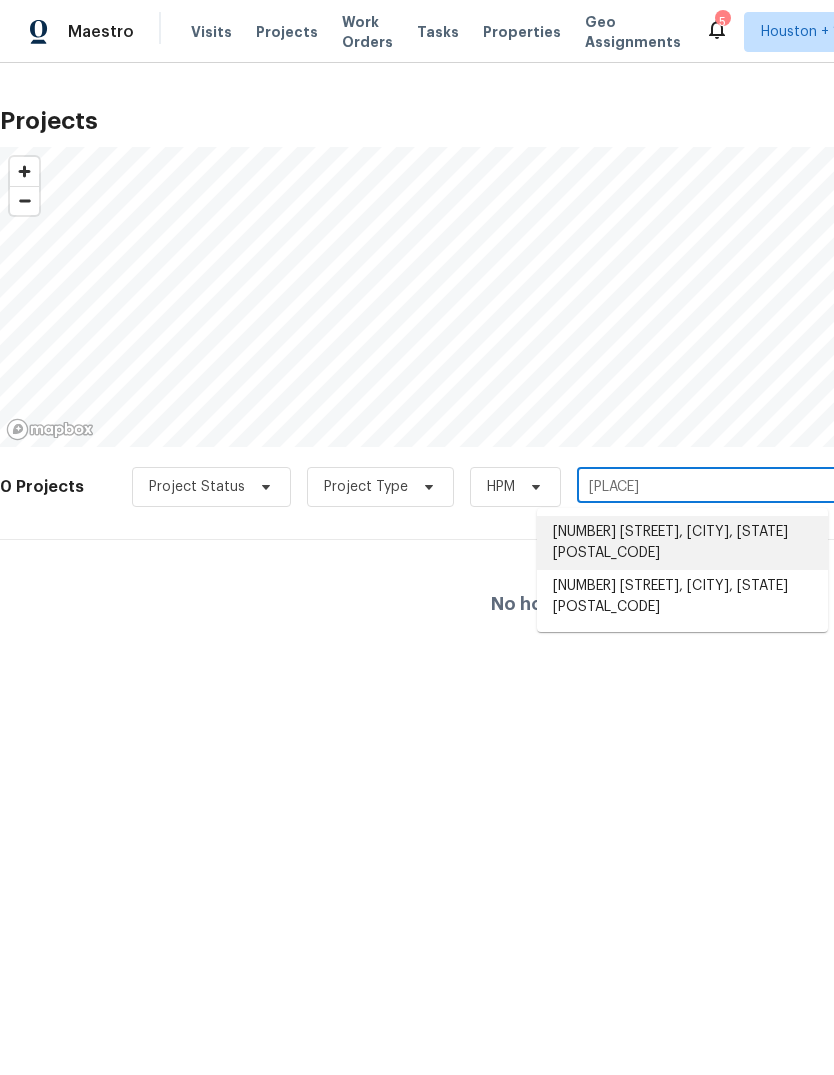 click on "15815 La Cabana Dr, Houston, TX 77062" at bounding box center (682, 543) 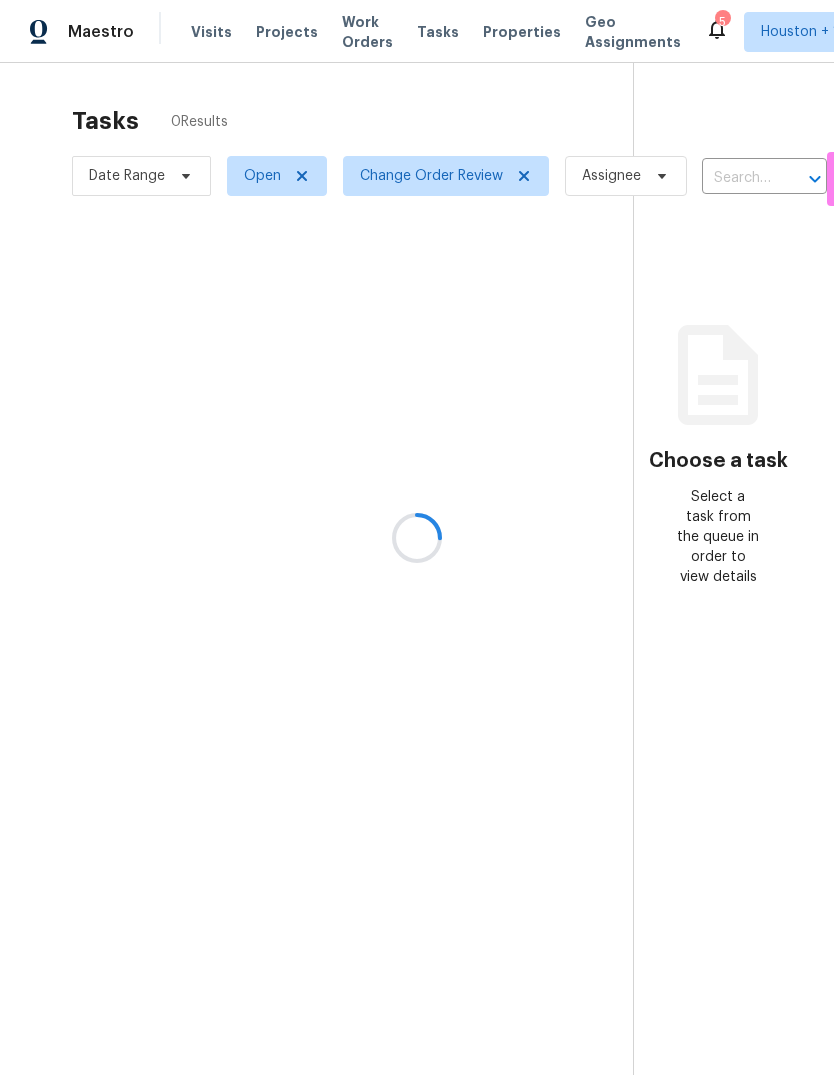 scroll, scrollTop: 0, scrollLeft: 0, axis: both 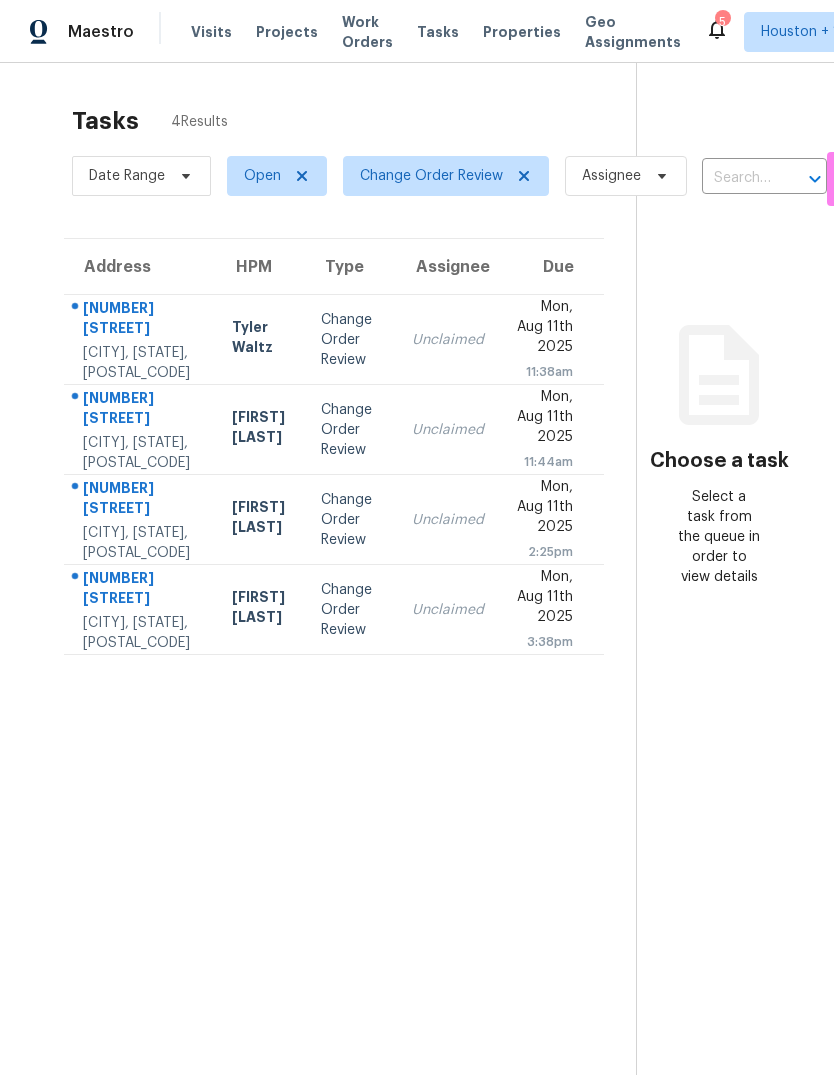 click on "Unclaimed" at bounding box center (448, 340) 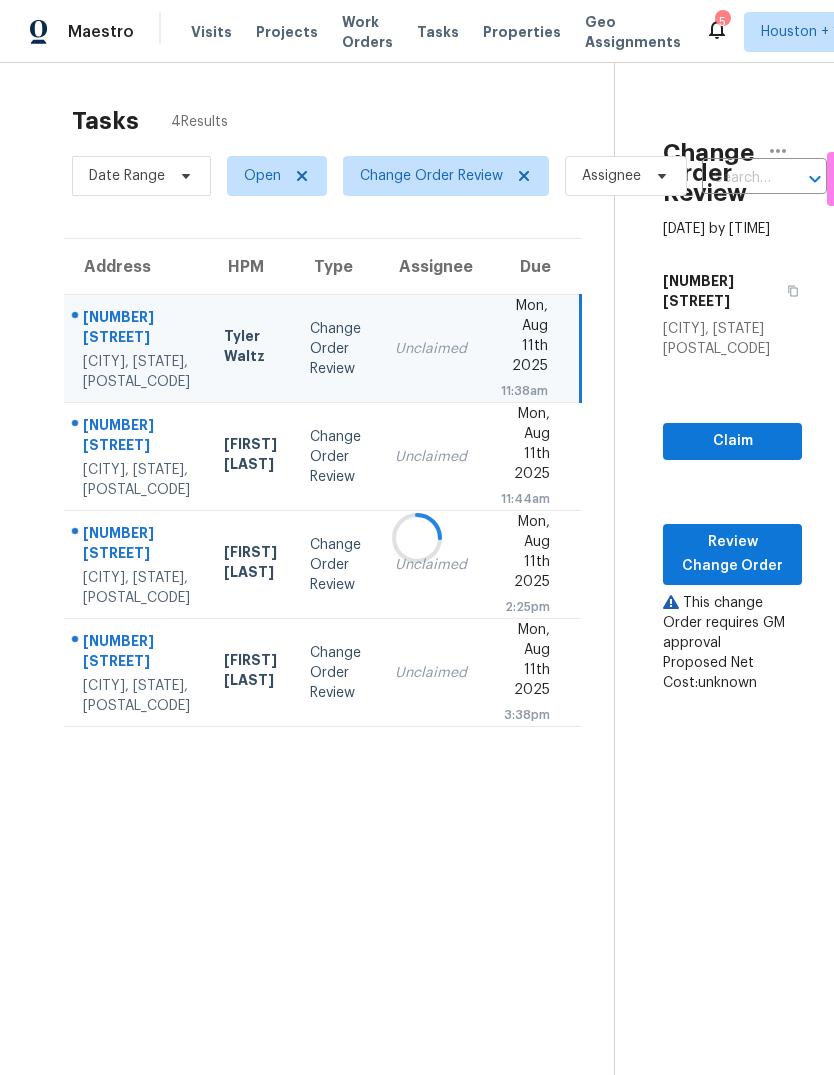 click at bounding box center (417, 537) 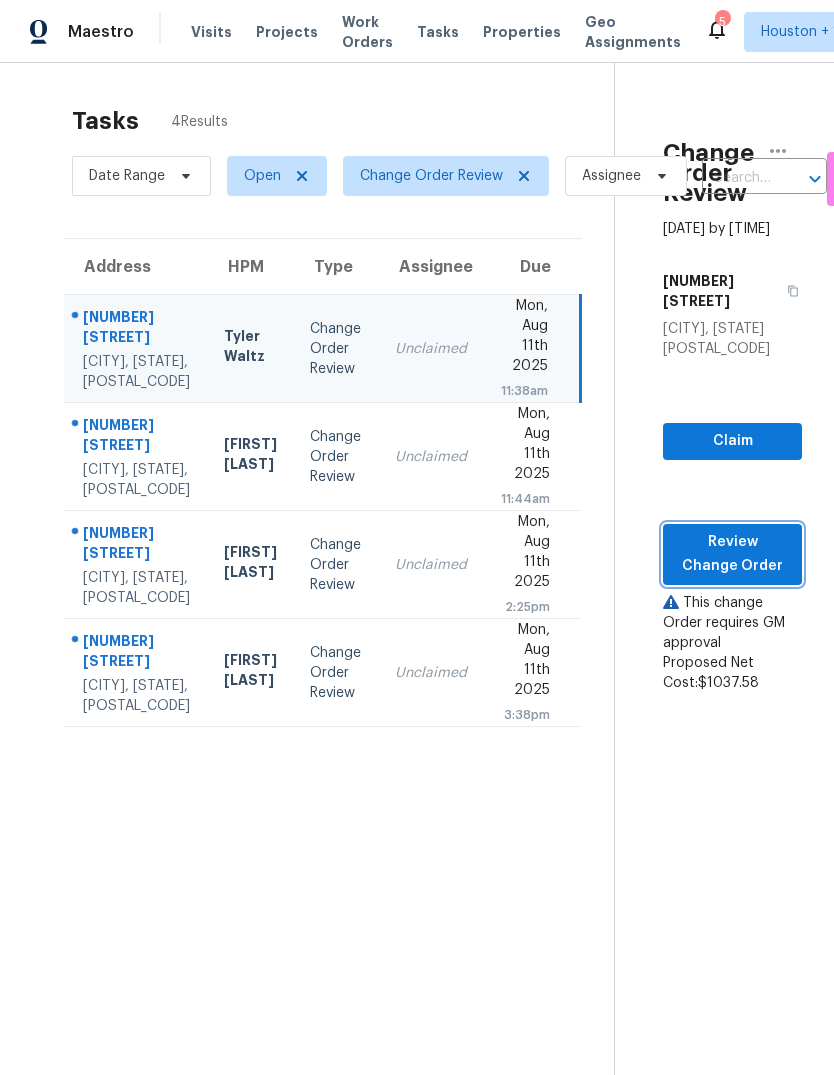 click on "Review Change Order" at bounding box center (732, 554) 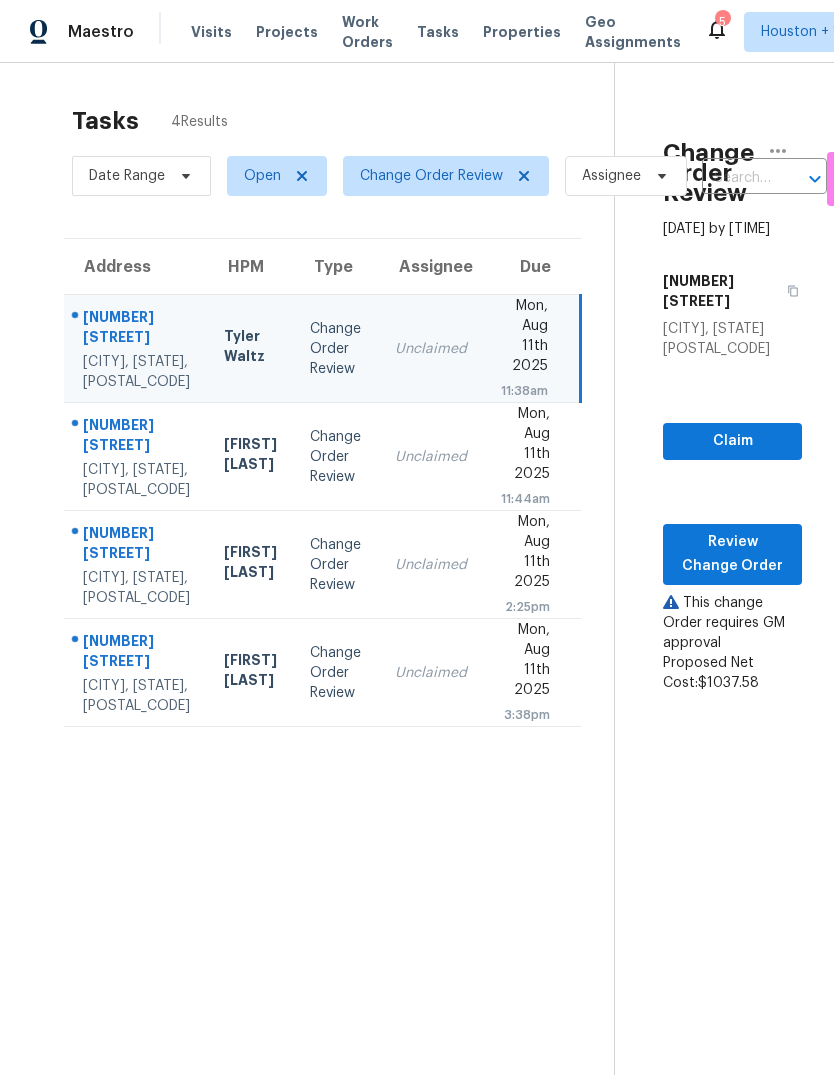 click on "Unclaimed" at bounding box center (431, 565) 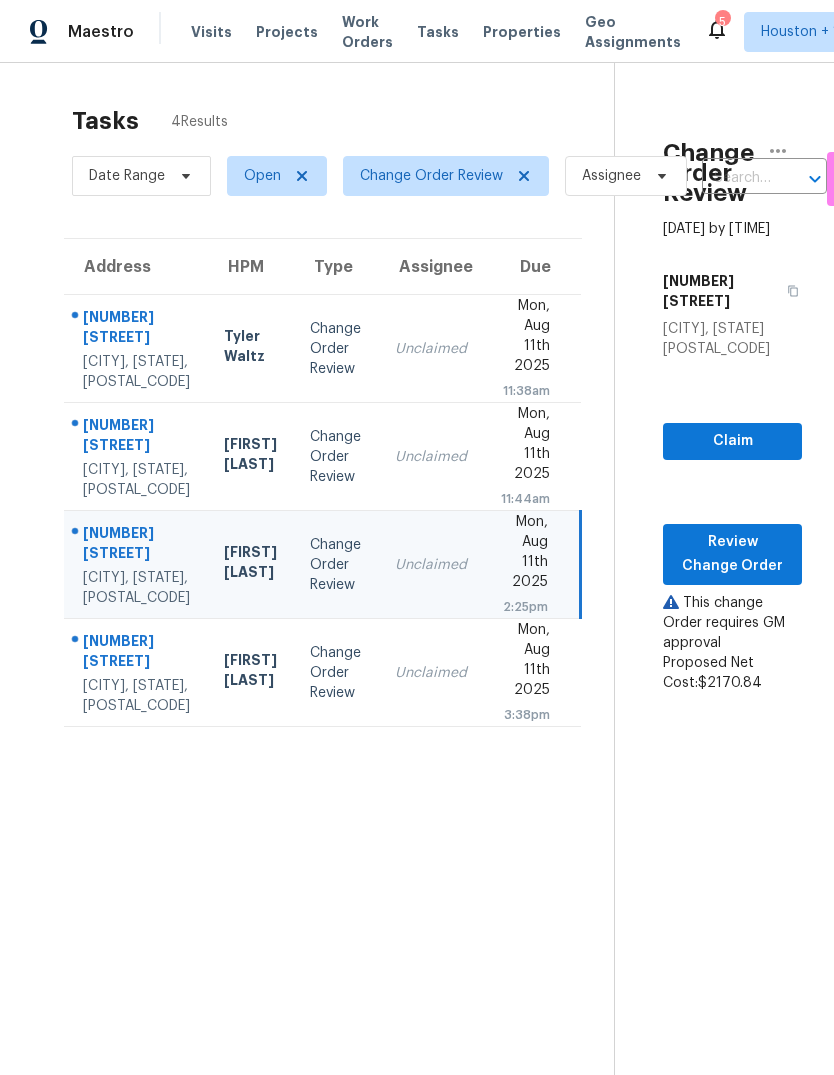 click on "Unclaimed" at bounding box center [431, 457] 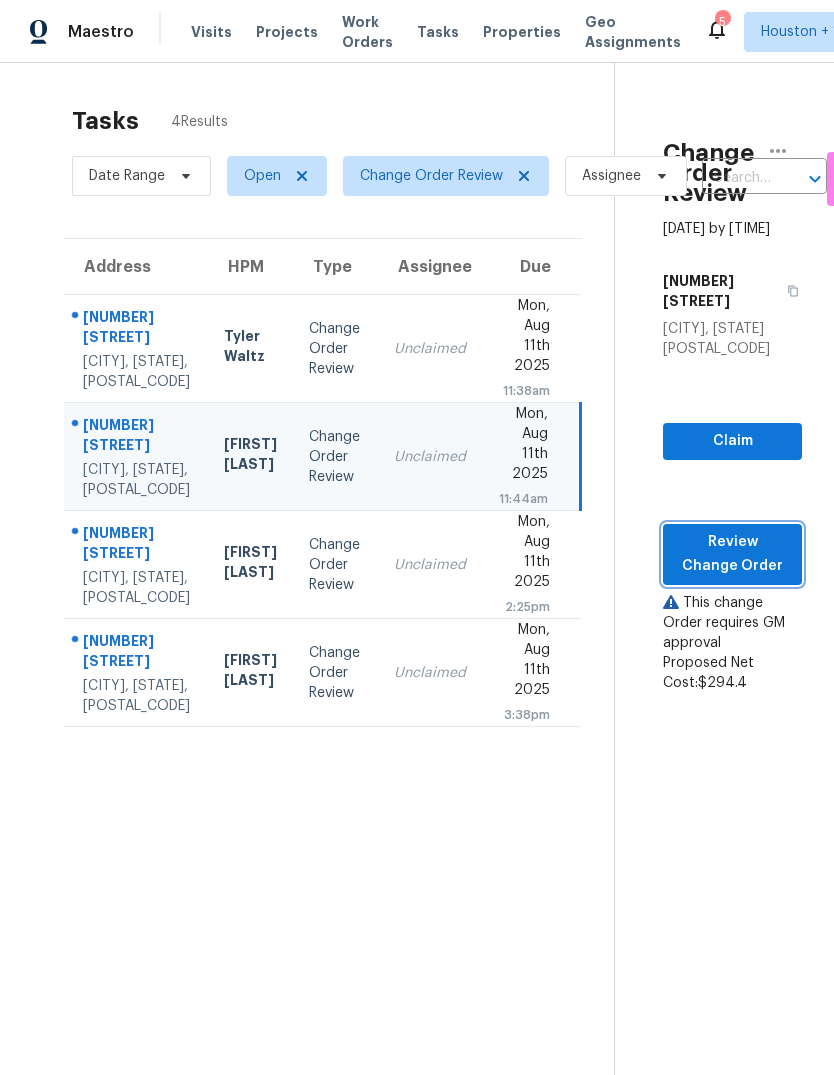 click on "Review Change Order" at bounding box center (732, 554) 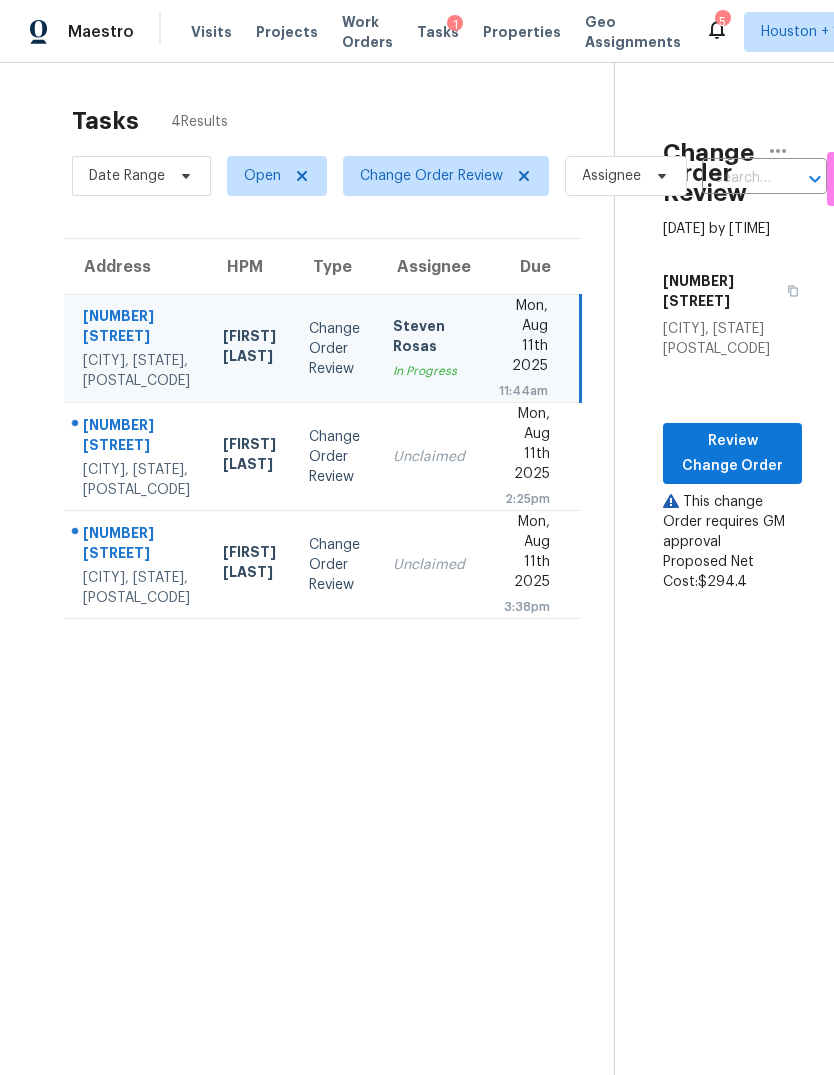 click on "Unclaimed" at bounding box center (429, 565) 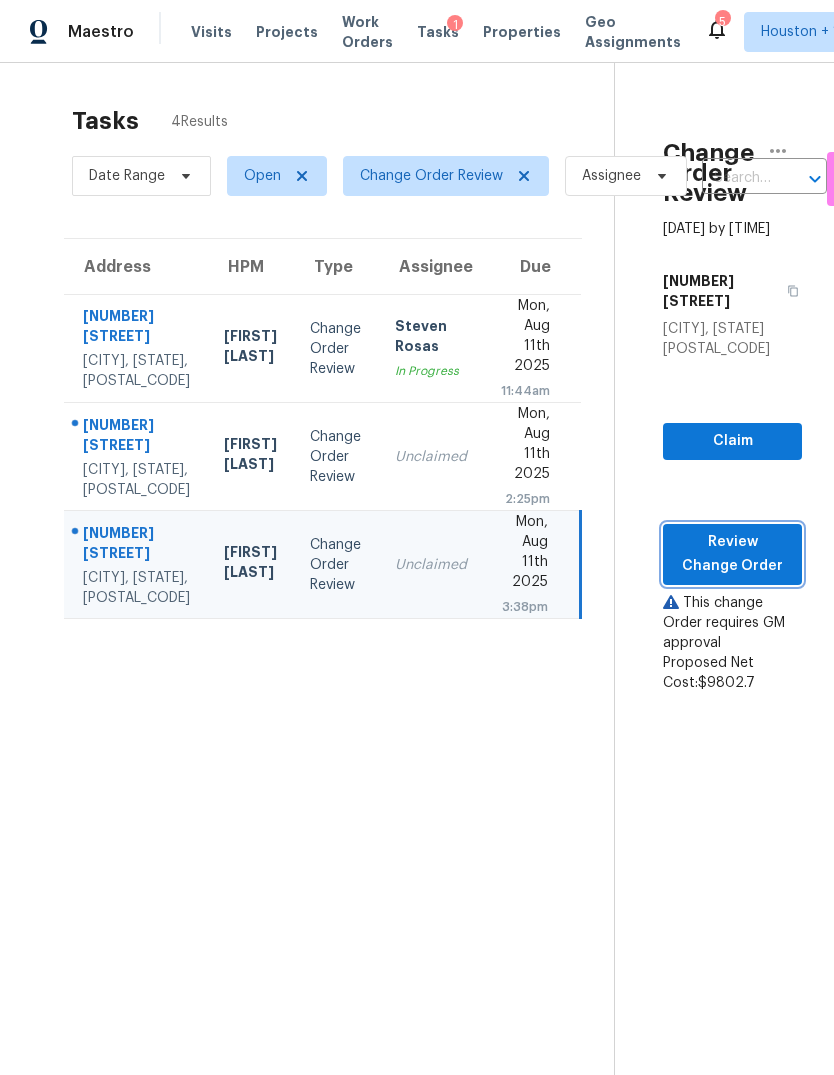 click on "Review Change Order" at bounding box center [732, 554] 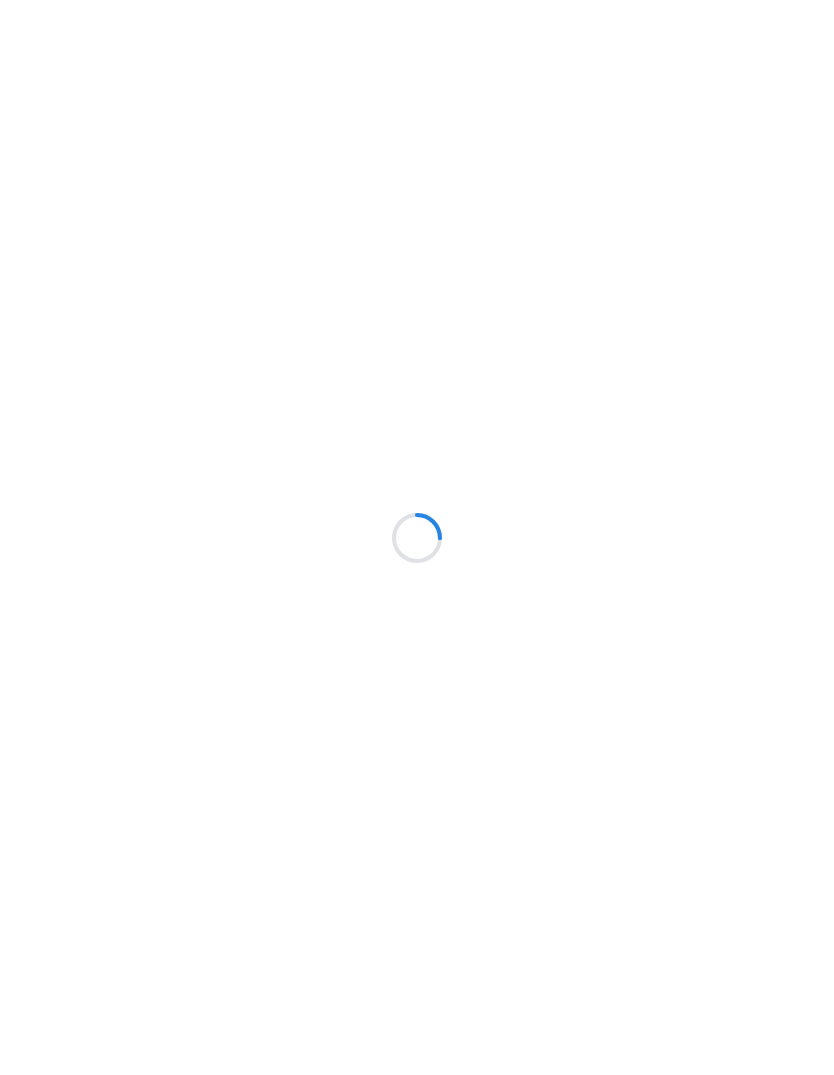 scroll, scrollTop: 0, scrollLeft: 0, axis: both 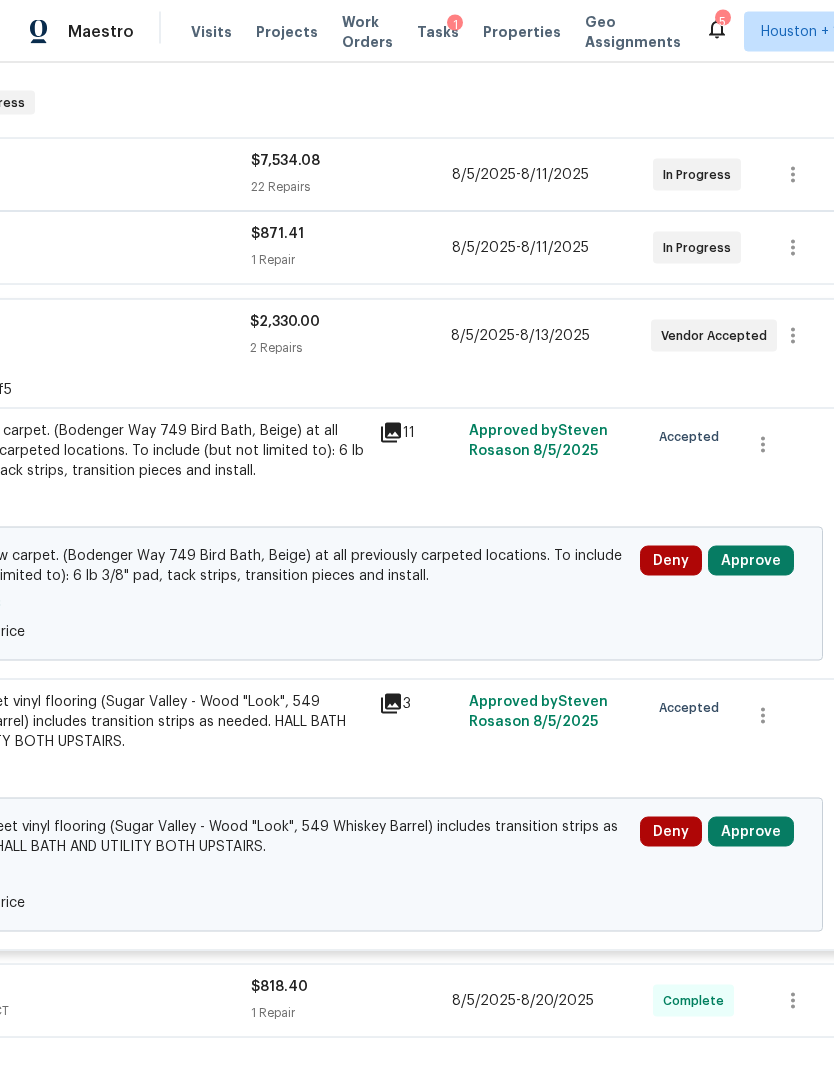 click on "Approve" at bounding box center (751, 561) 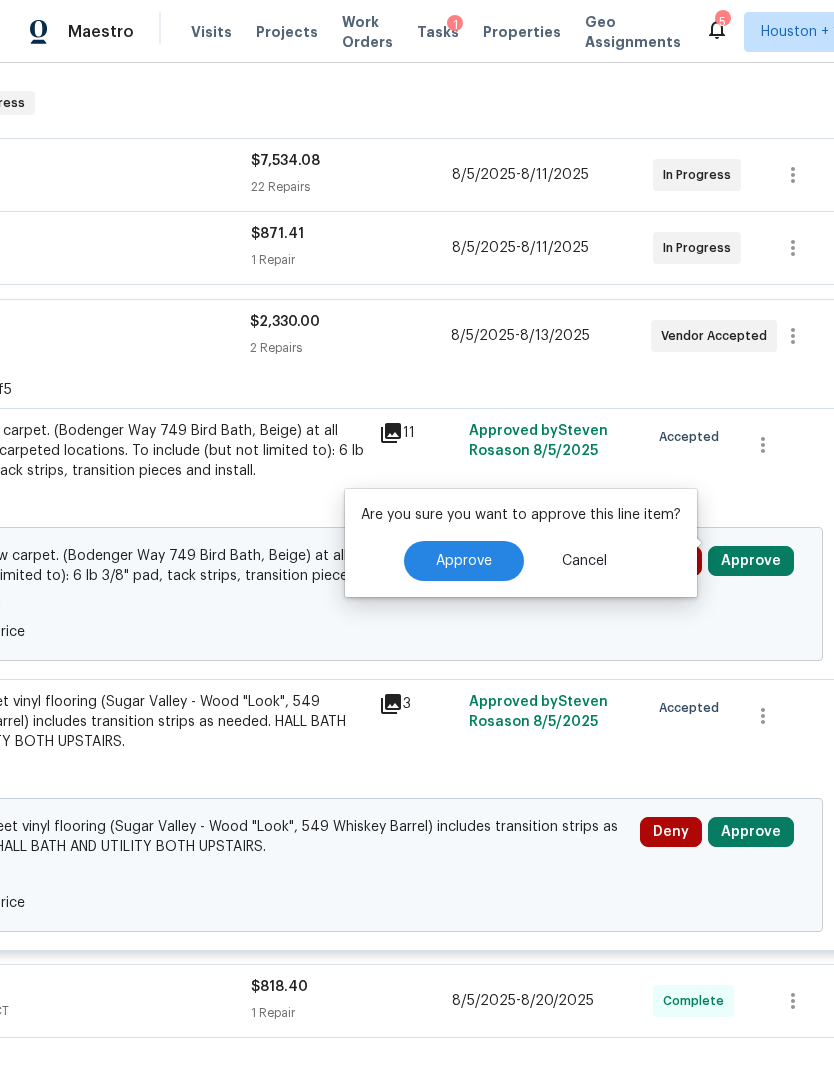 click on "Approve" at bounding box center (464, 561) 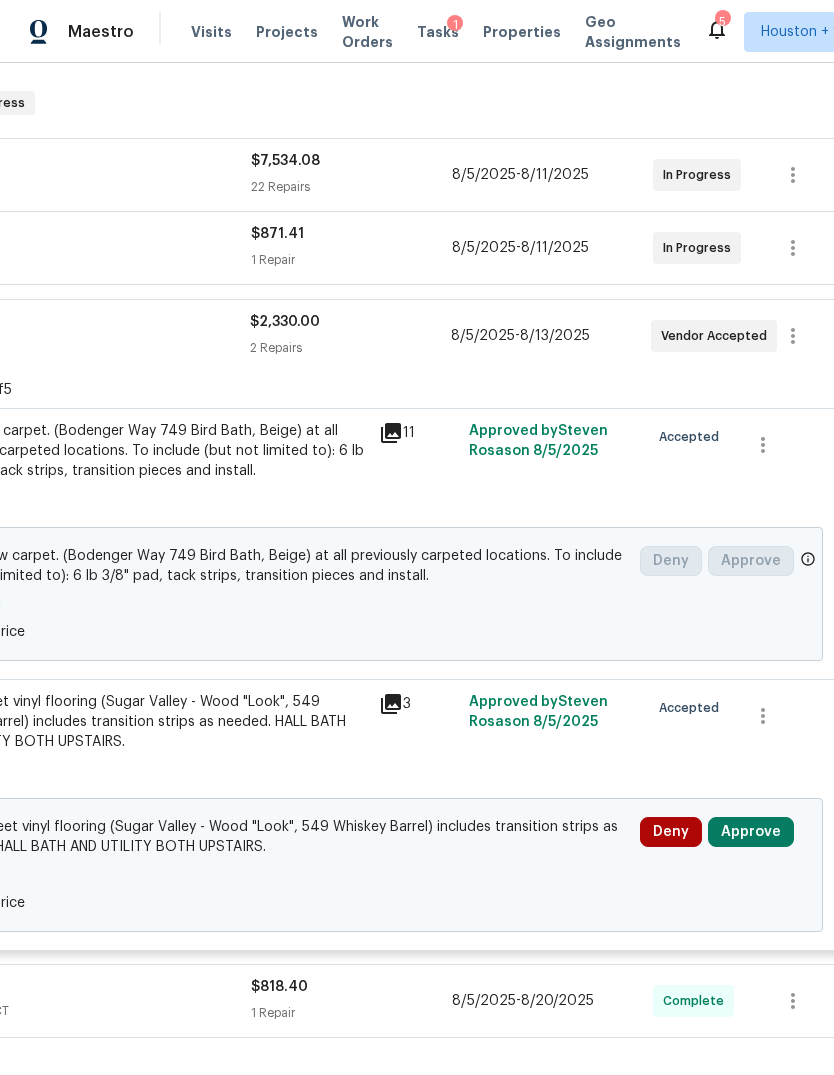 scroll, scrollTop: 0, scrollLeft: 282, axis: horizontal 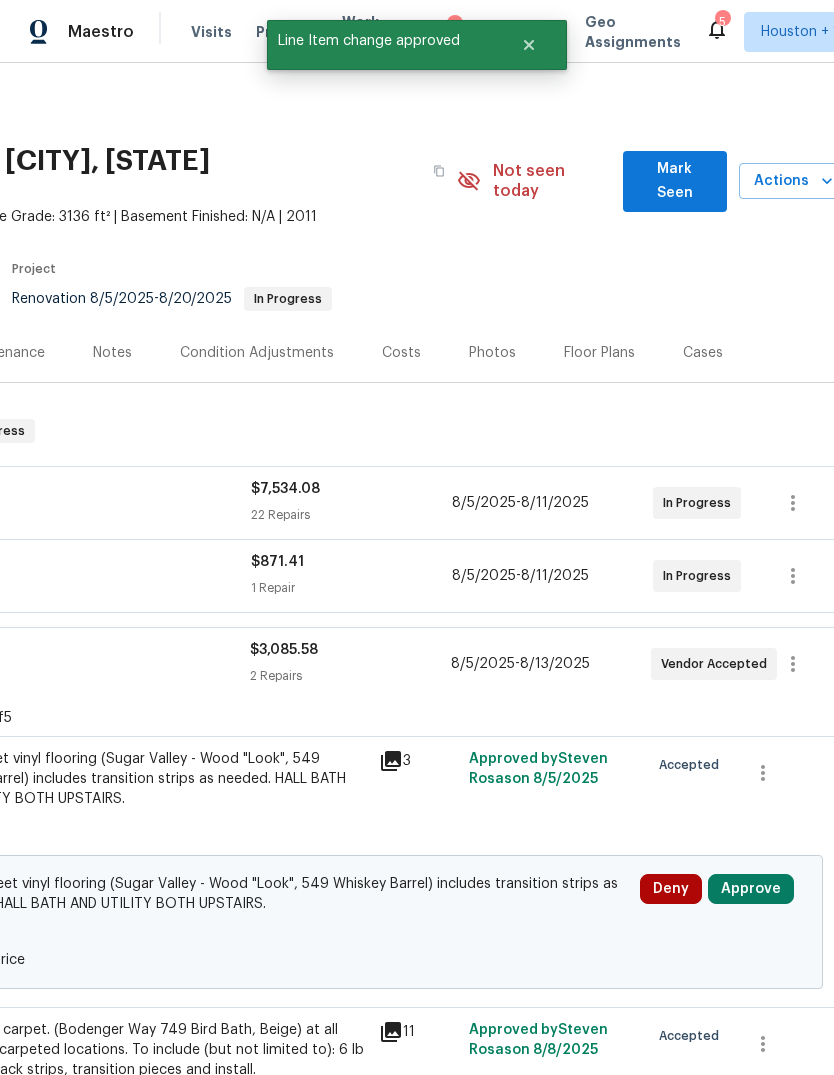 click on "Approve" at bounding box center (751, 889) 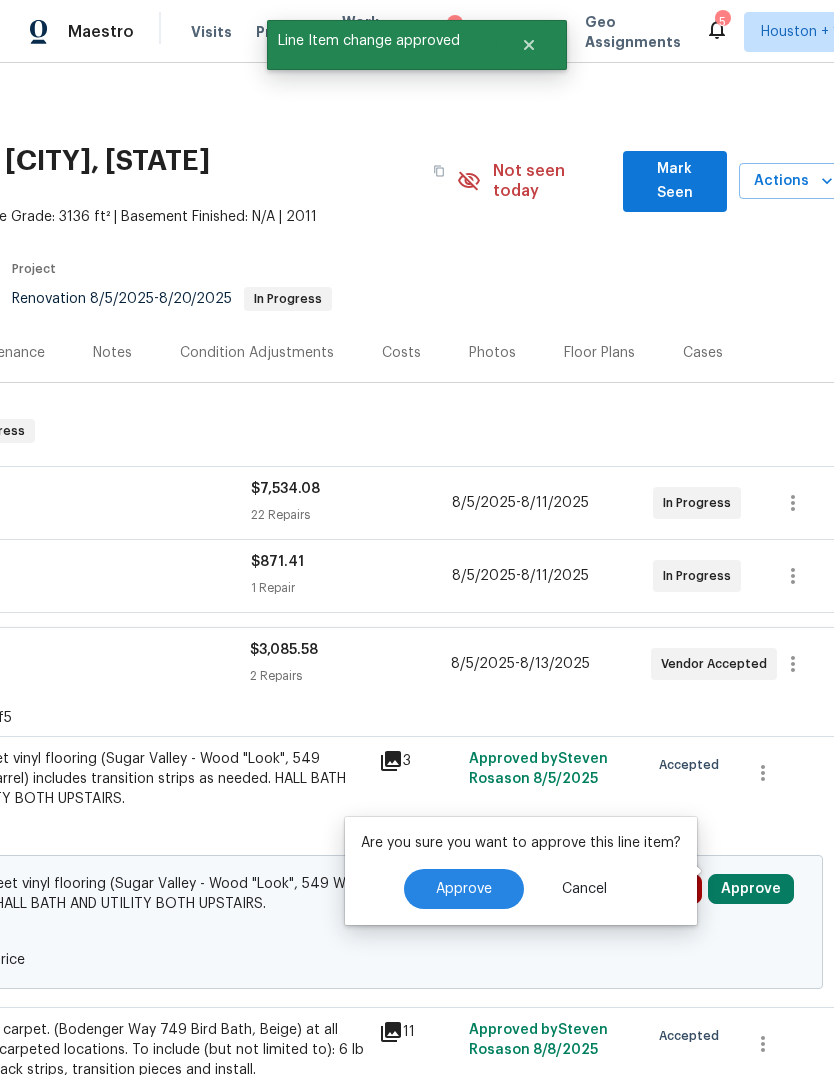click on "Approve" at bounding box center [464, 889] 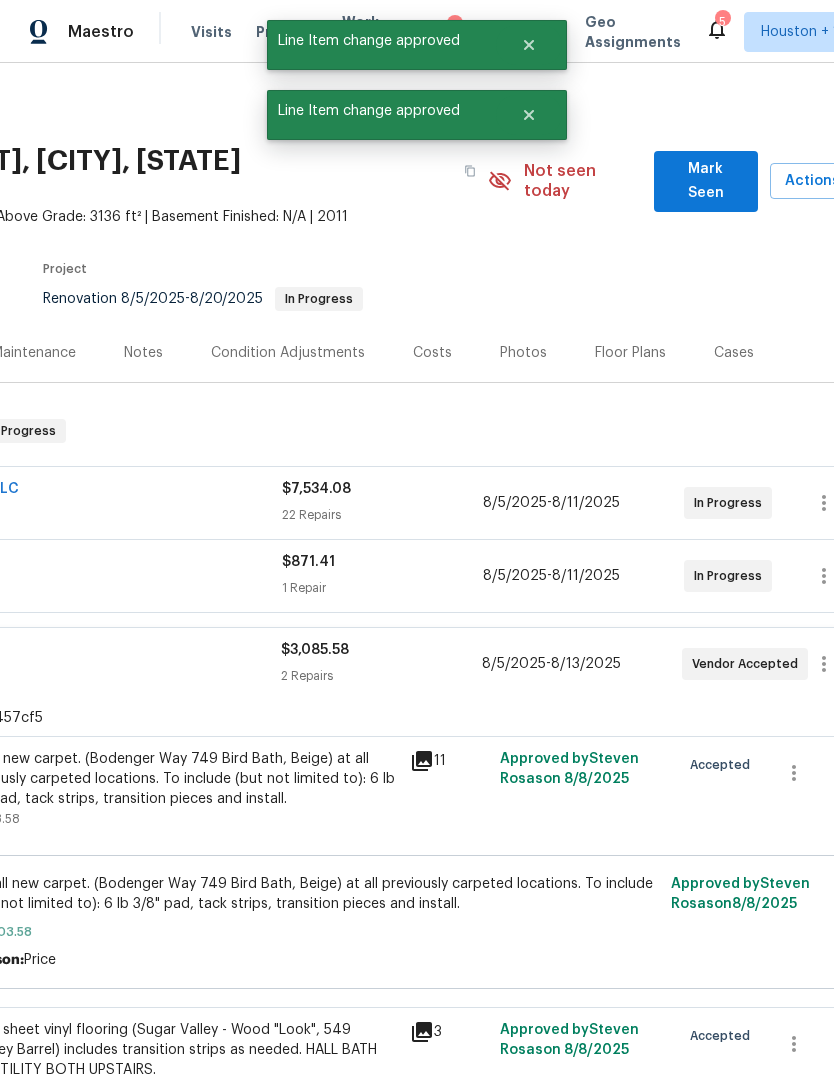 scroll, scrollTop: -6, scrollLeft: 242, axis: both 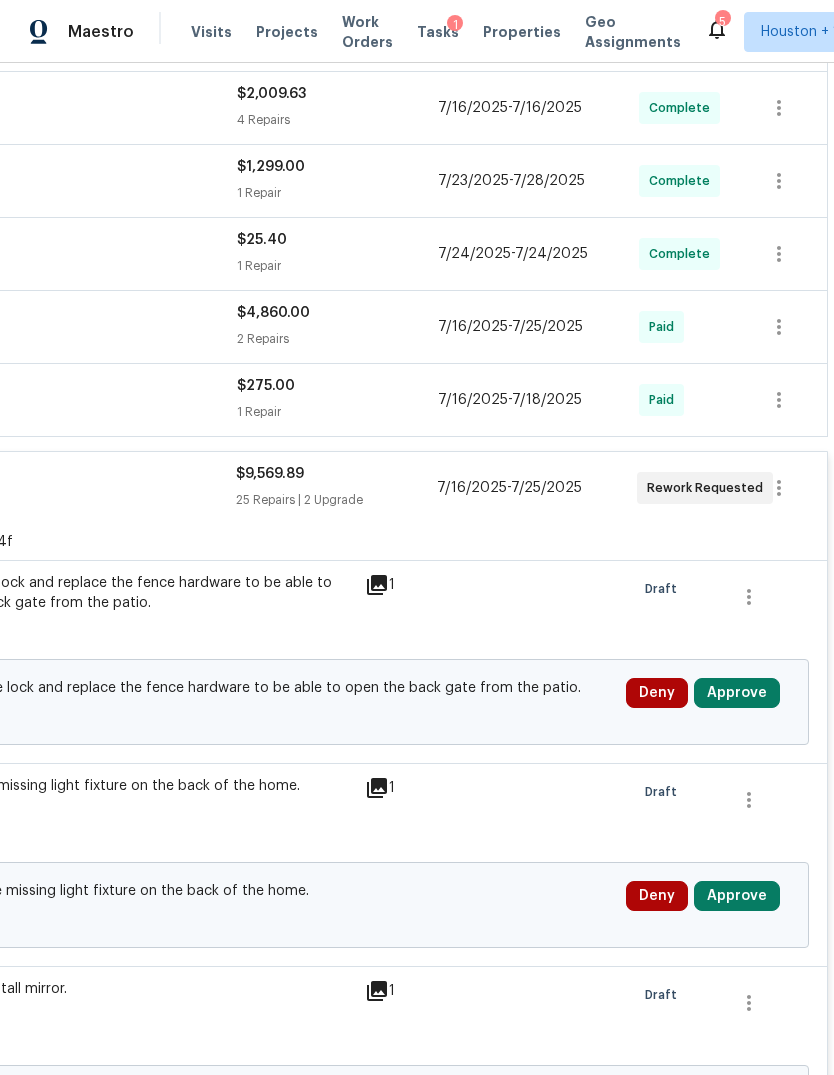 click on "Approve" at bounding box center (737, 693) 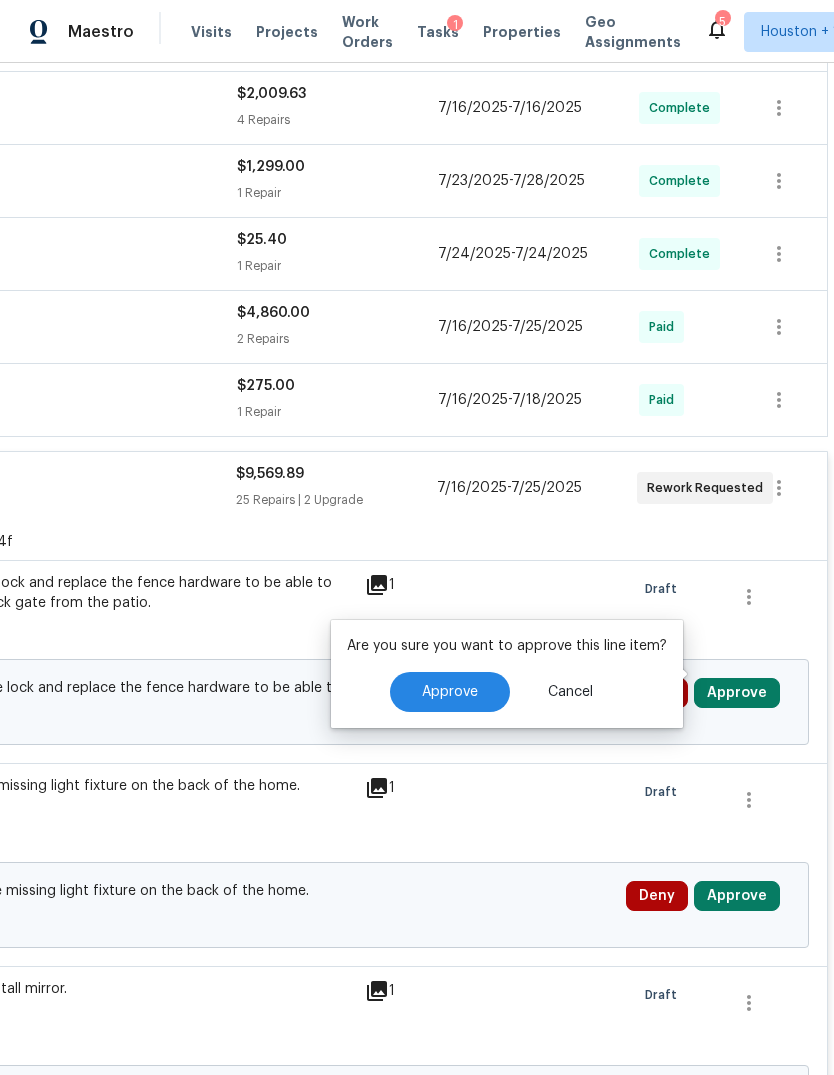 click on "Approve" at bounding box center (450, 692) 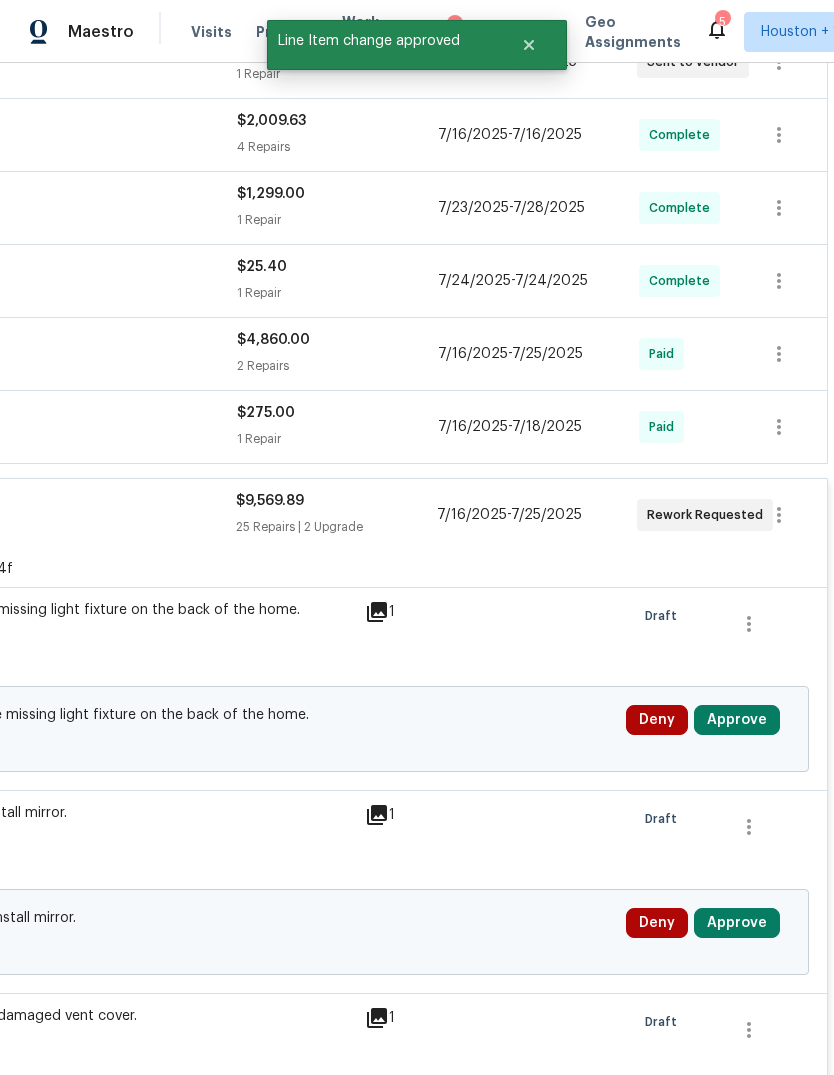 scroll, scrollTop: 587, scrollLeft: 296, axis: both 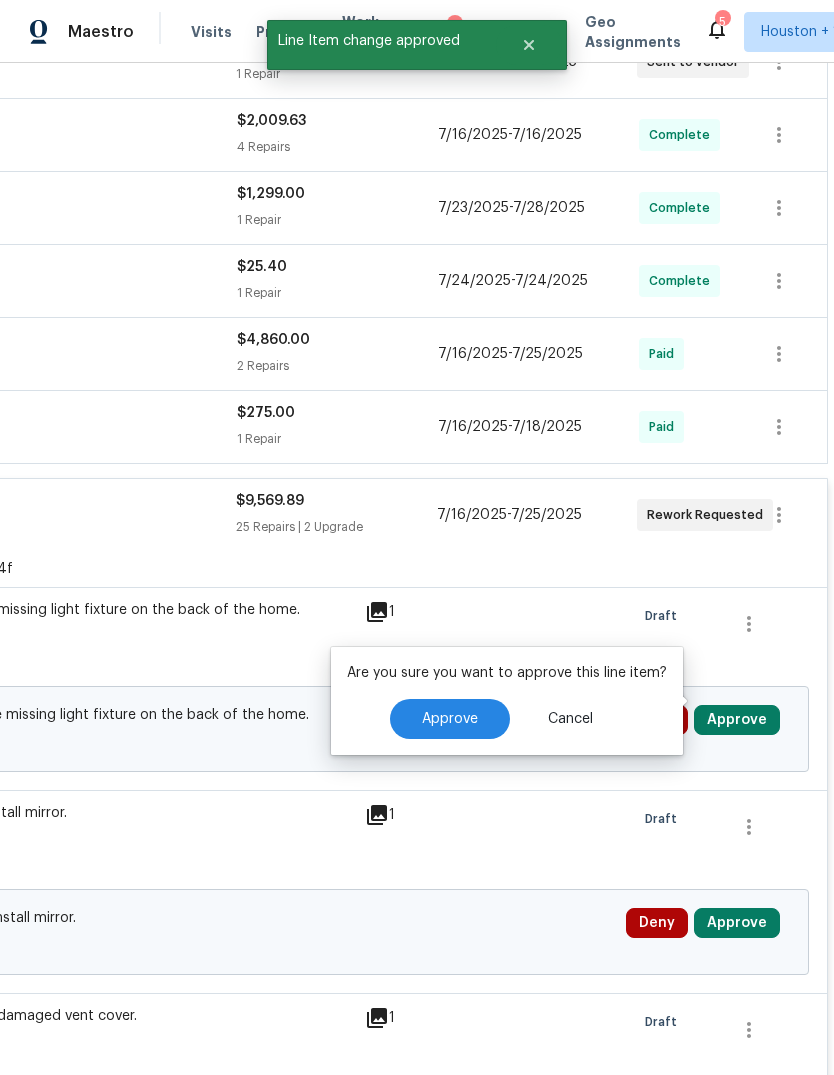 click on "Approve" at bounding box center (450, 719) 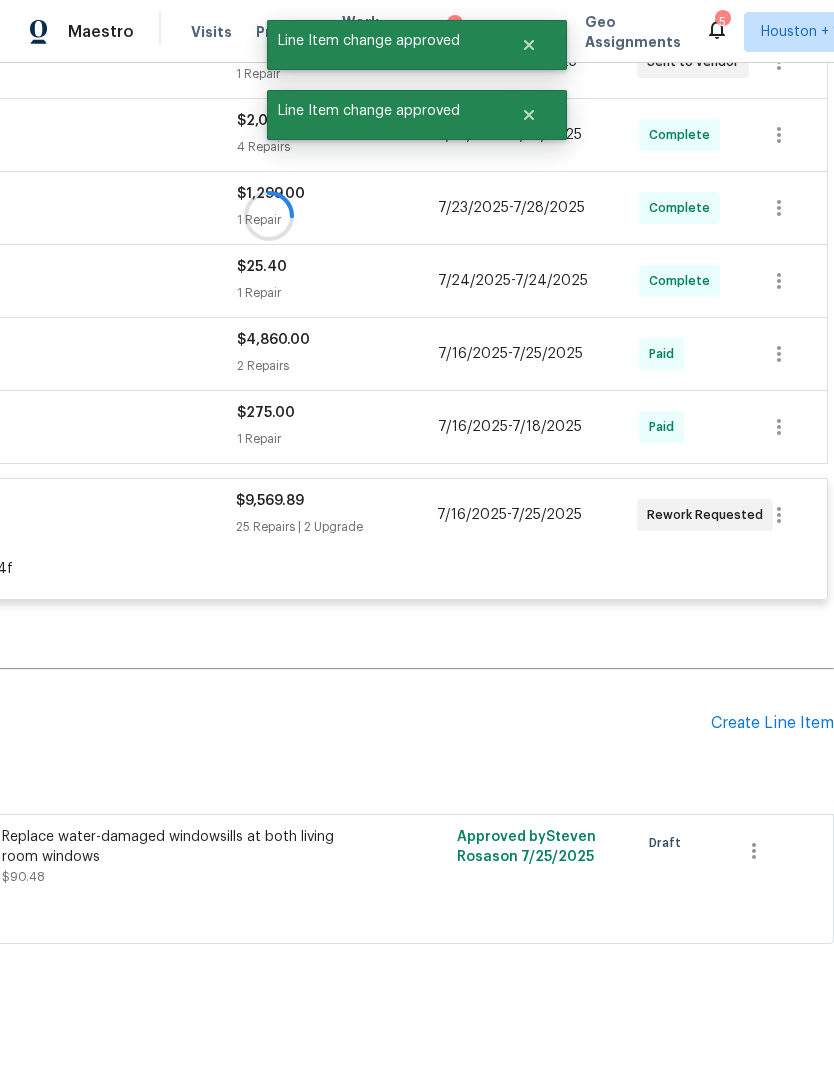 scroll, scrollTop: 497, scrollLeft: 296, axis: both 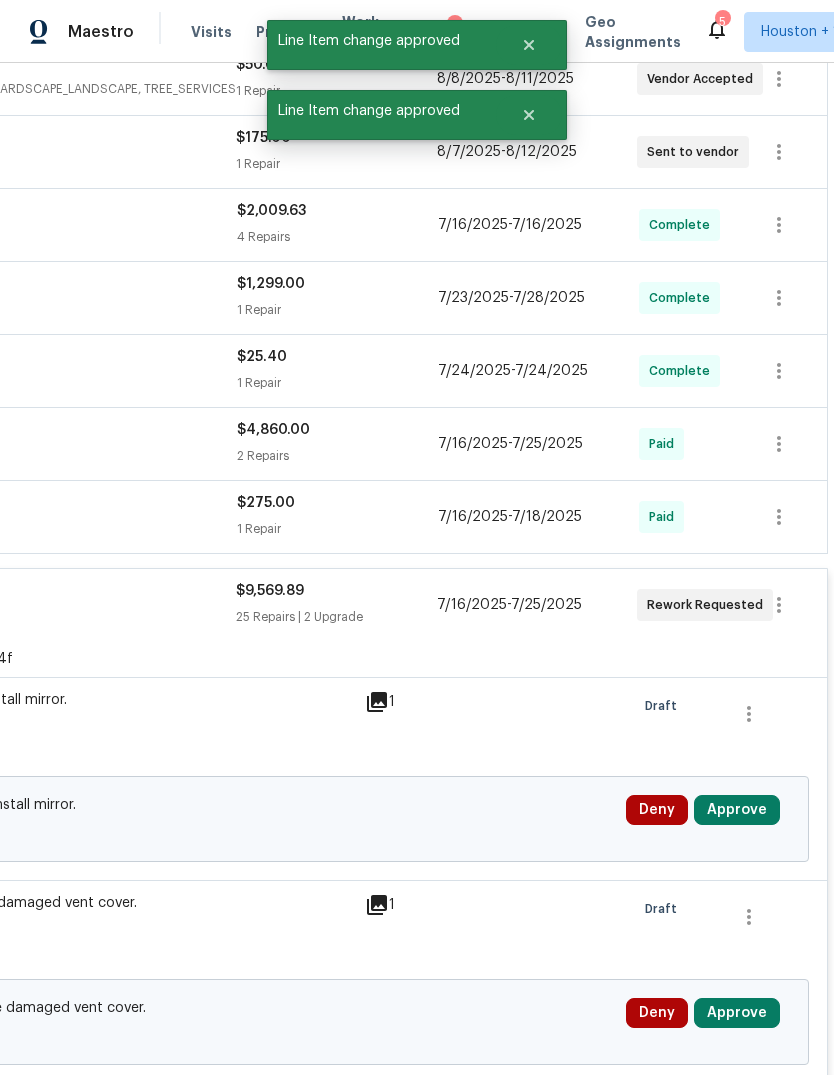 click on "Approve" at bounding box center (737, 810) 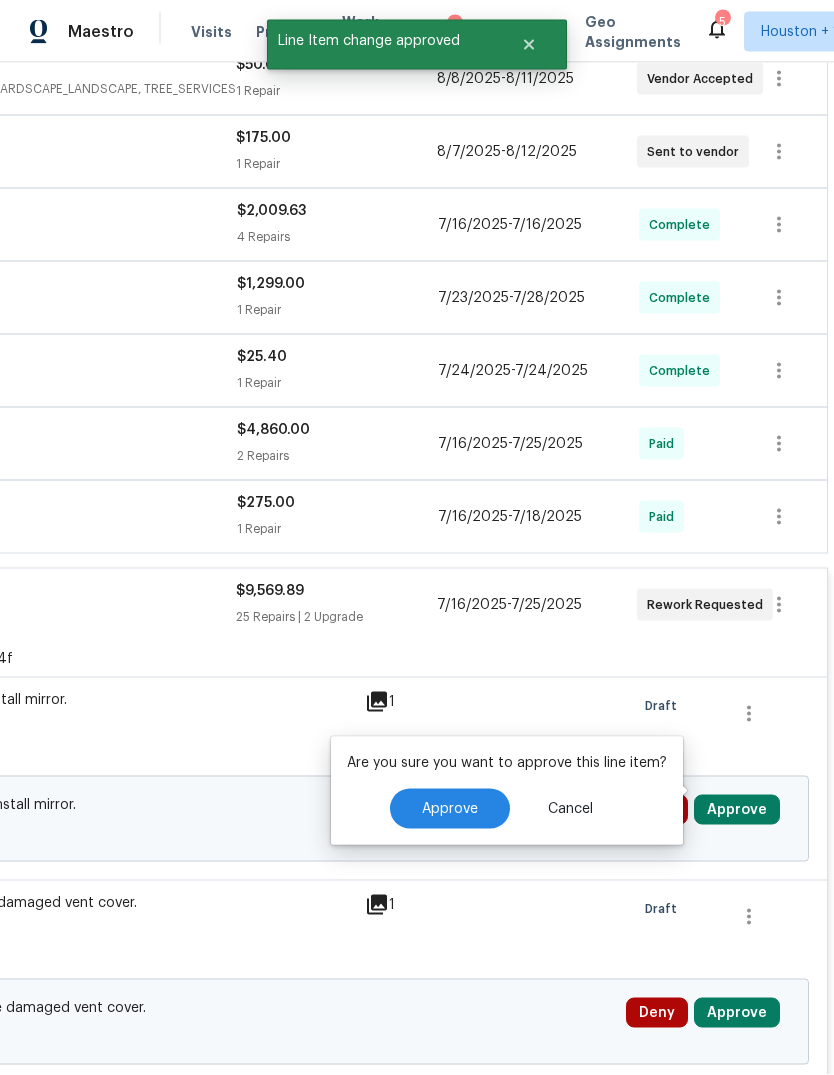 scroll, scrollTop: 75, scrollLeft: 0, axis: vertical 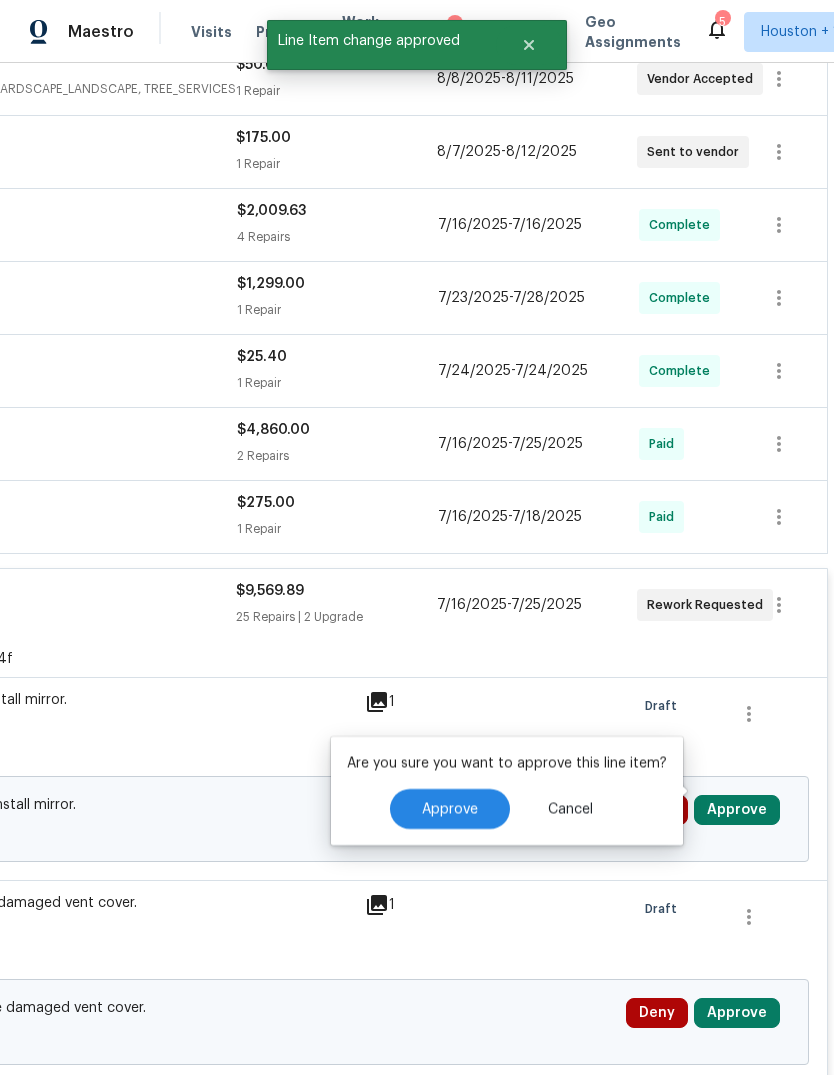click on "Approve" at bounding box center [450, 809] 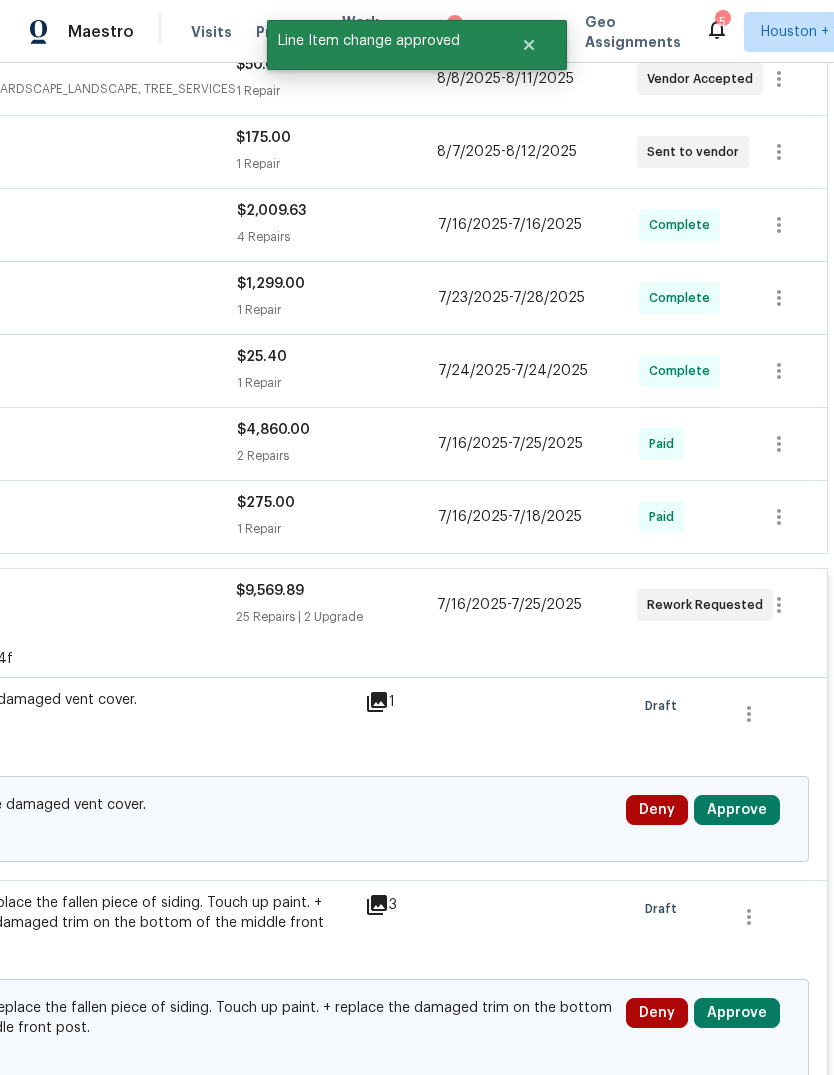 click on "Approve" at bounding box center [737, 810] 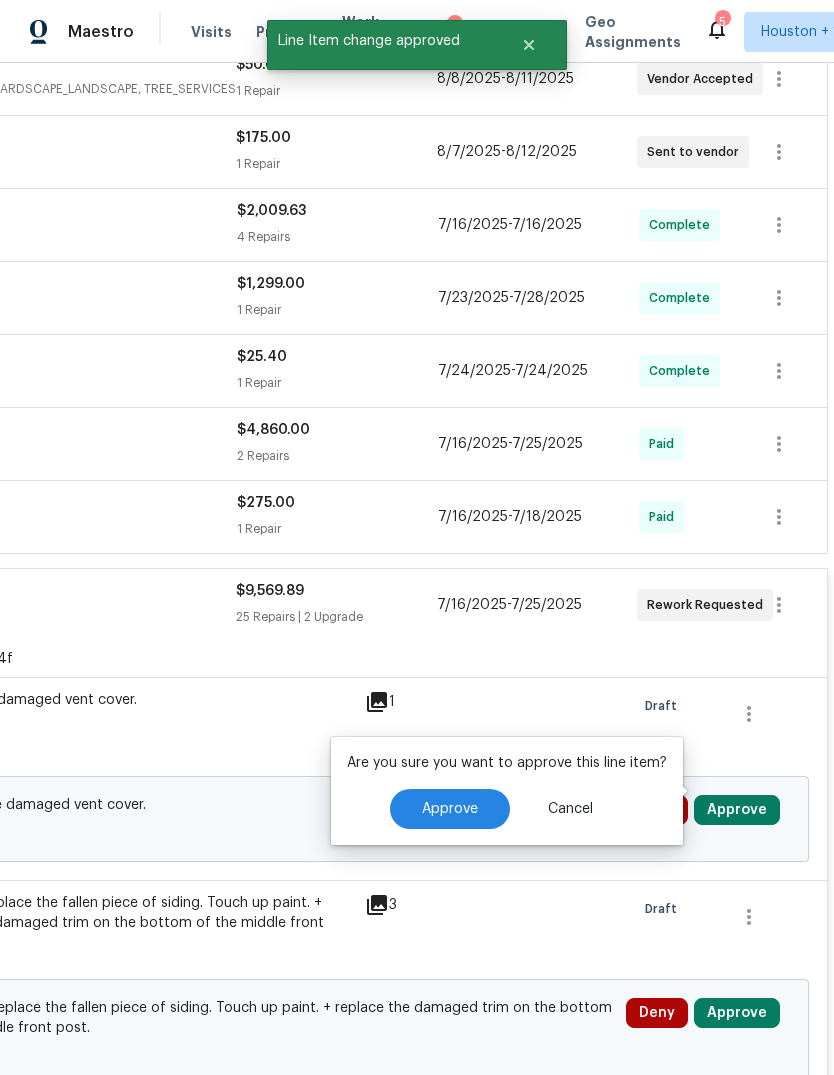 click on "Approve" at bounding box center [450, 809] 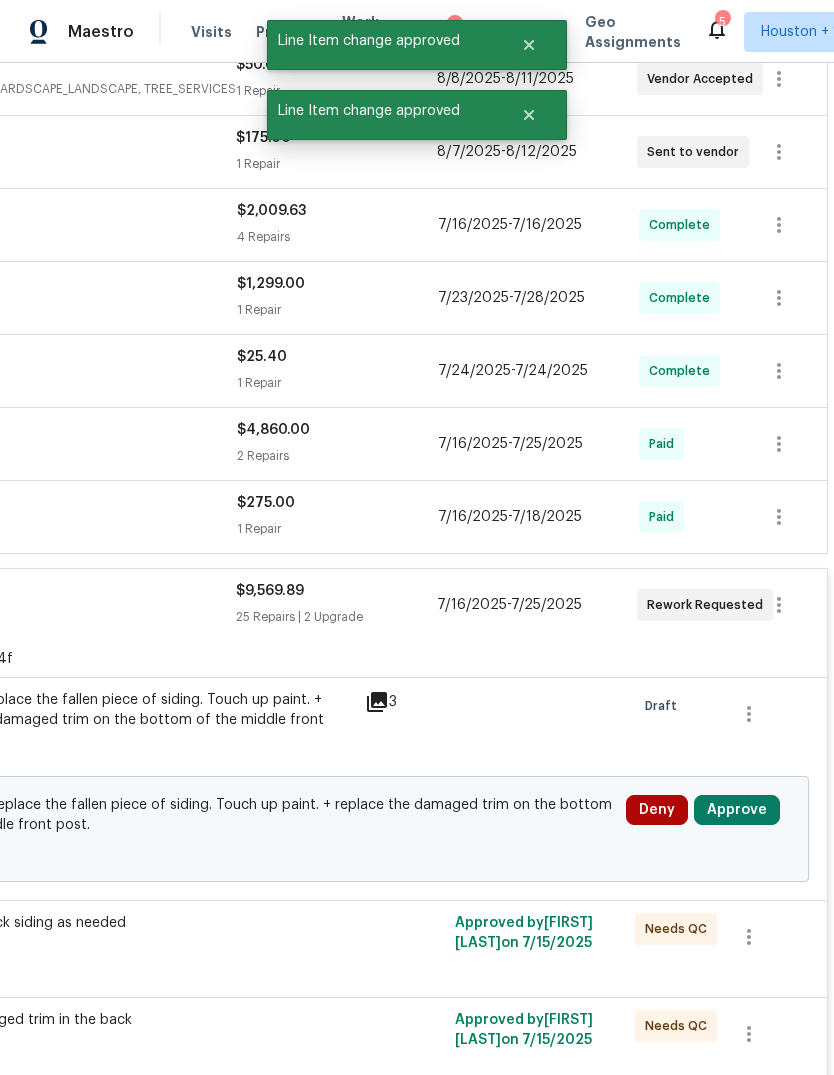 click on "Approve" at bounding box center [737, 810] 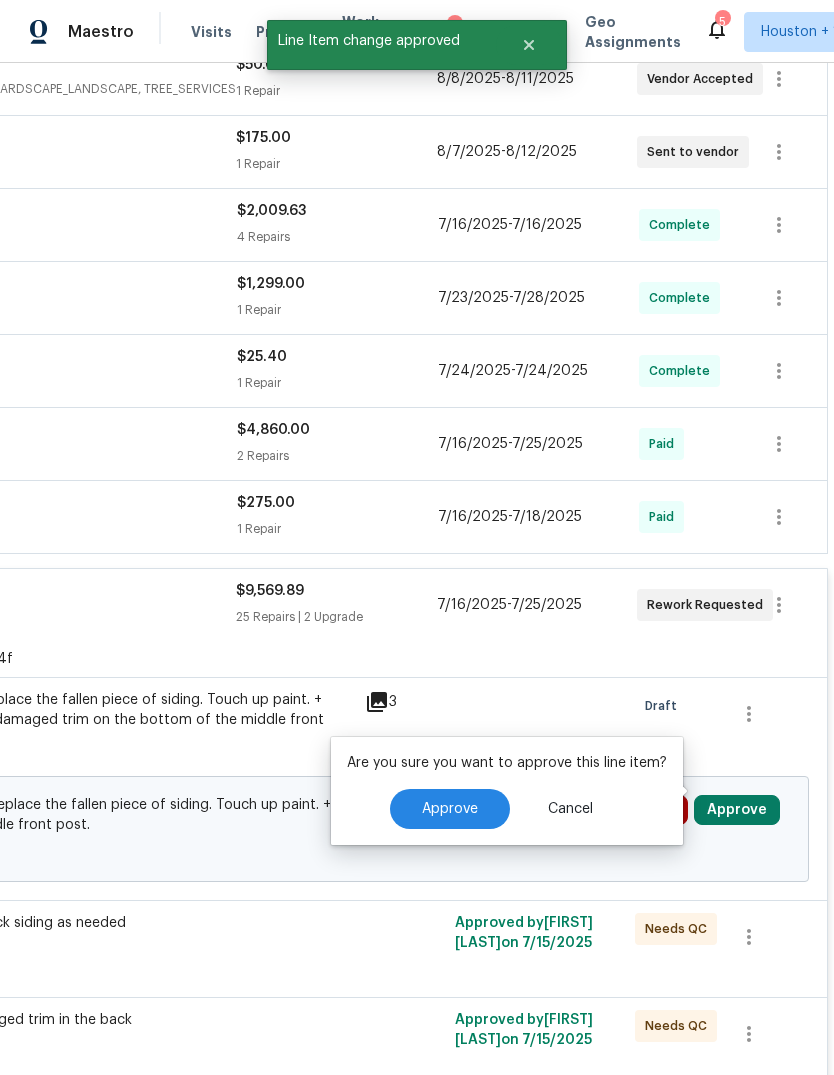click on "Approve" at bounding box center (450, 809) 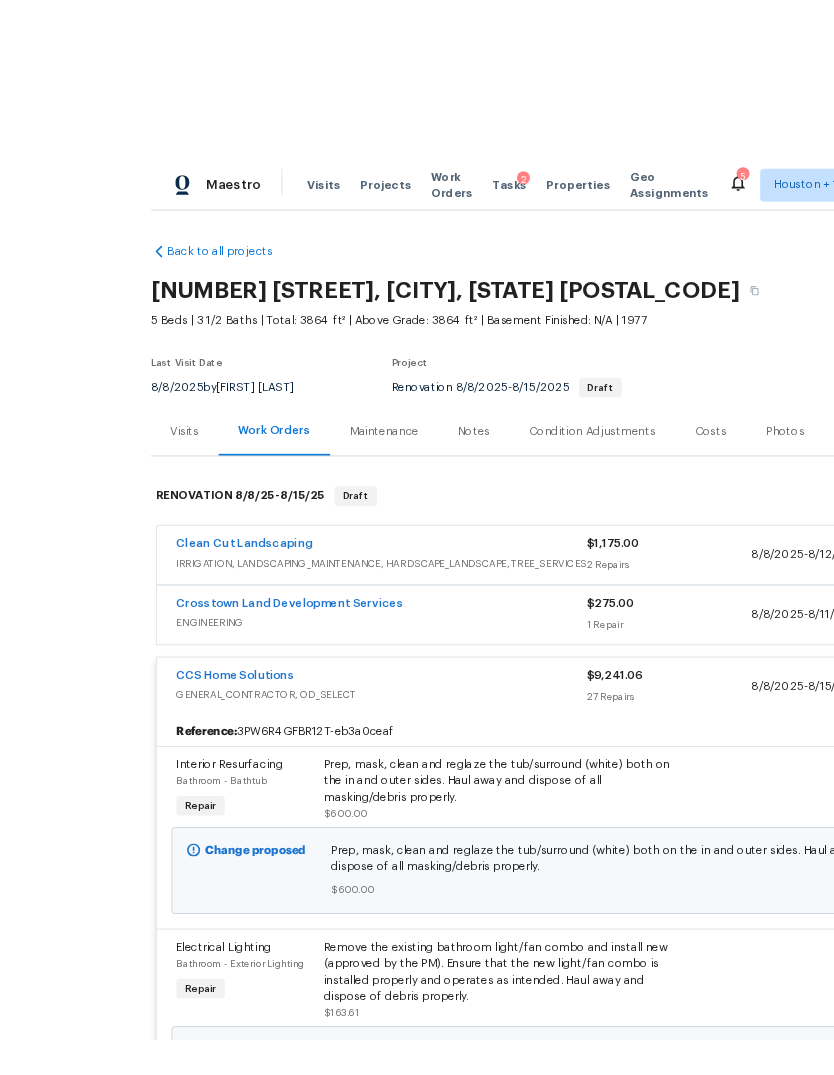 scroll, scrollTop: 7, scrollLeft: 0, axis: vertical 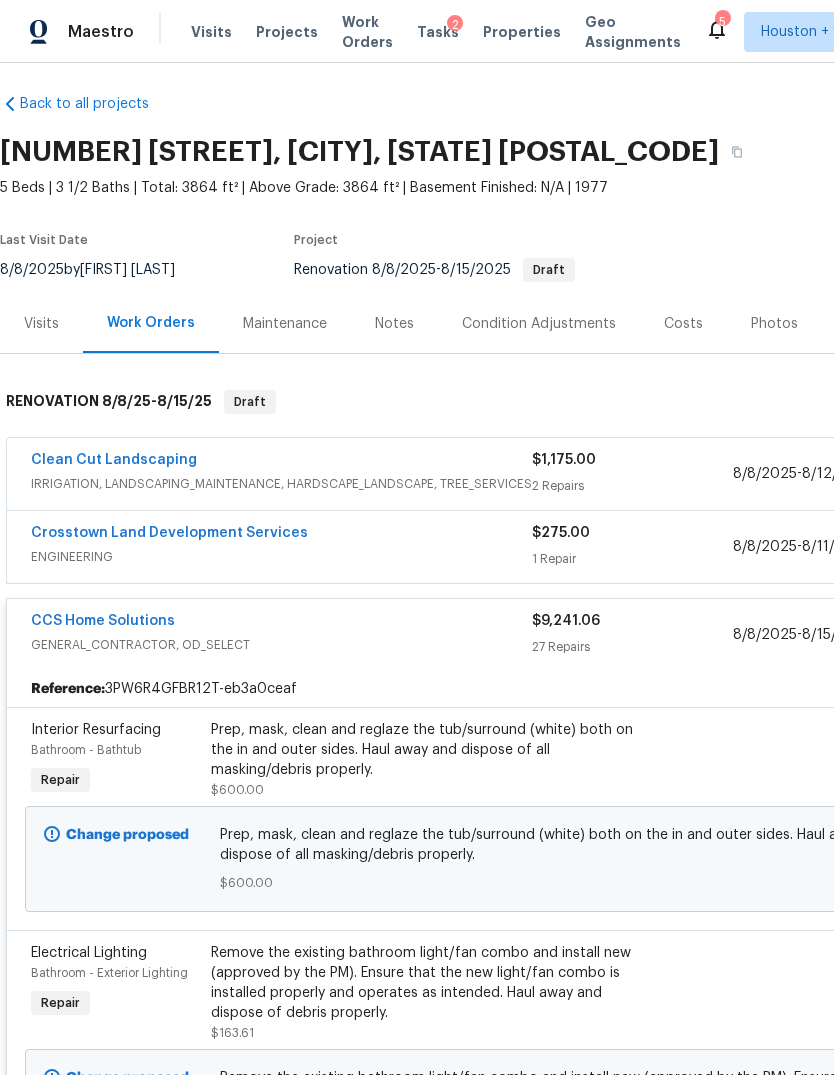 click on "Prep, mask, clean and reglaze the tub/surround (white) both on the in and outer sides. Haul away and dispose of all masking/debris properly." at bounding box center [430, 750] 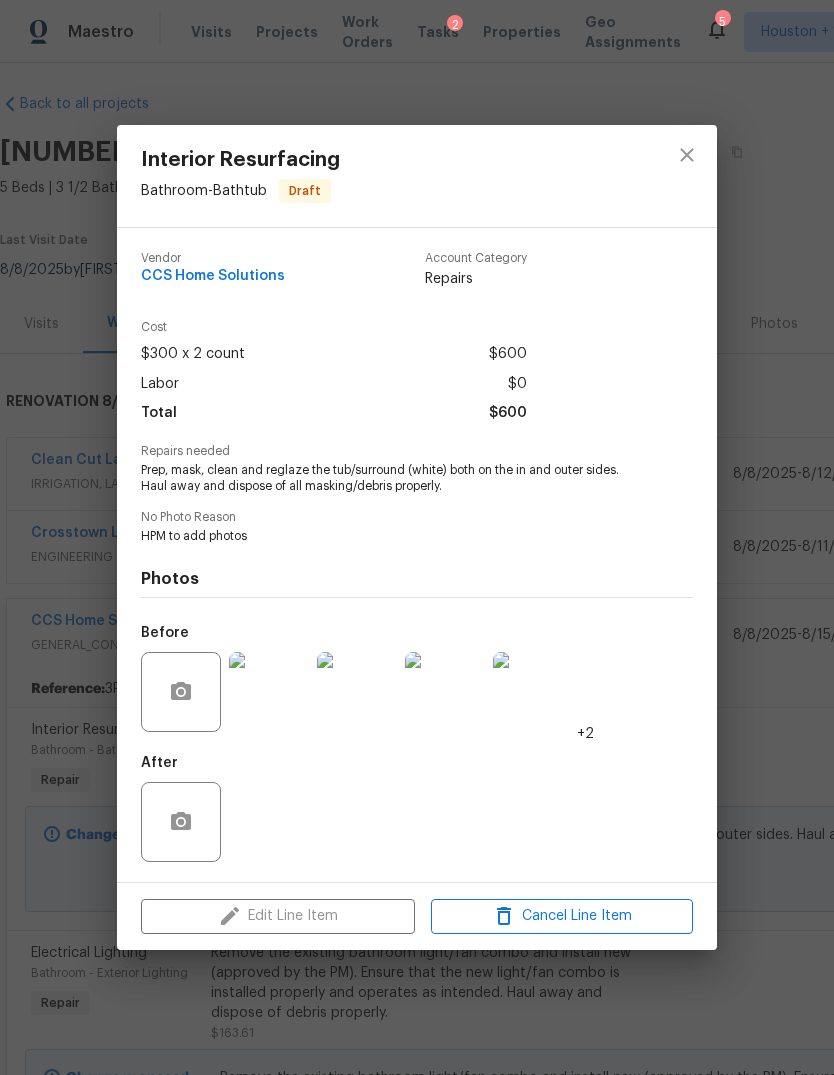 click on "Interior Resurfacing Bathroom  -  Bathtub Draft Vendor CCS Home Solutions Account Category Repairs Cost $300 x 2 count $600 Labor $0 Total $600 Repairs needed Prep, mask, clean and reglaze the tub/surround (white) both on the in and outer sides. Haul away and dispose of all masking/debris properly. No Photo Reason HPM to add photos Photos Before  +2 After  Edit Line Item  Cancel Line Item" at bounding box center (417, 537) 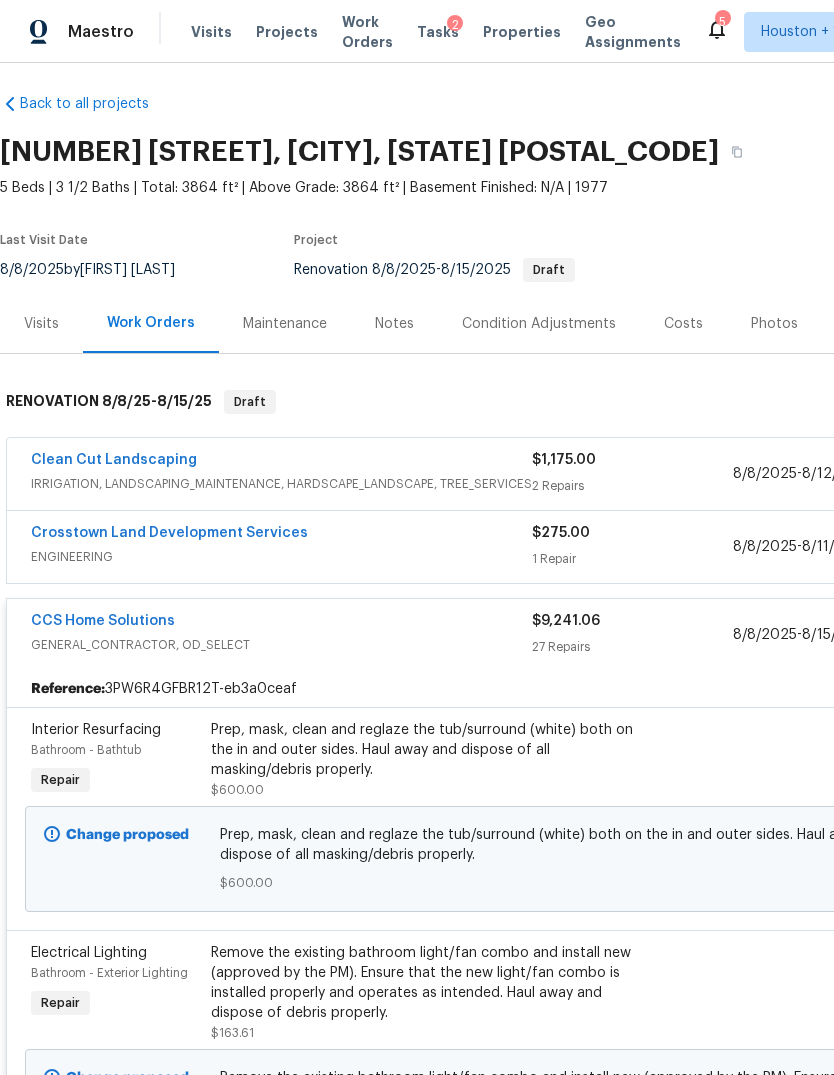 click on "CCS Home Solutions" at bounding box center [281, 623] 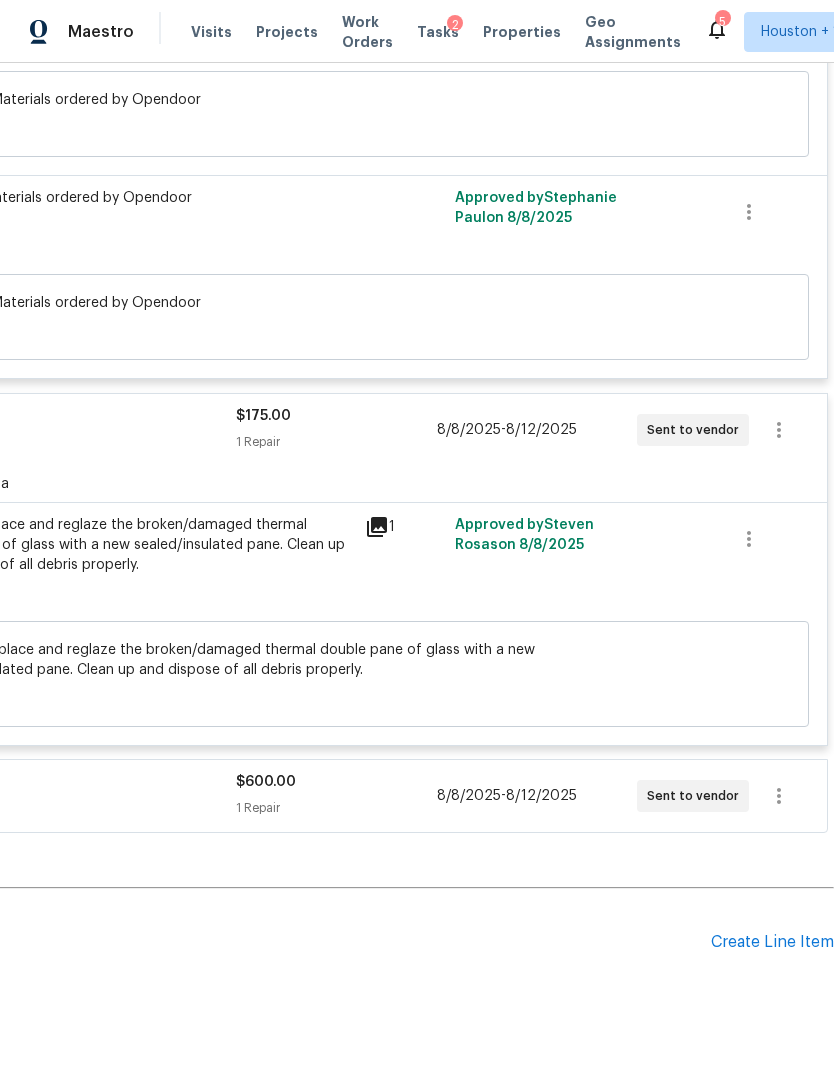 scroll, scrollTop: 815, scrollLeft: 296, axis: both 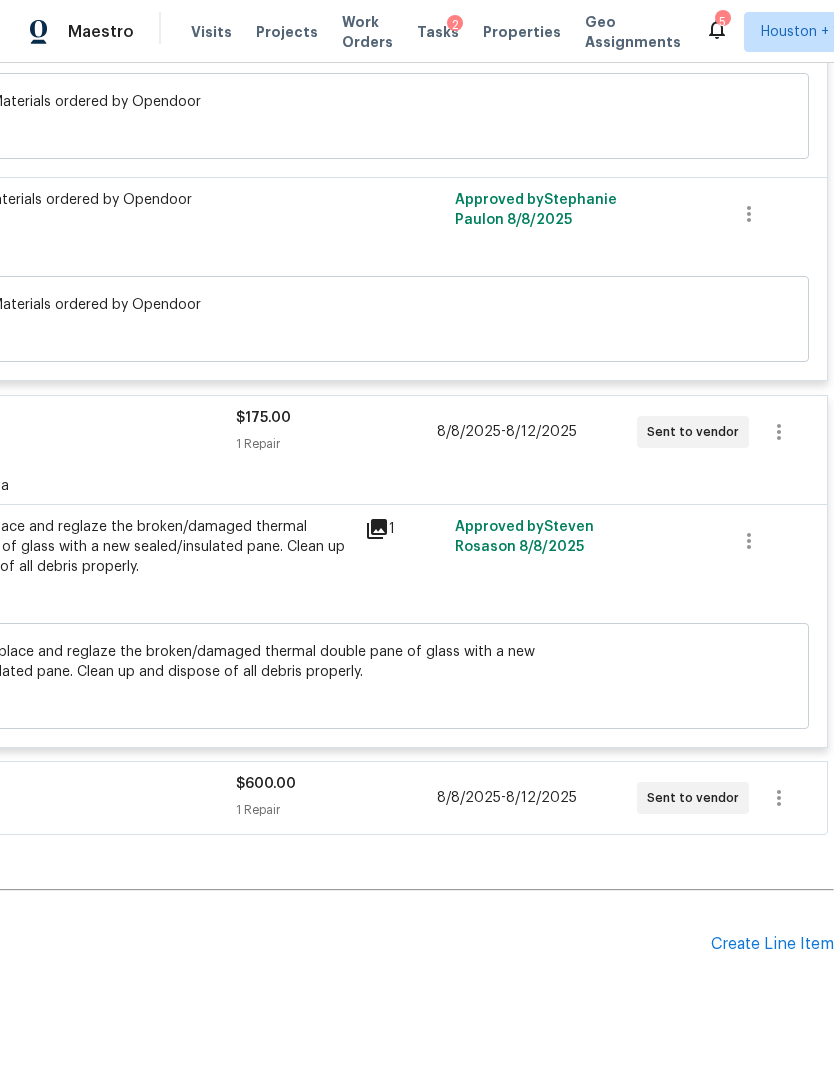 click on "$600.00 1 Repair" at bounding box center (336, 798) 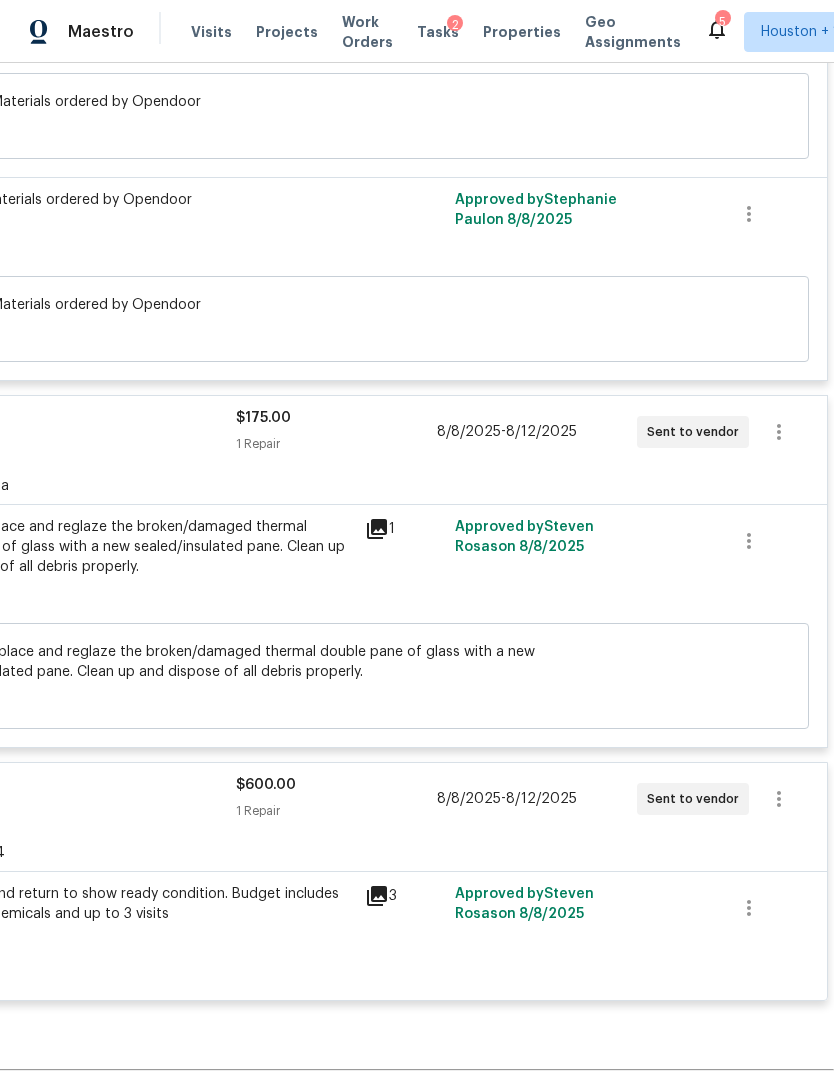 click on "[DATE]  -  [DATE]" at bounding box center (537, 799) 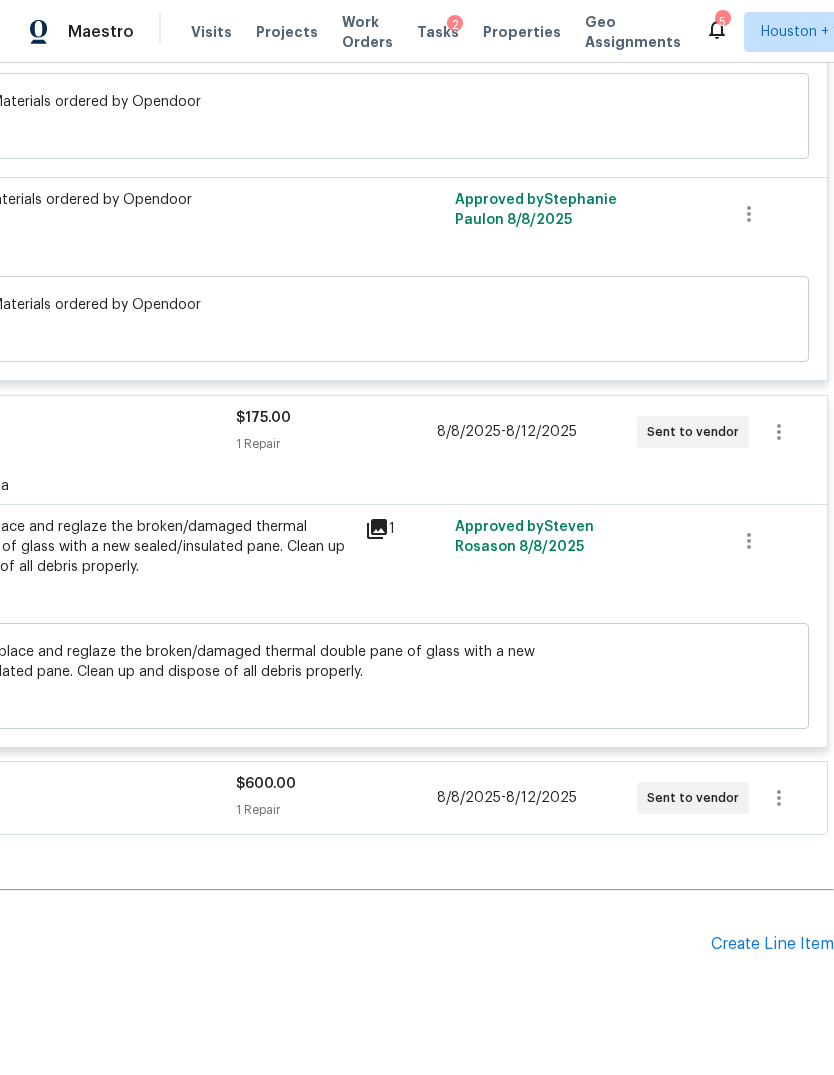 click on "[DATE]  -  [DATE]" at bounding box center (537, 432) 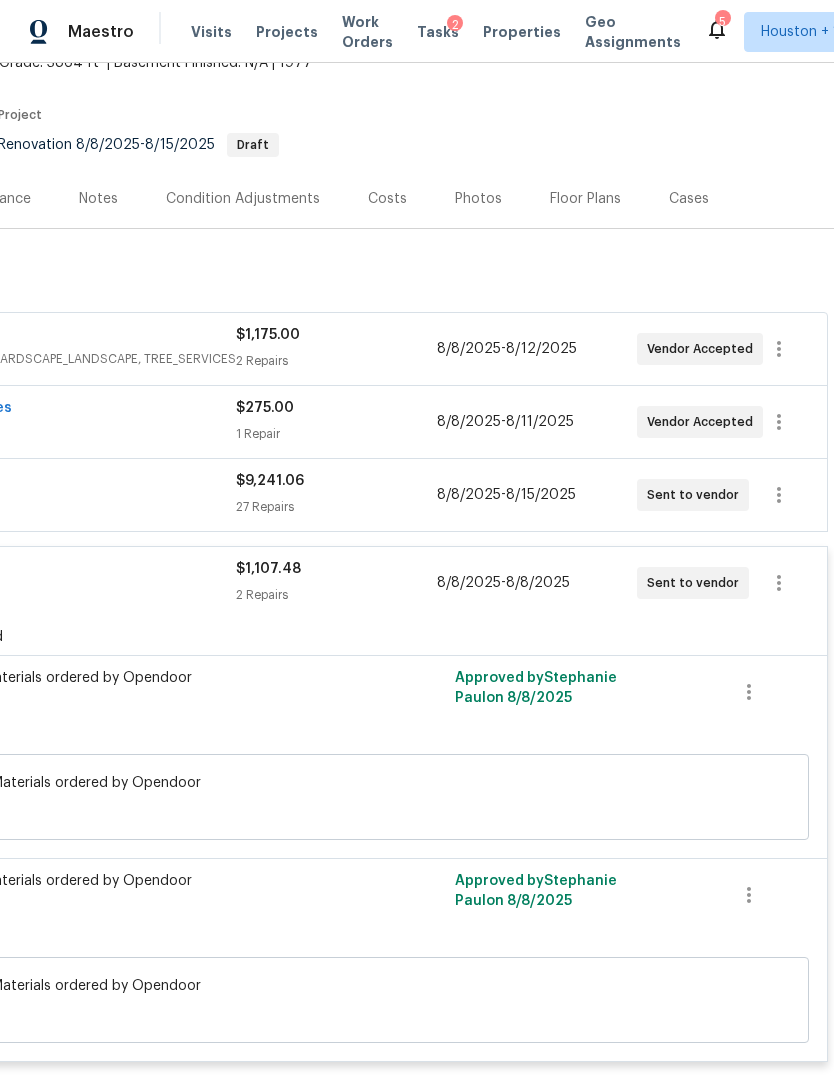 click on "[DATE]  -  [DATE]" at bounding box center [537, 583] 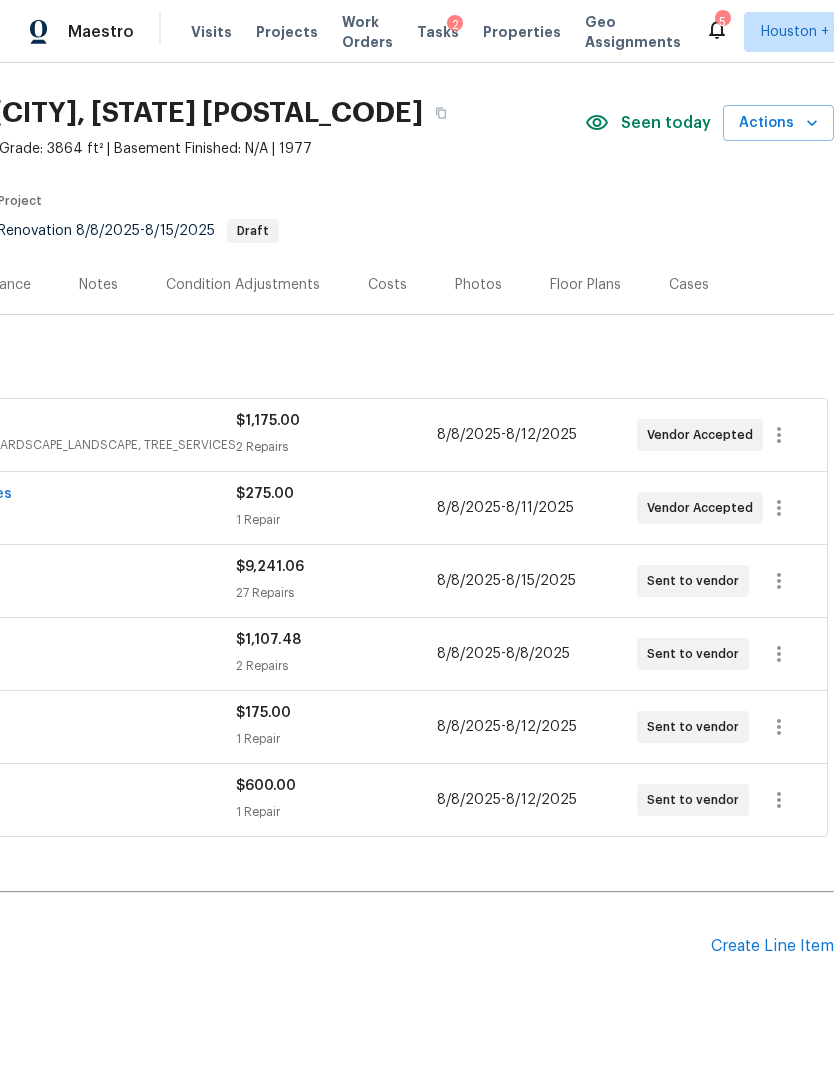 scroll, scrollTop: 46, scrollLeft: 296, axis: both 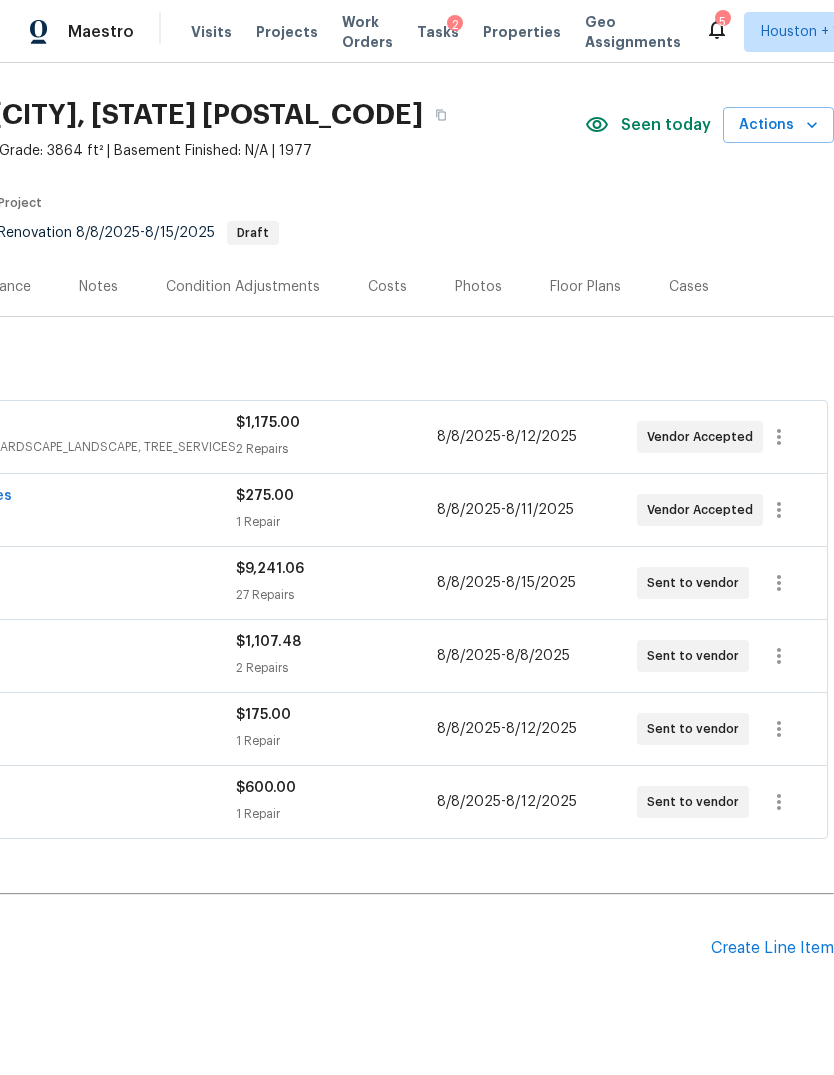 click on "[DATE]  -  [DATE]" at bounding box center [537, 437] 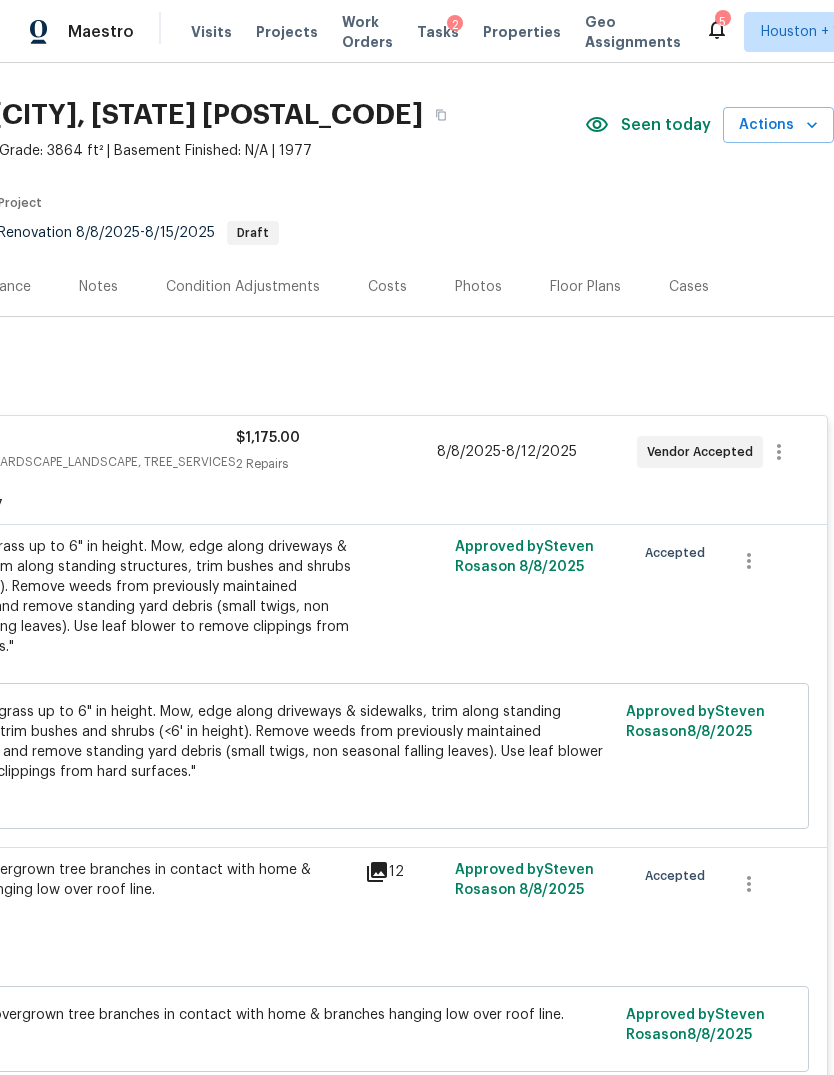 click on "[DATE]  -  [DATE]" at bounding box center (537, 452) 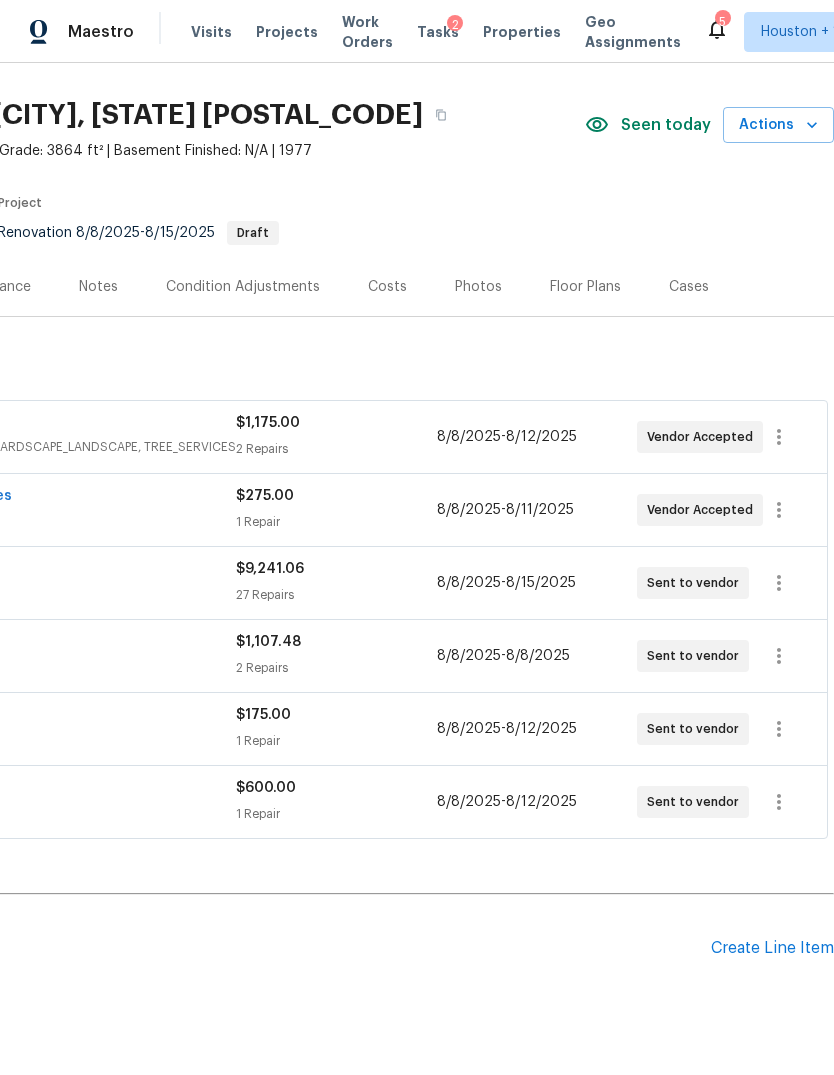 click on "[DATE]  -  [DATE]" at bounding box center [537, 510] 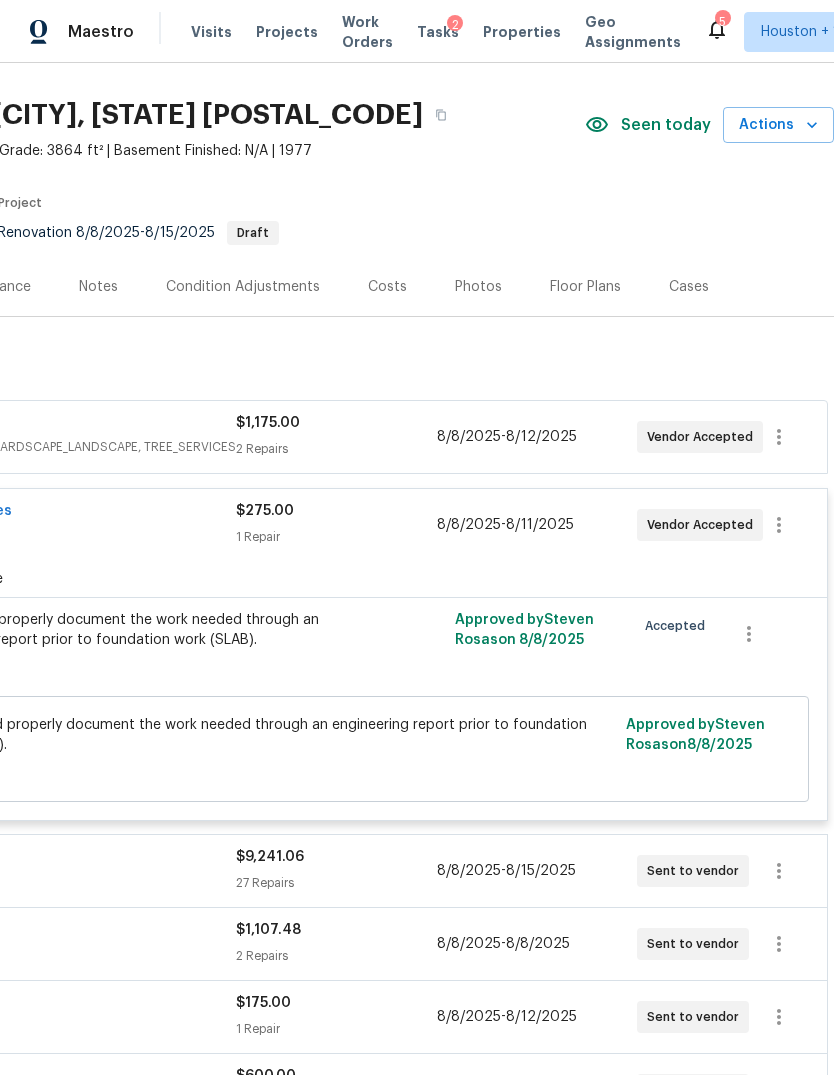 click on "Crosstown Land Development Services ENGINEERING $275.00 1 Repair [DATE]  -  [DATE] Vendor Accepted" at bounding box center (269, 525) 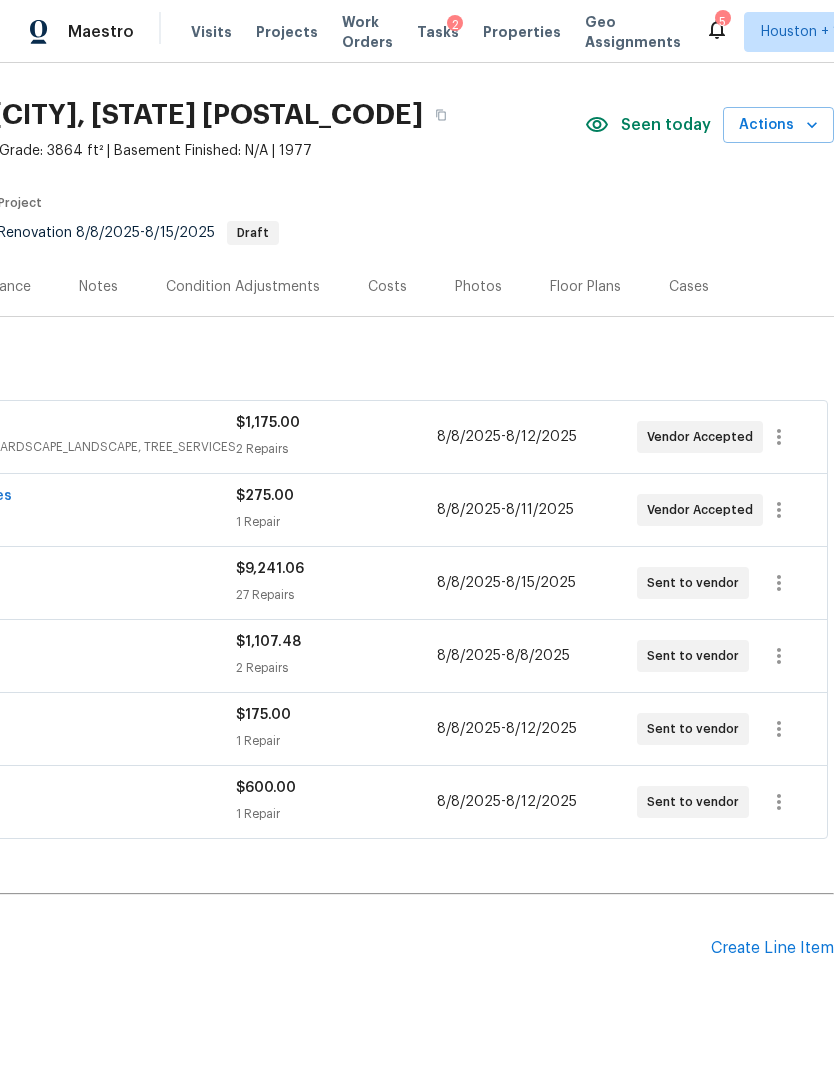 click on "[DATE]  -  [DATE]" at bounding box center [537, 583] 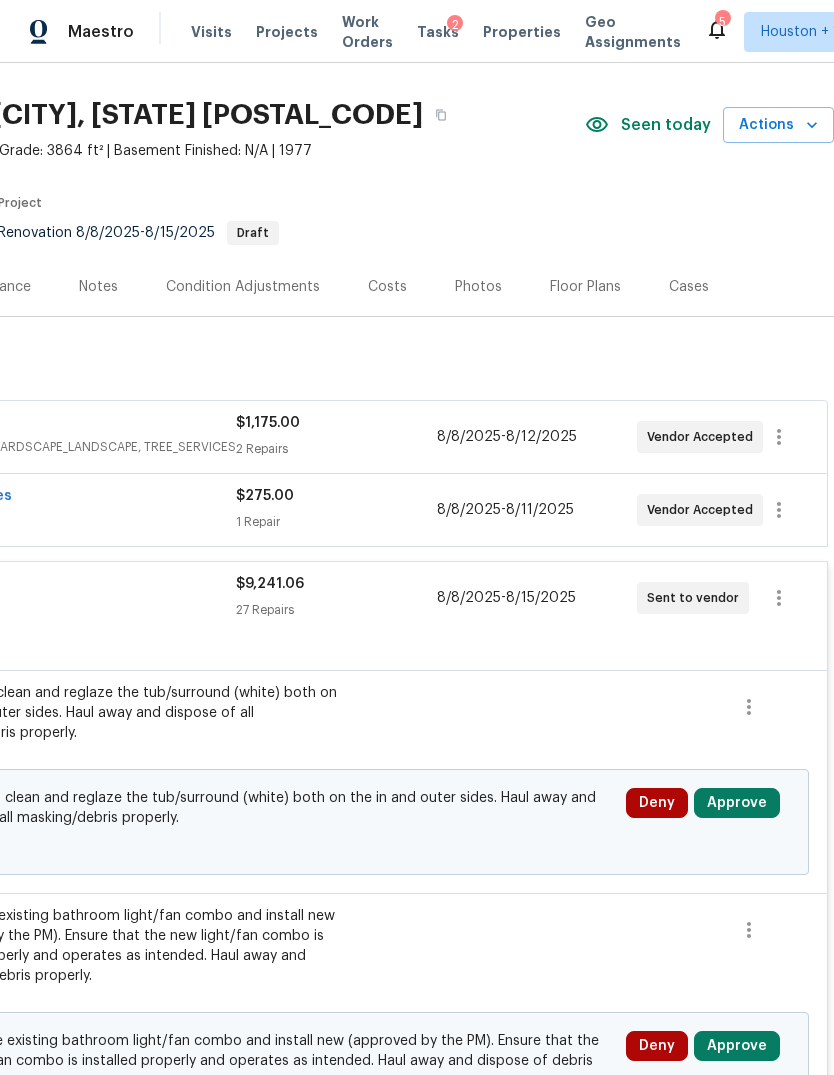 click on "Approve" at bounding box center (737, 803) 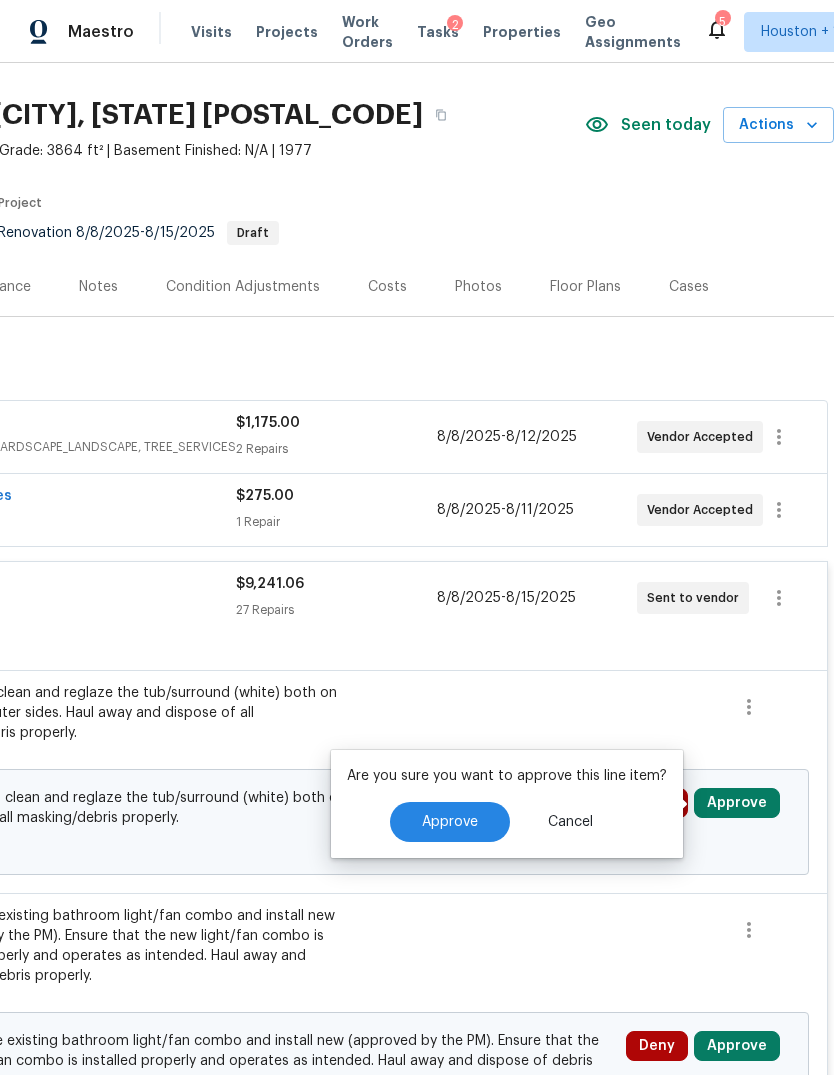 click on "Approve" at bounding box center (450, 822) 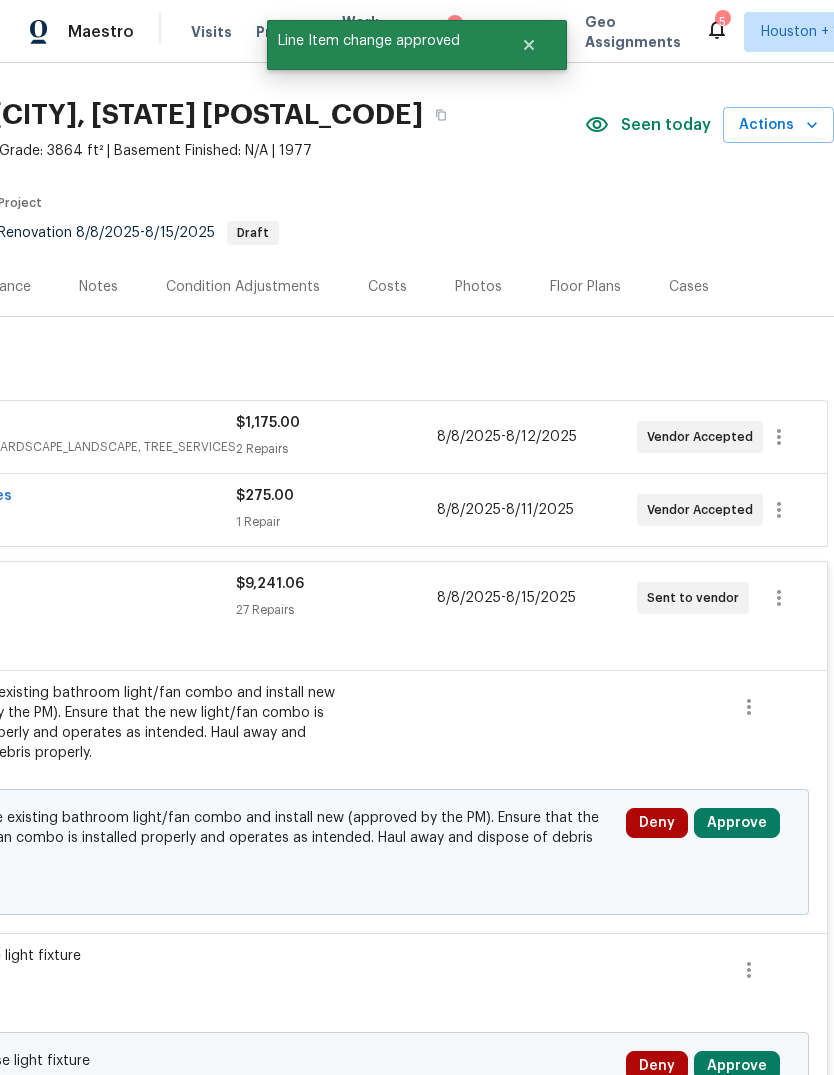 click on "Approve" at bounding box center [737, 823] 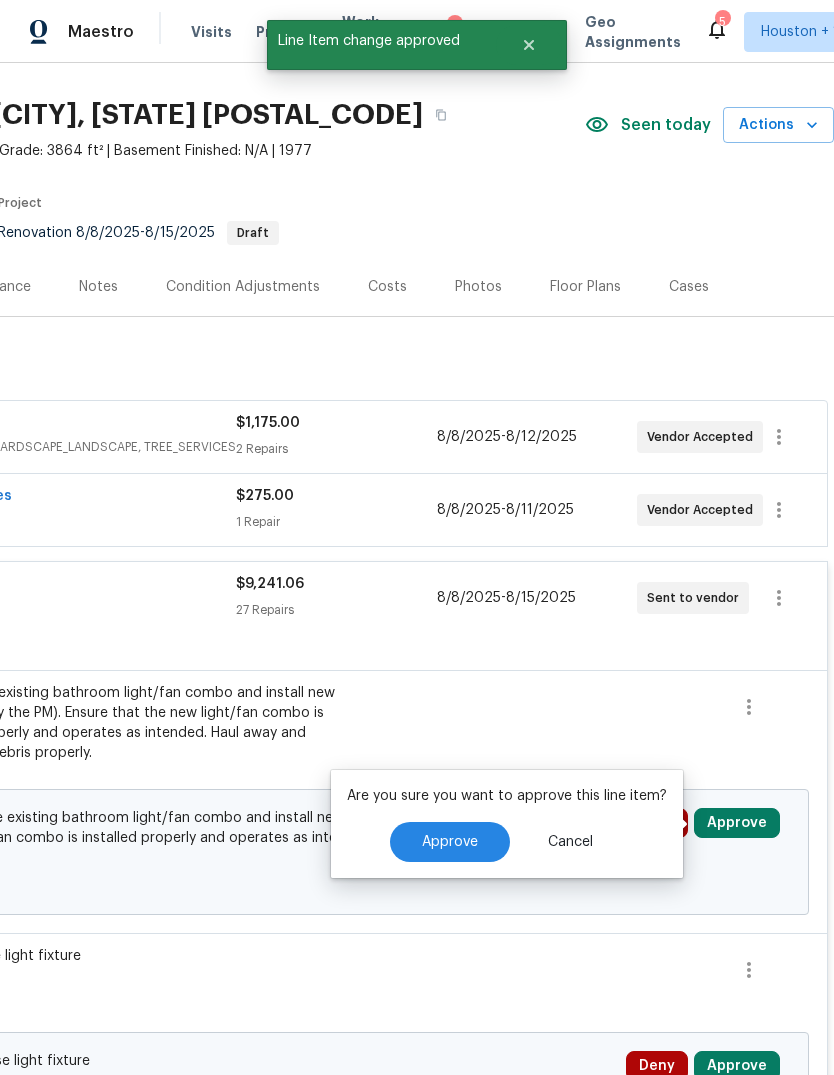 click on "Approve" at bounding box center [450, 842] 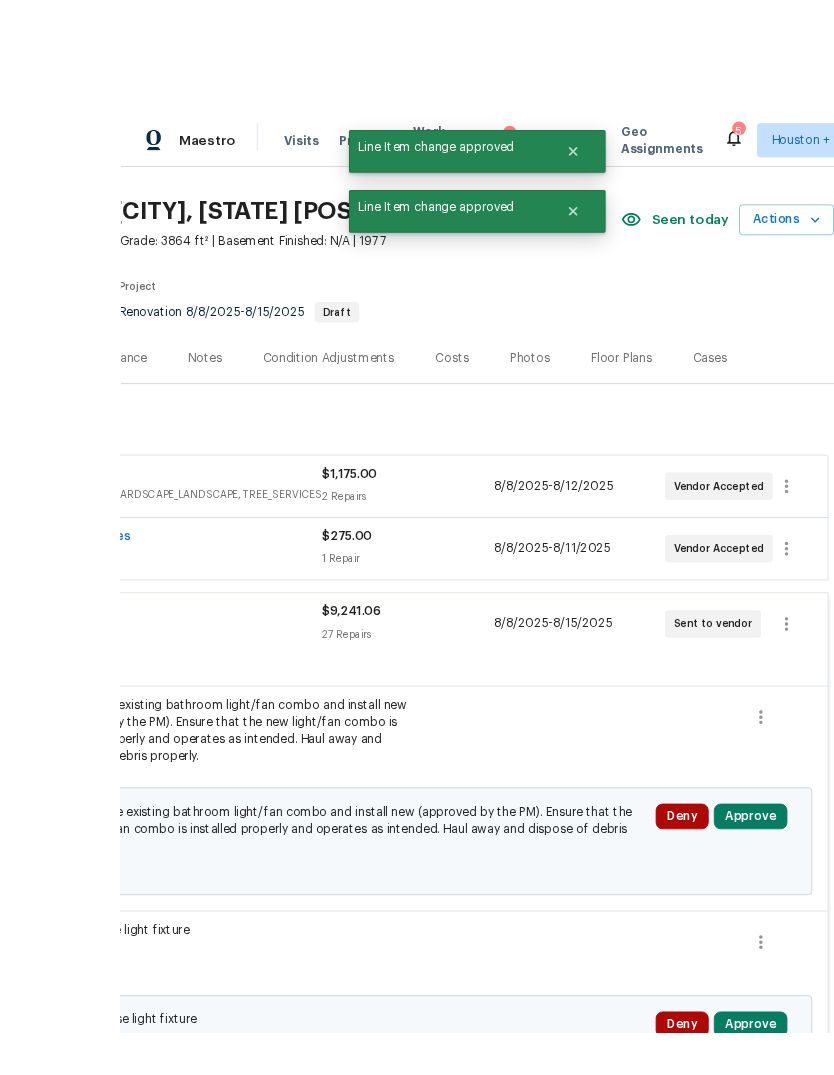 scroll, scrollTop: 7, scrollLeft: 0, axis: vertical 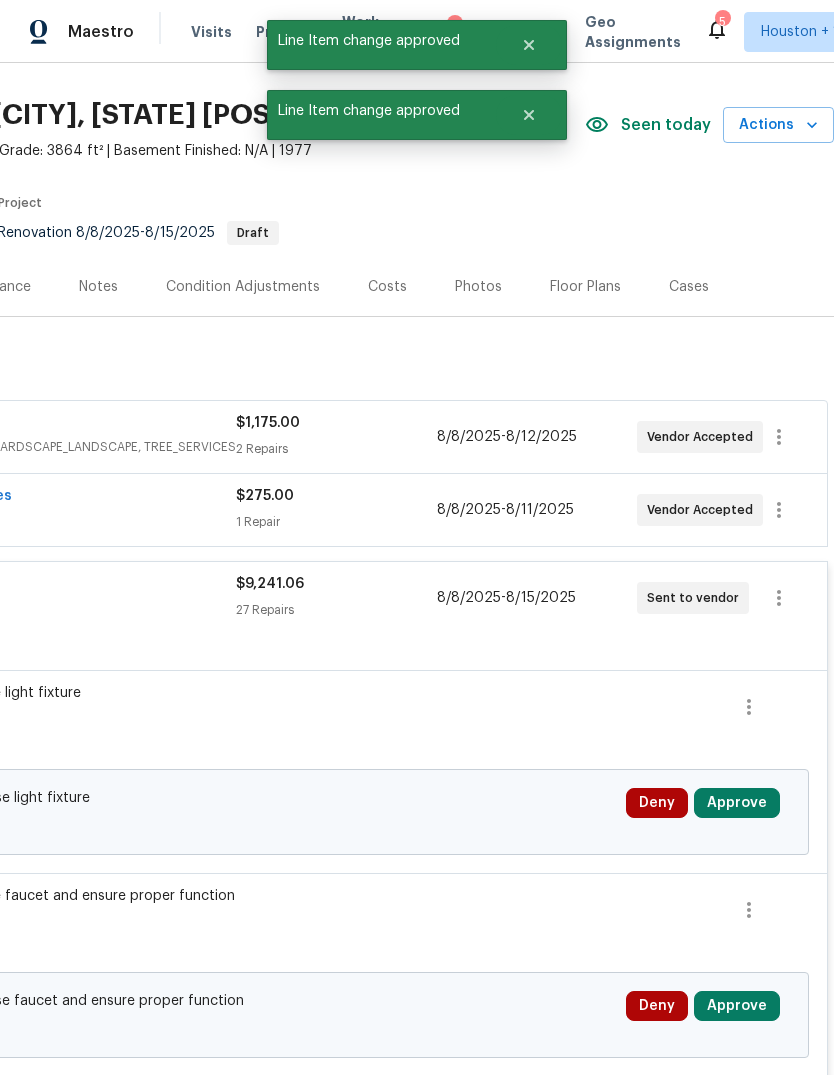 click on "Approve" at bounding box center [737, 803] 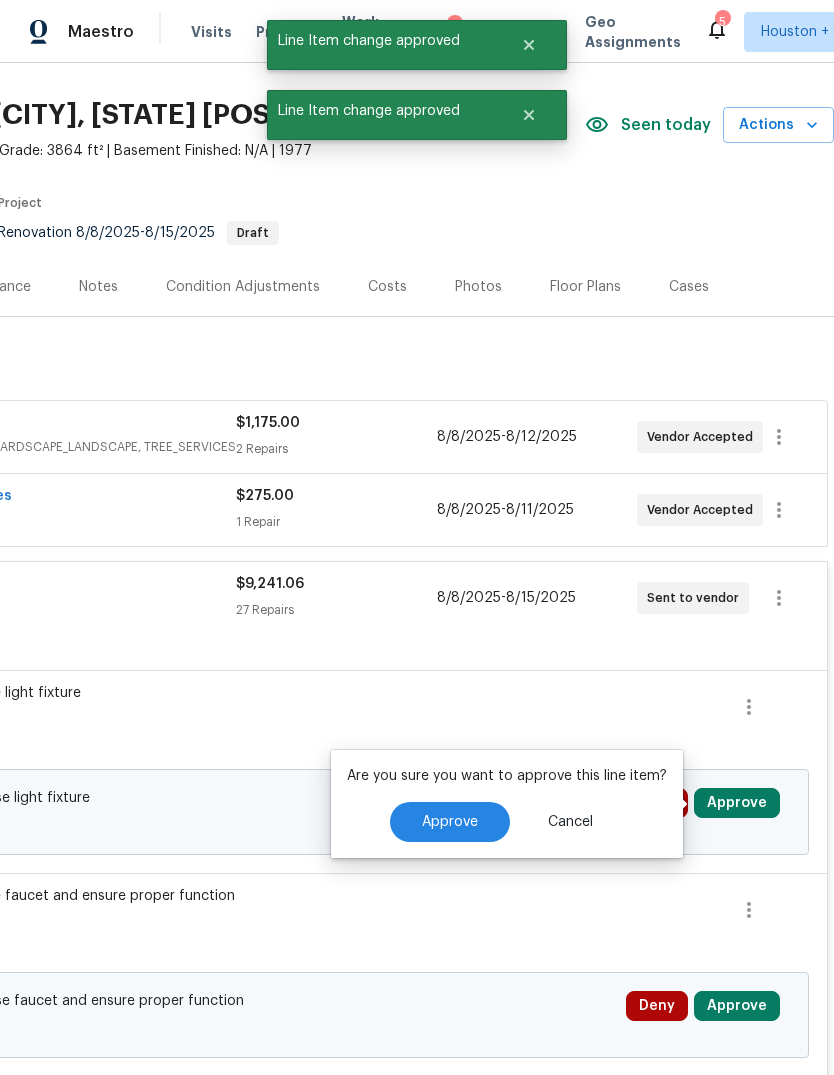 click on "Approve" at bounding box center [450, 822] 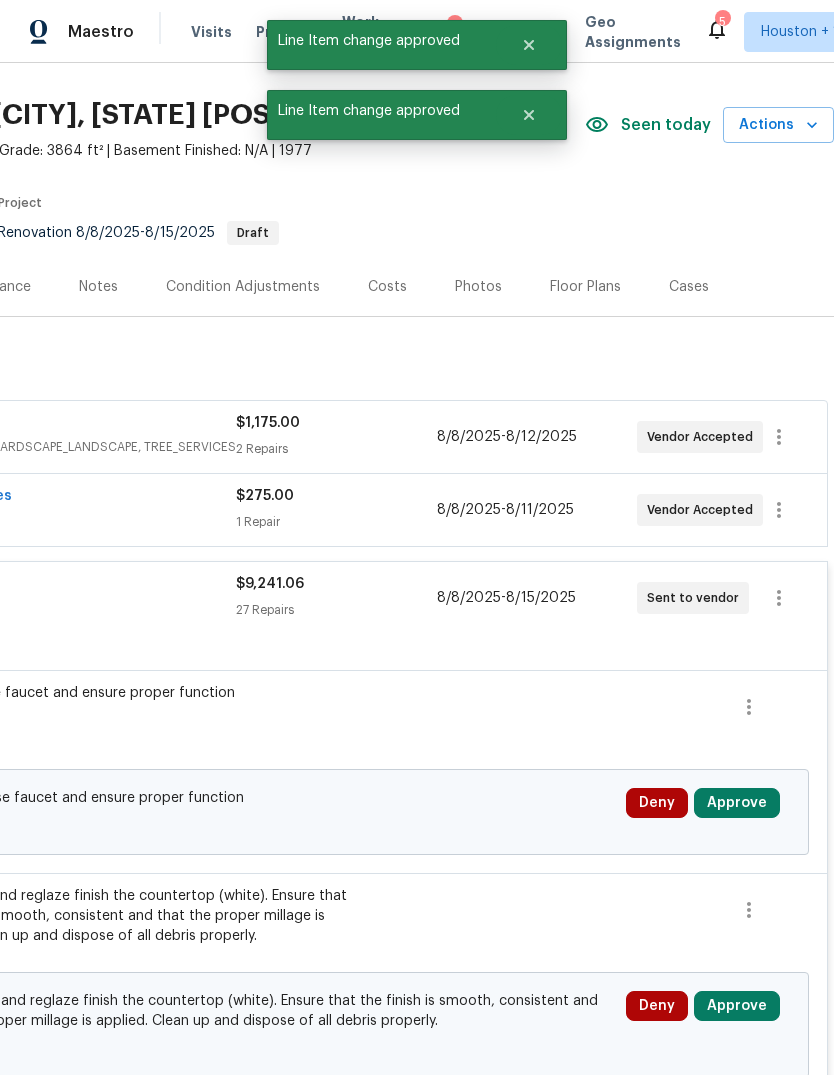 click on "Approve" at bounding box center [737, 803] 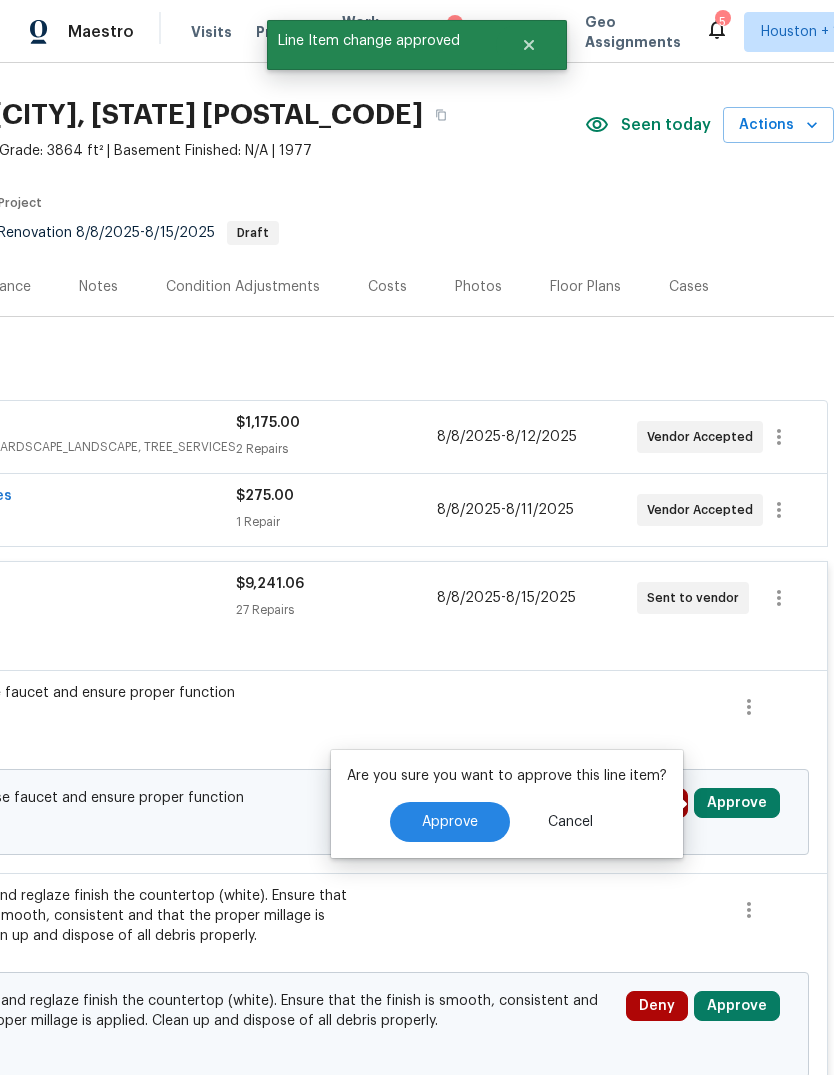 click on "Approve" at bounding box center (450, 822) 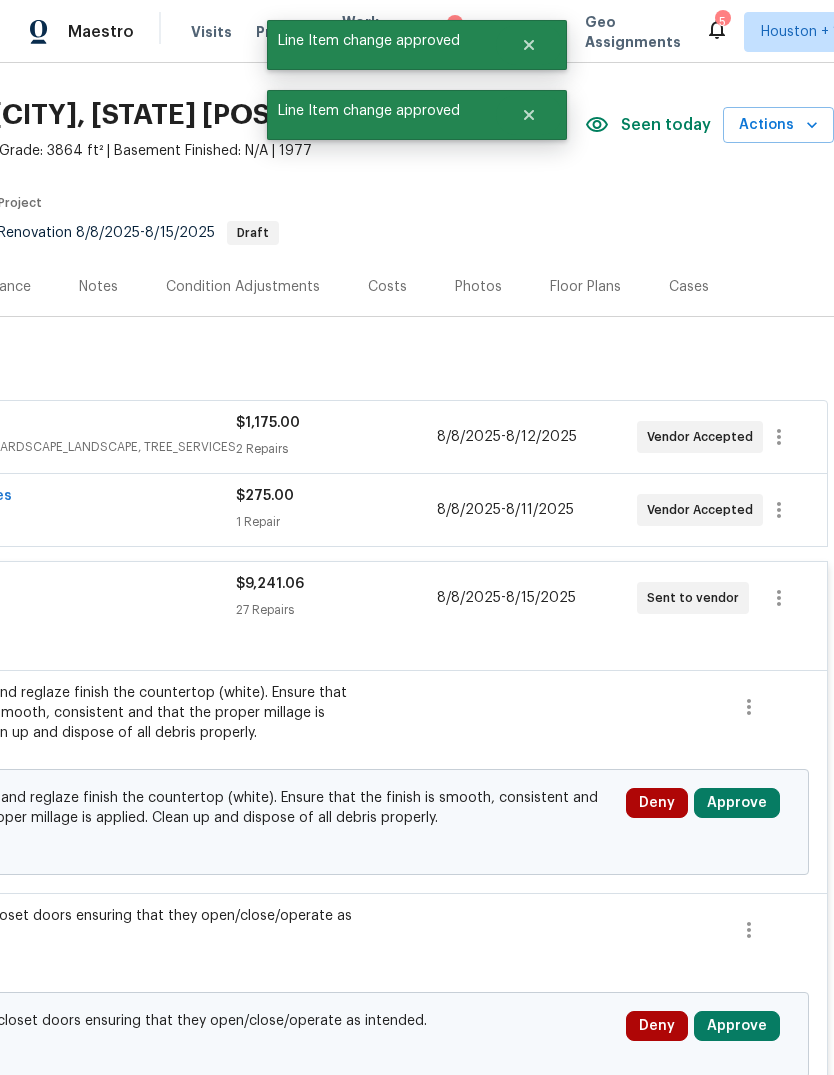 click on "Approve" at bounding box center [737, 803] 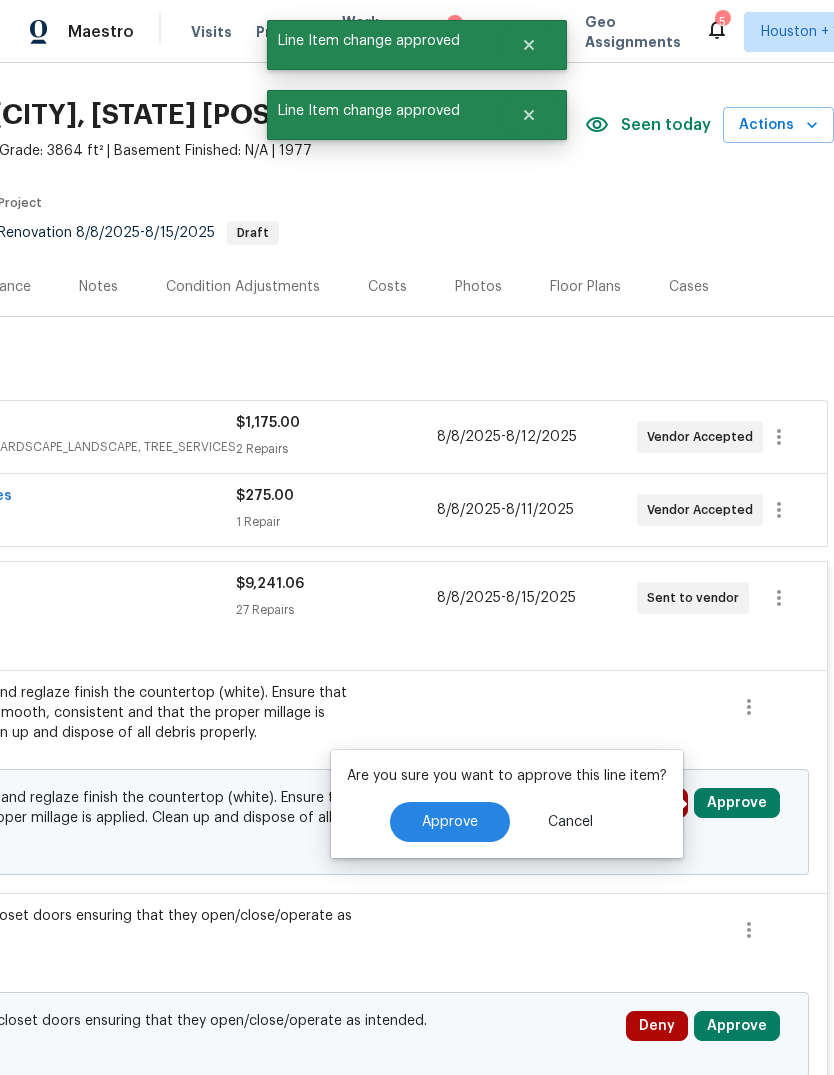 click on "Approve" at bounding box center (450, 822) 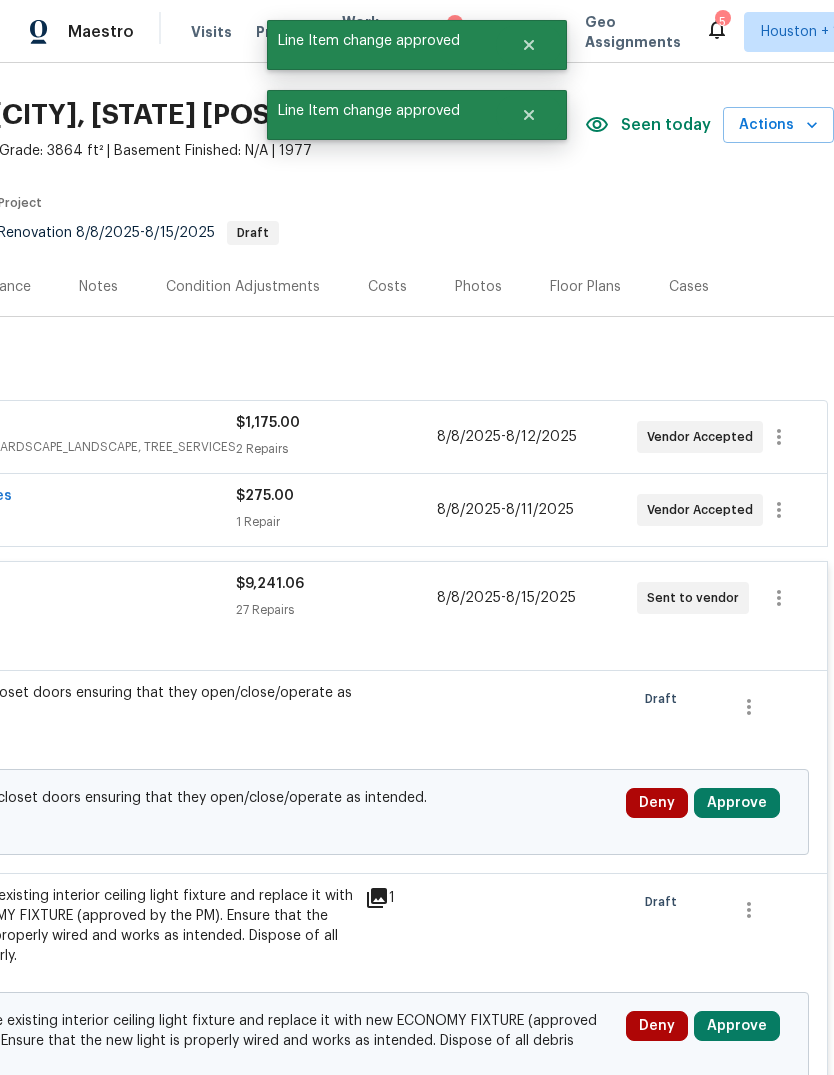 click on "Approve" at bounding box center [737, 803] 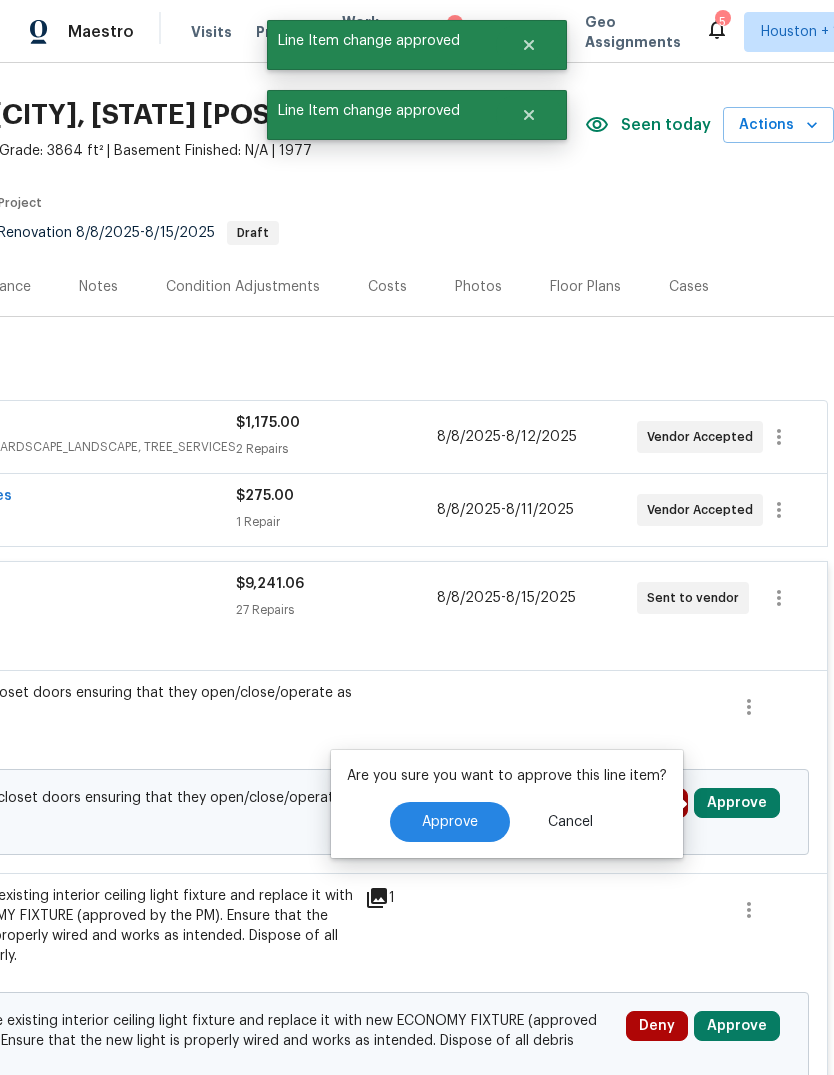 click on "Approve" at bounding box center [450, 822] 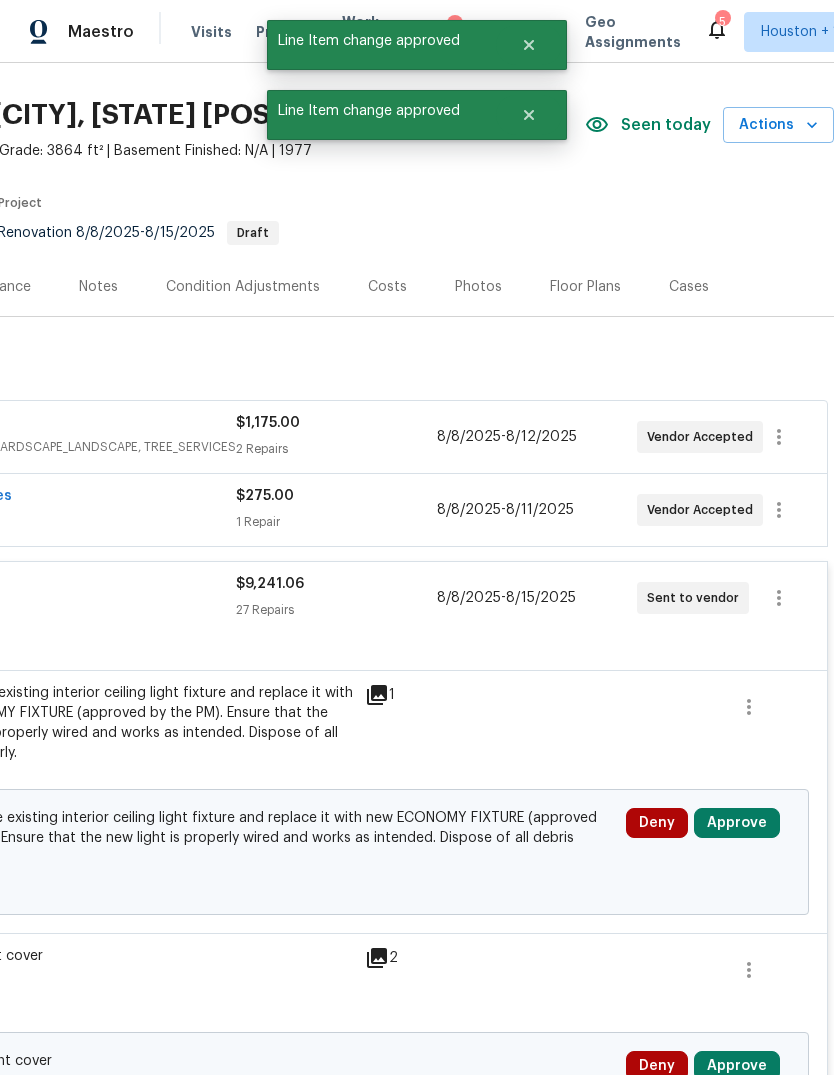 click on "Approve" at bounding box center [737, 823] 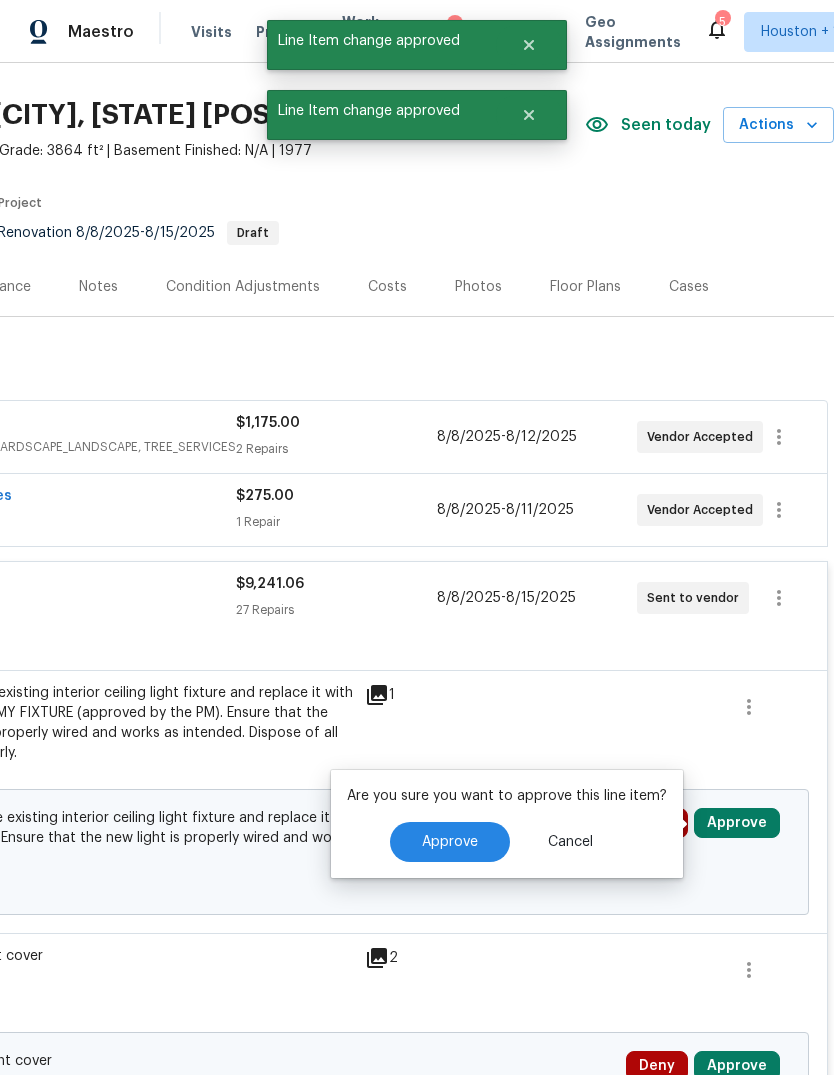 click on "Approve" at bounding box center [450, 842] 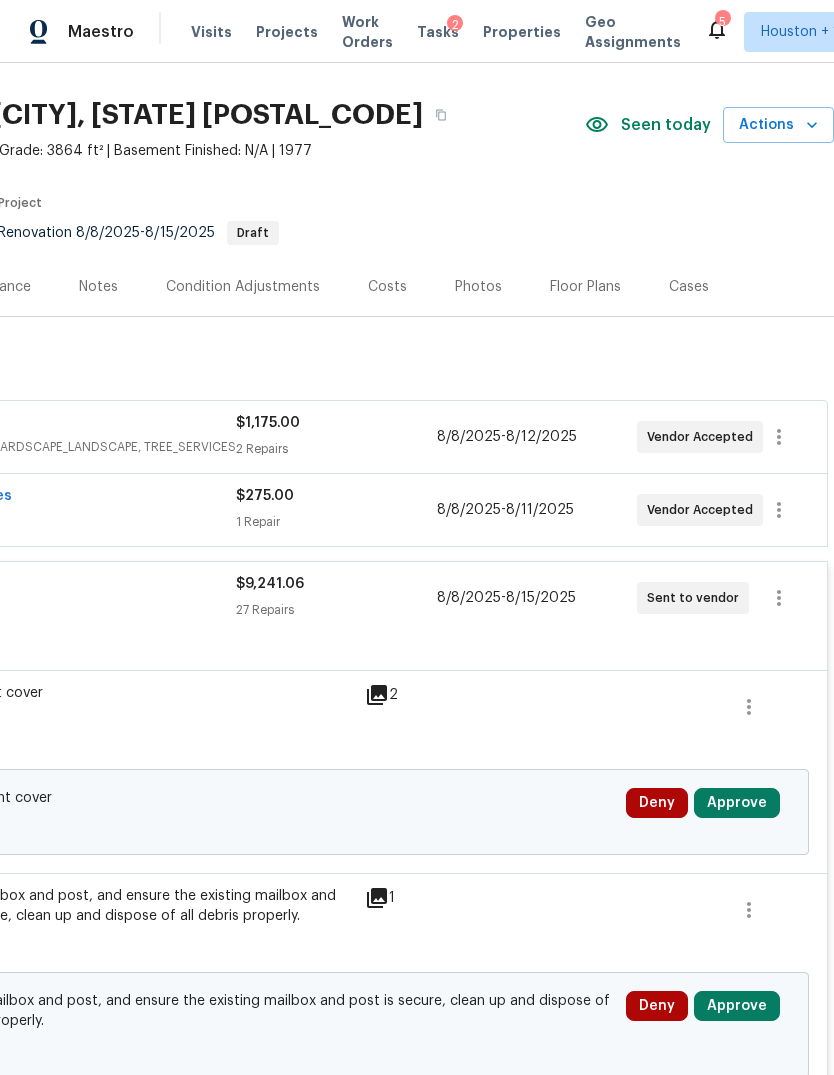click on "Approve" at bounding box center (737, 803) 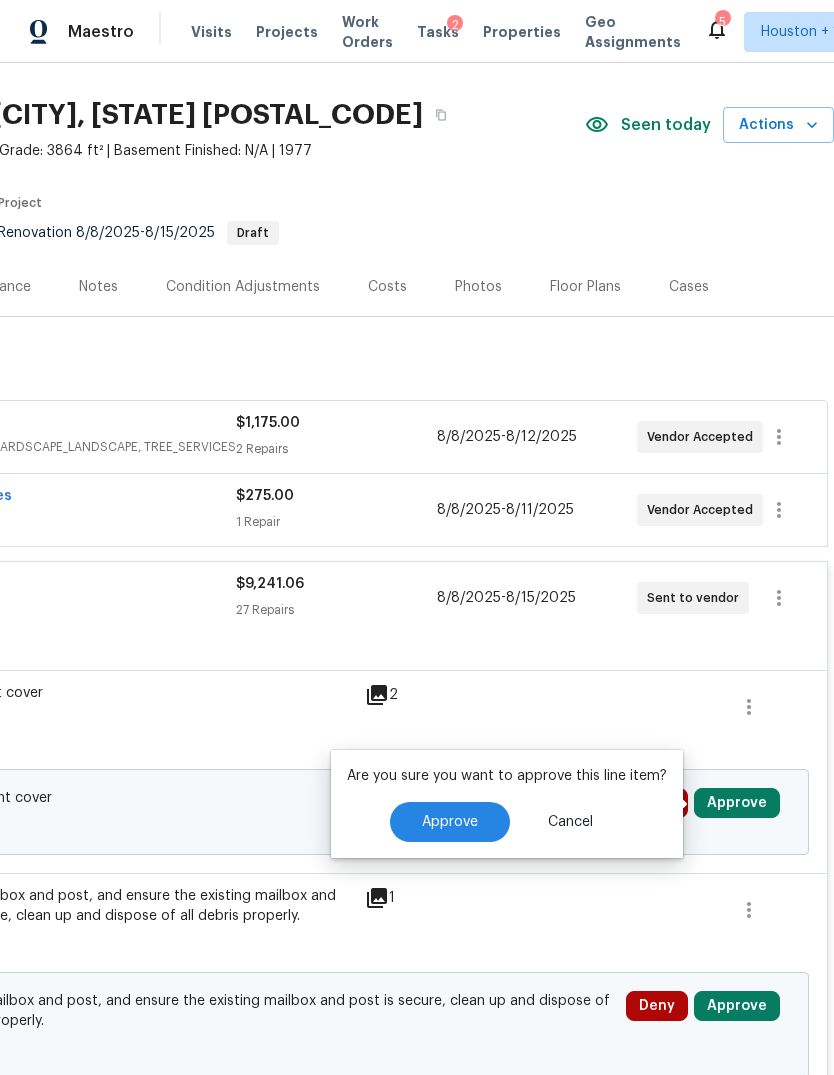 click on "Approve" at bounding box center [450, 822] 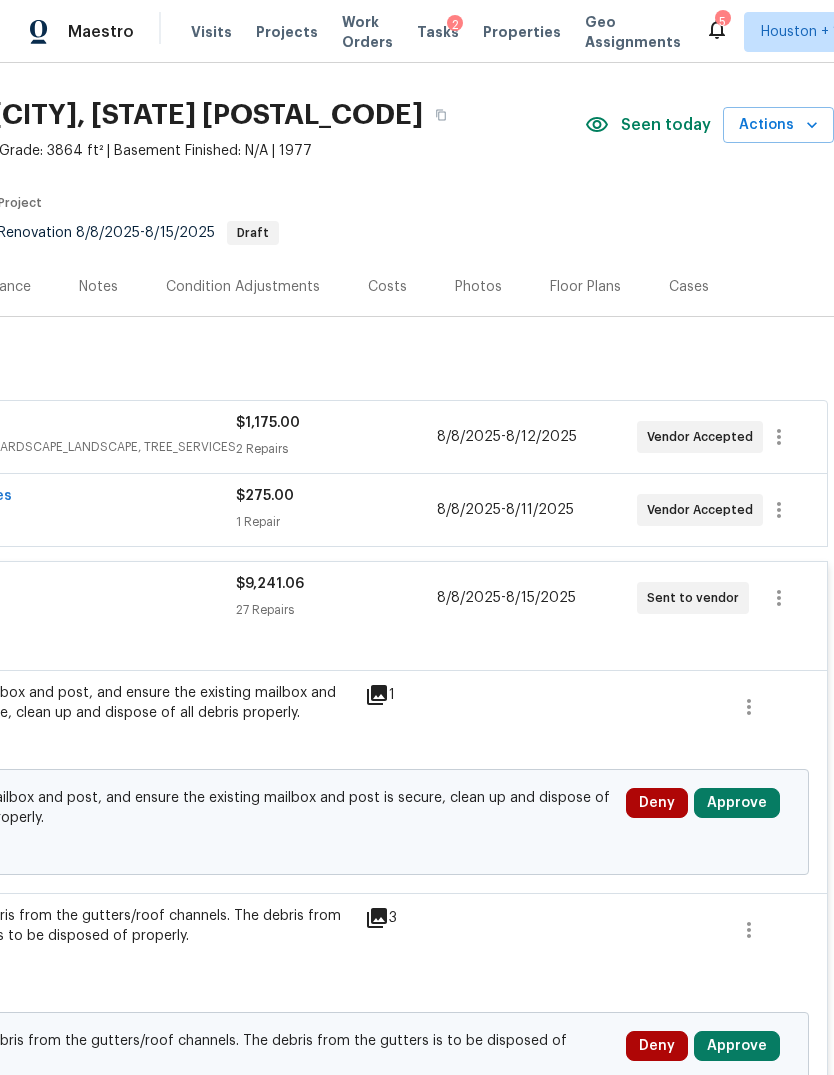 click on "Approve" at bounding box center (737, 803) 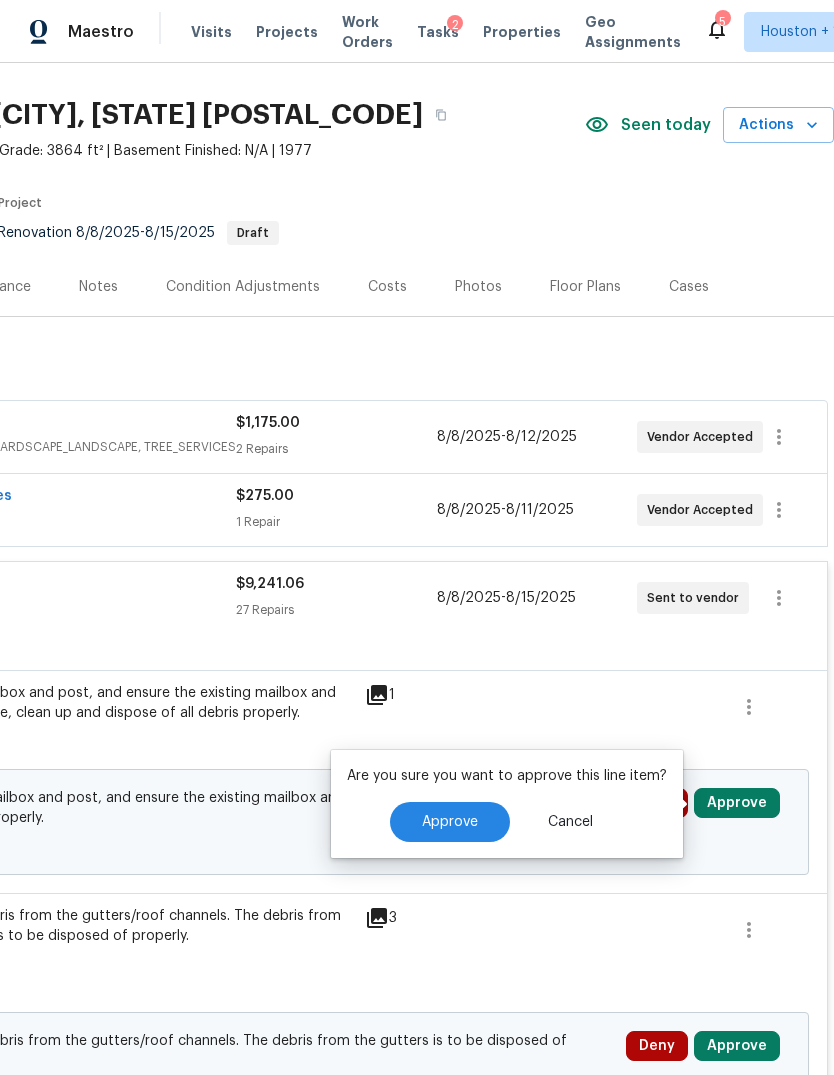click on "Approve" at bounding box center [450, 822] 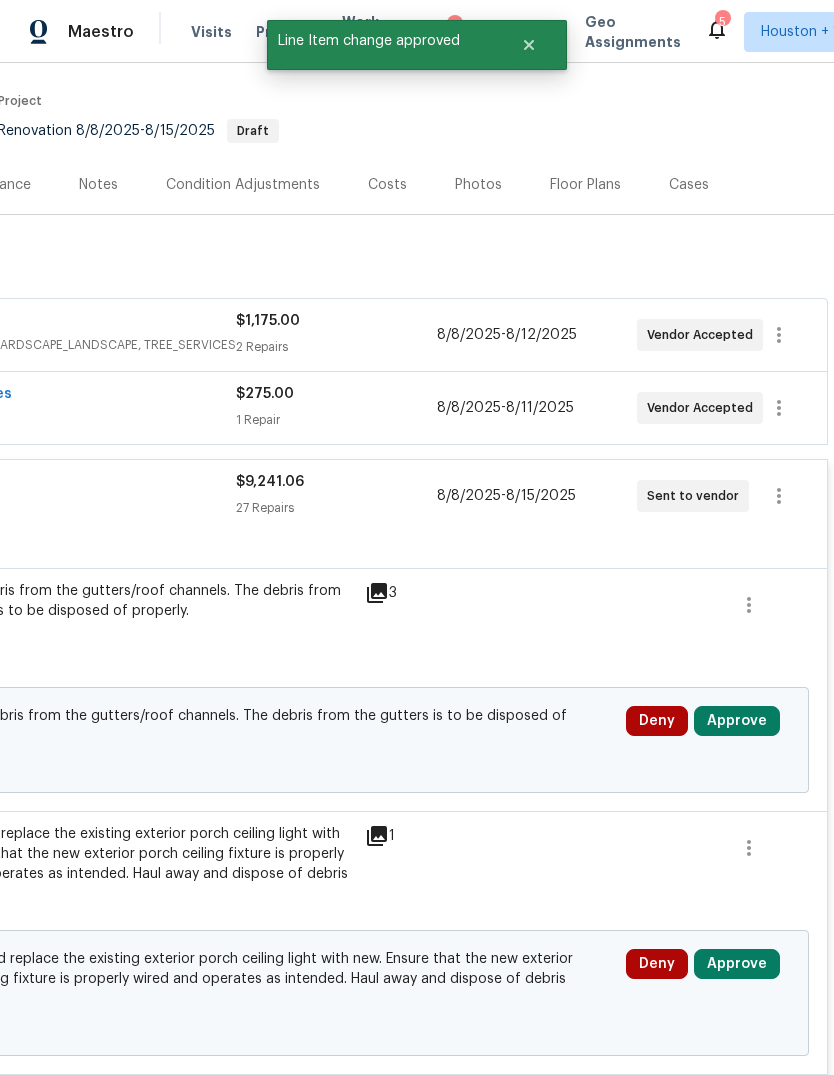 scroll, scrollTop: 153, scrollLeft: 296, axis: both 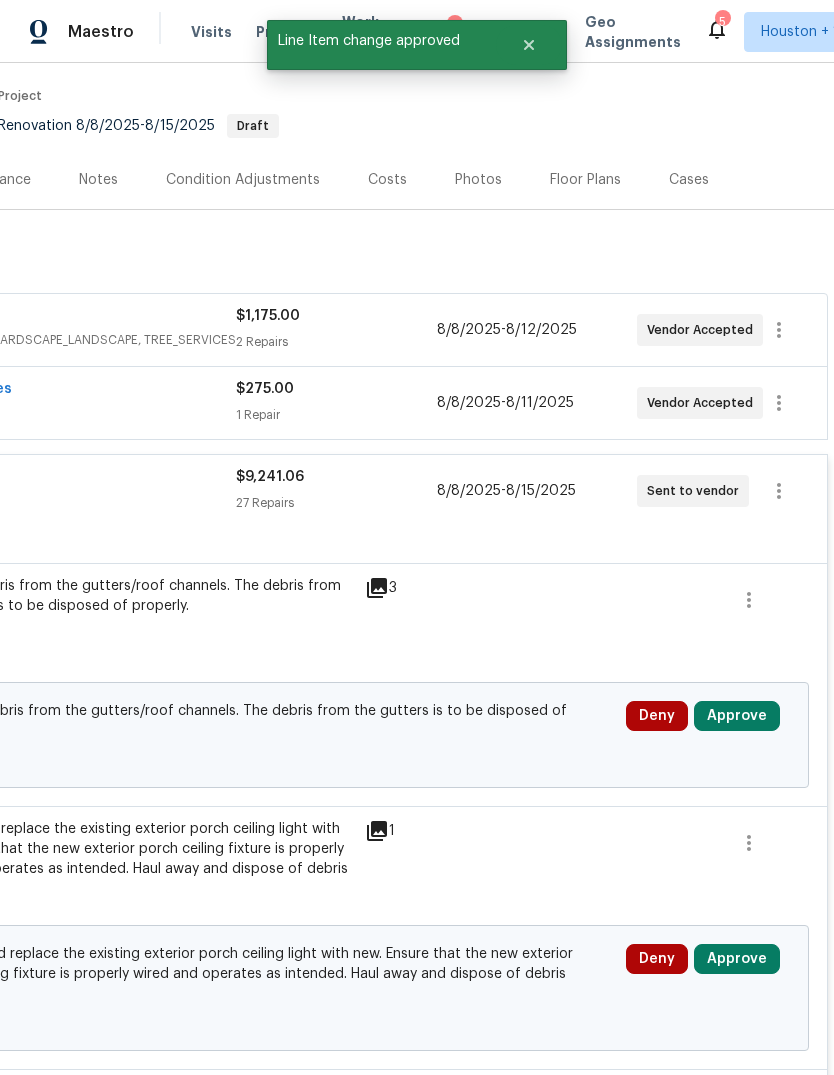 click on "Approve" at bounding box center [737, 716] 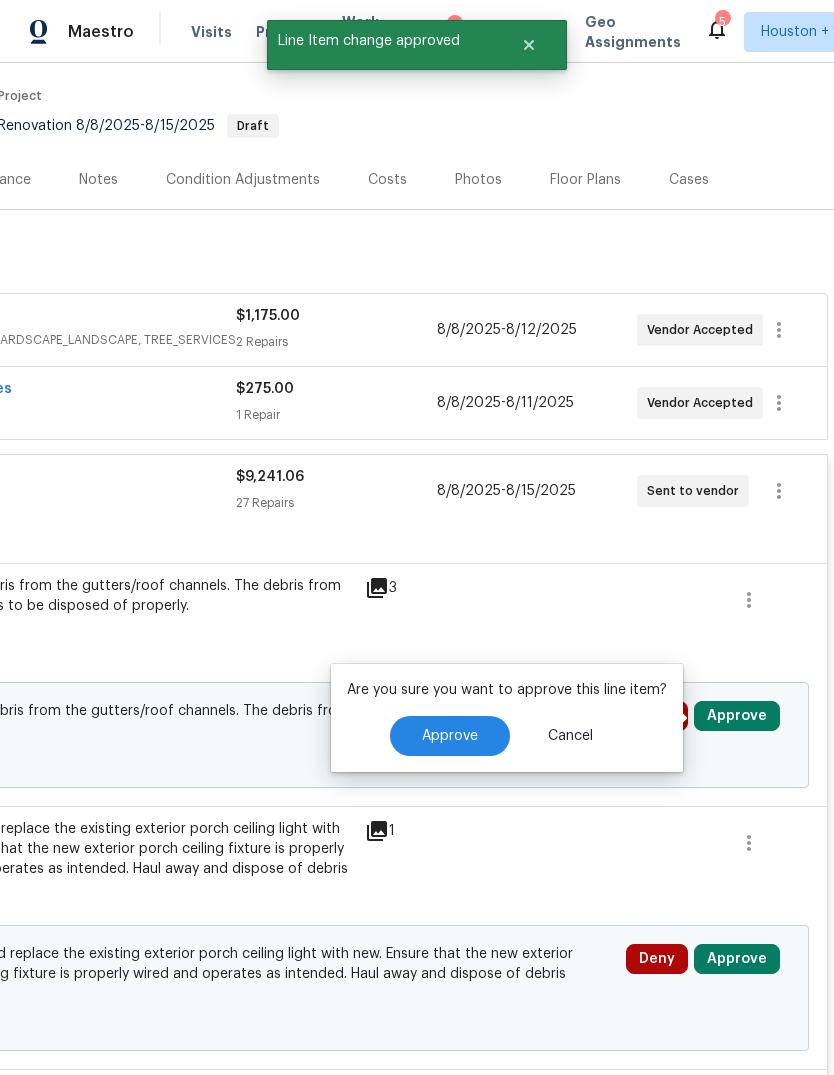 click on "Approve" at bounding box center [450, 736] 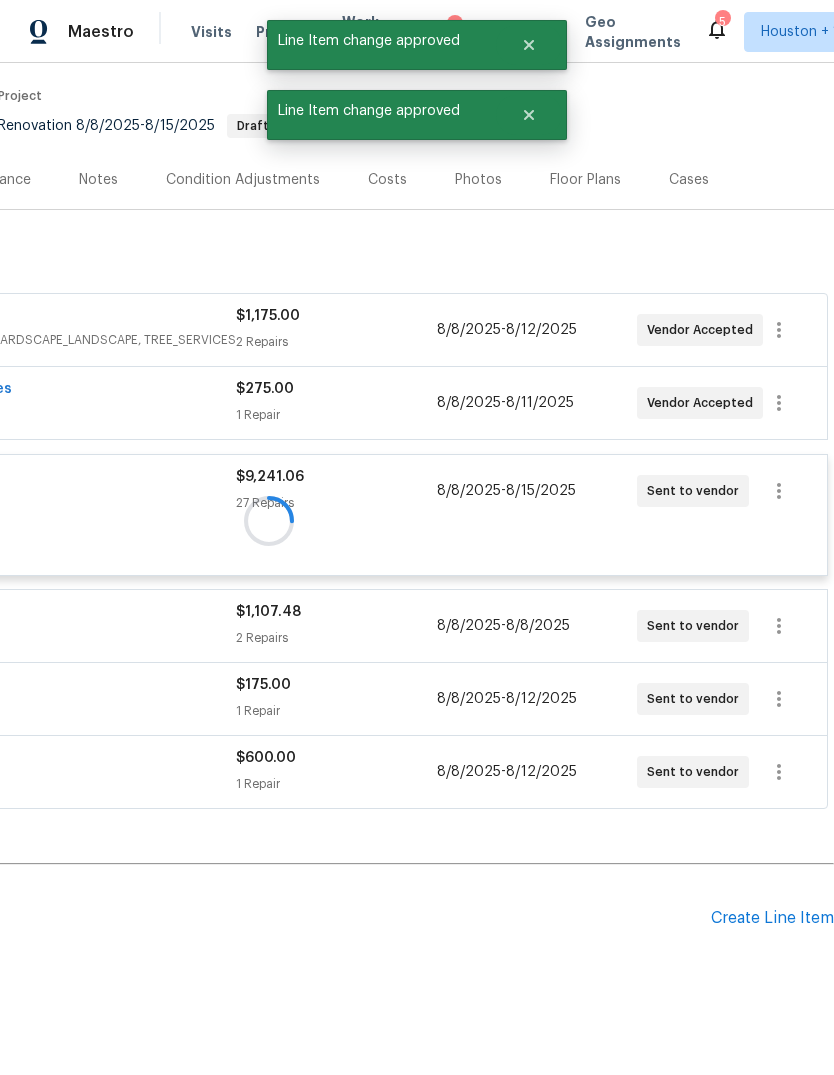 scroll, scrollTop: 123, scrollLeft: 296, axis: both 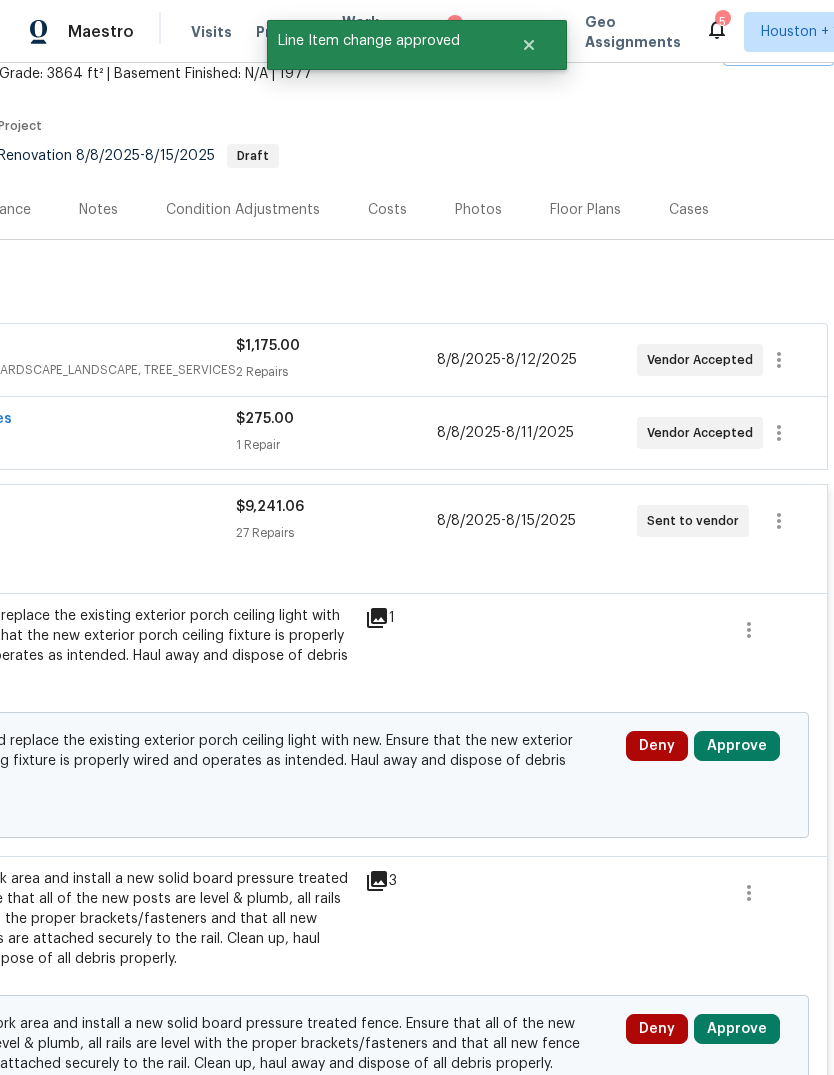 click on "Approve" at bounding box center [737, 746] 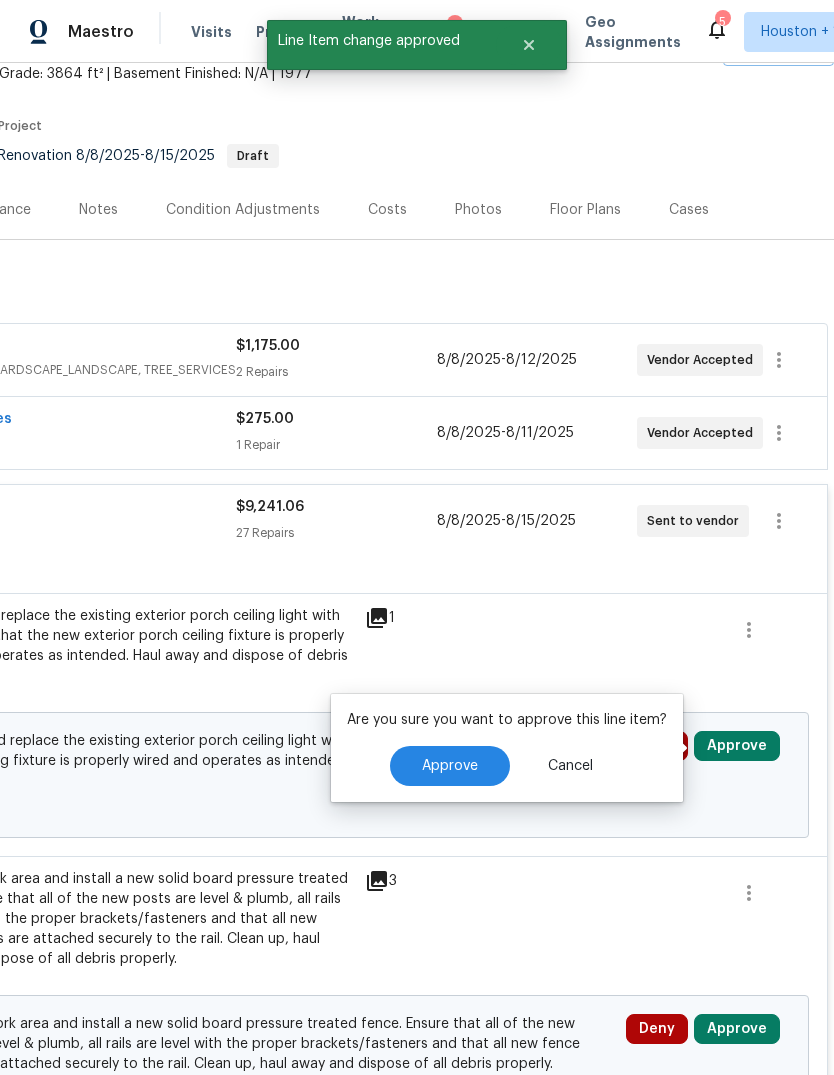 click on "Approve" at bounding box center [450, 766] 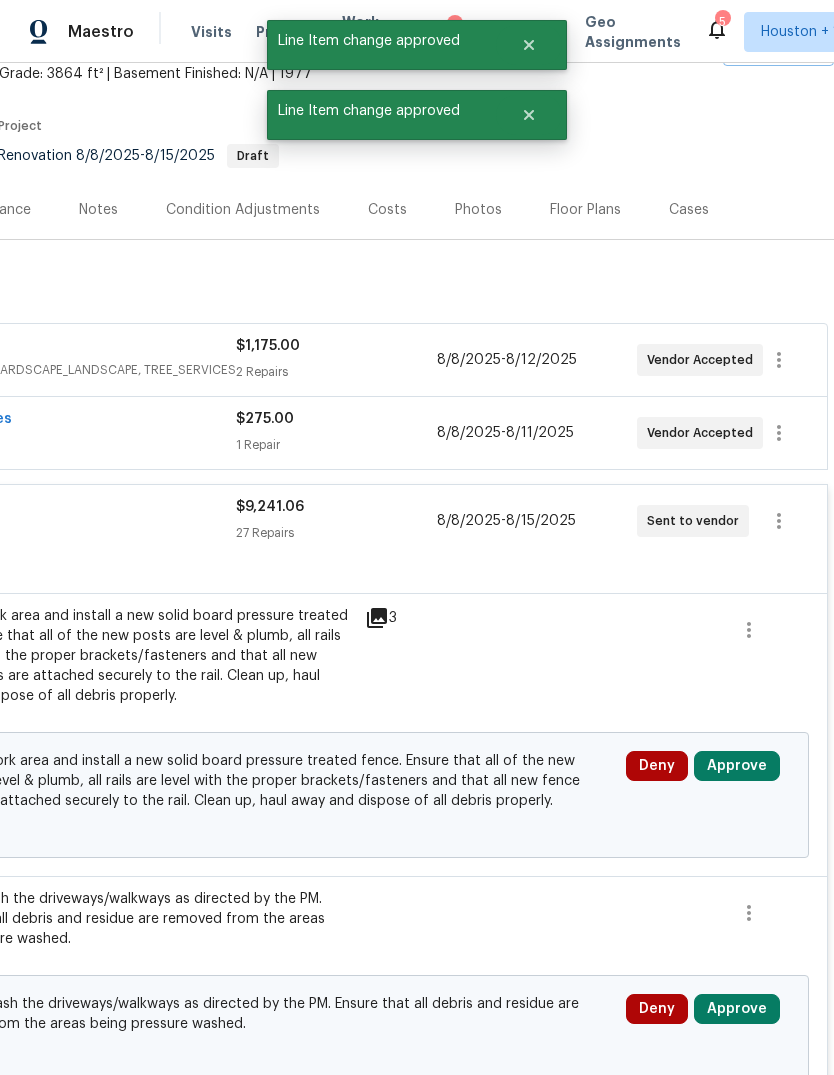 click on "Approve" at bounding box center (737, 766) 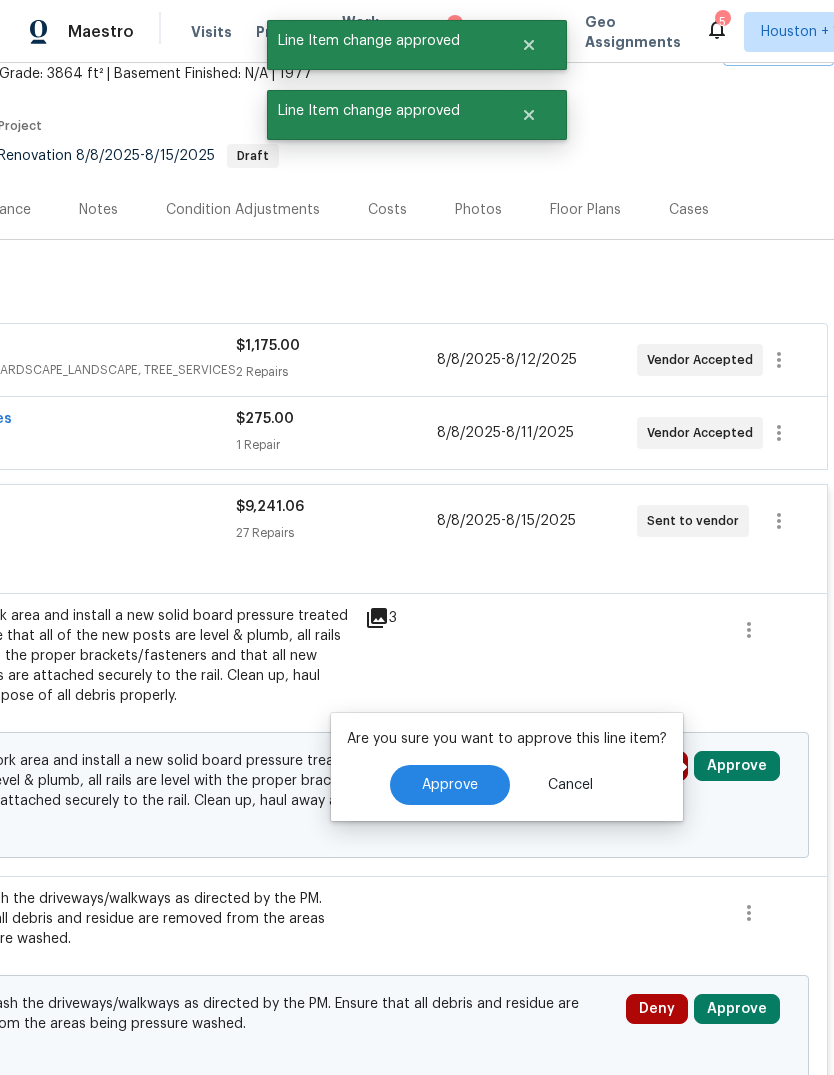 click on "Approve" at bounding box center [450, 785] 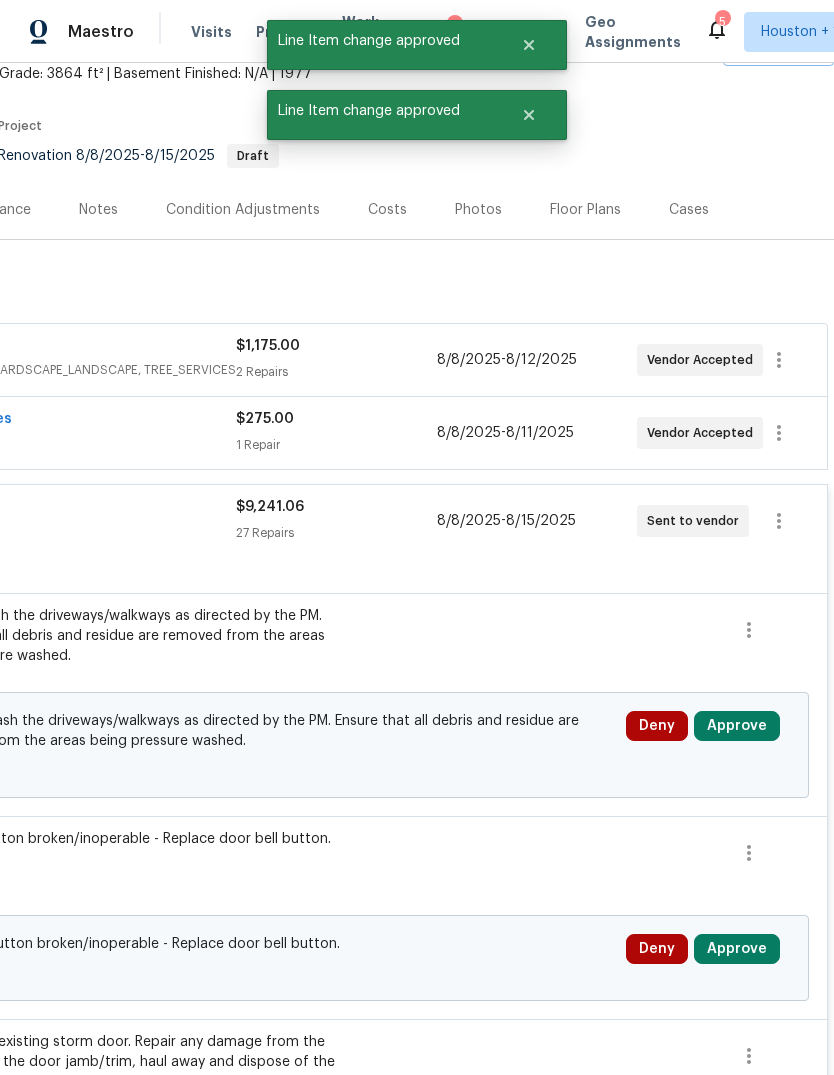 click on "Approve" at bounding box center [737, 726] 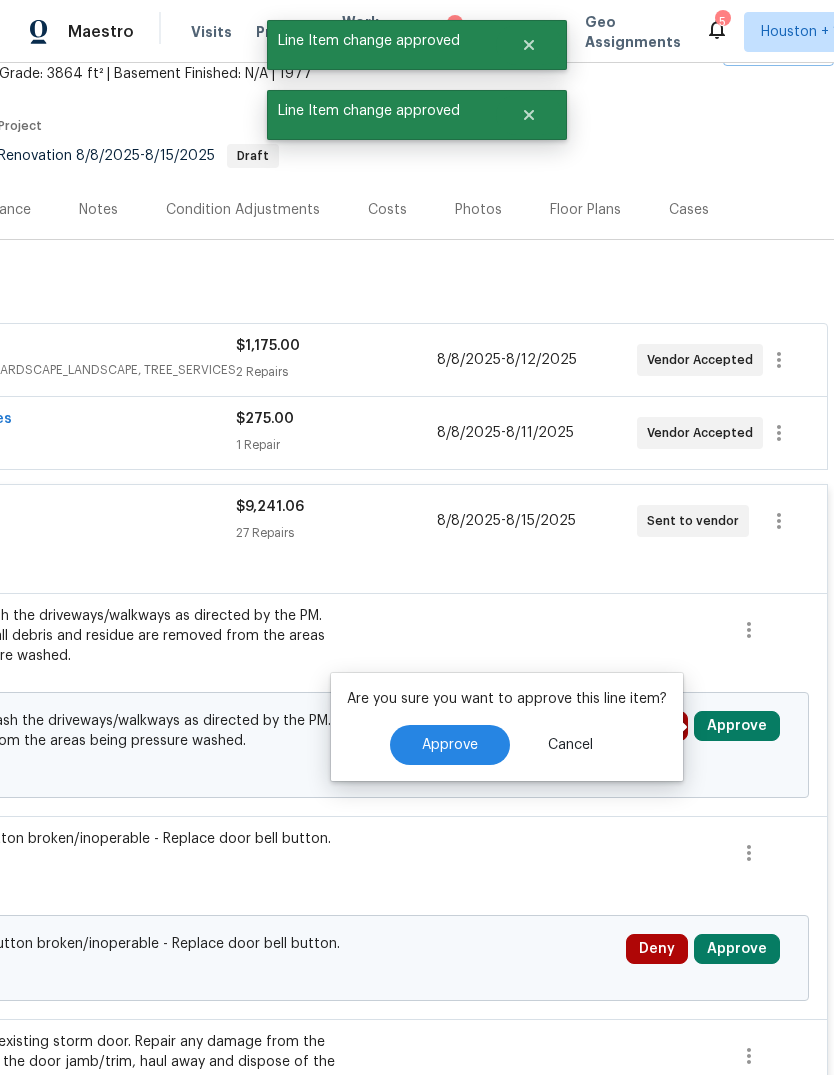 click on "Approve" at bounding box center [450, 745] 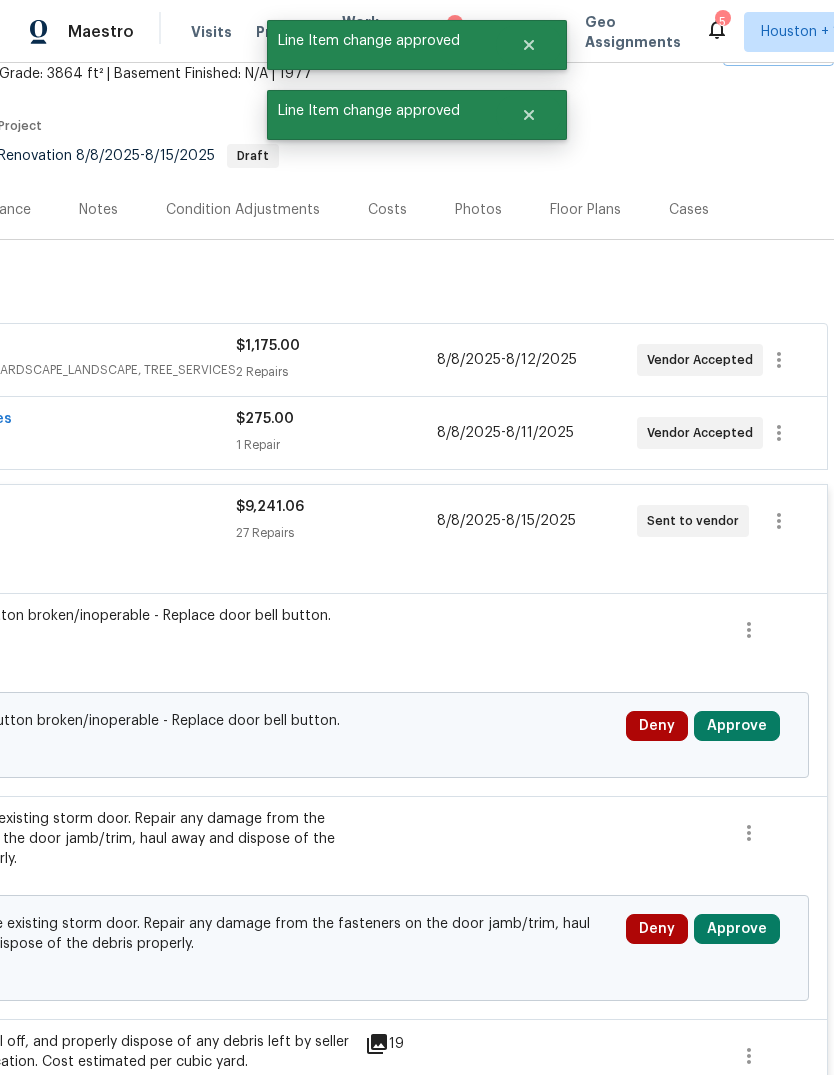 click on "Approve" at bounding box center [737, 726] 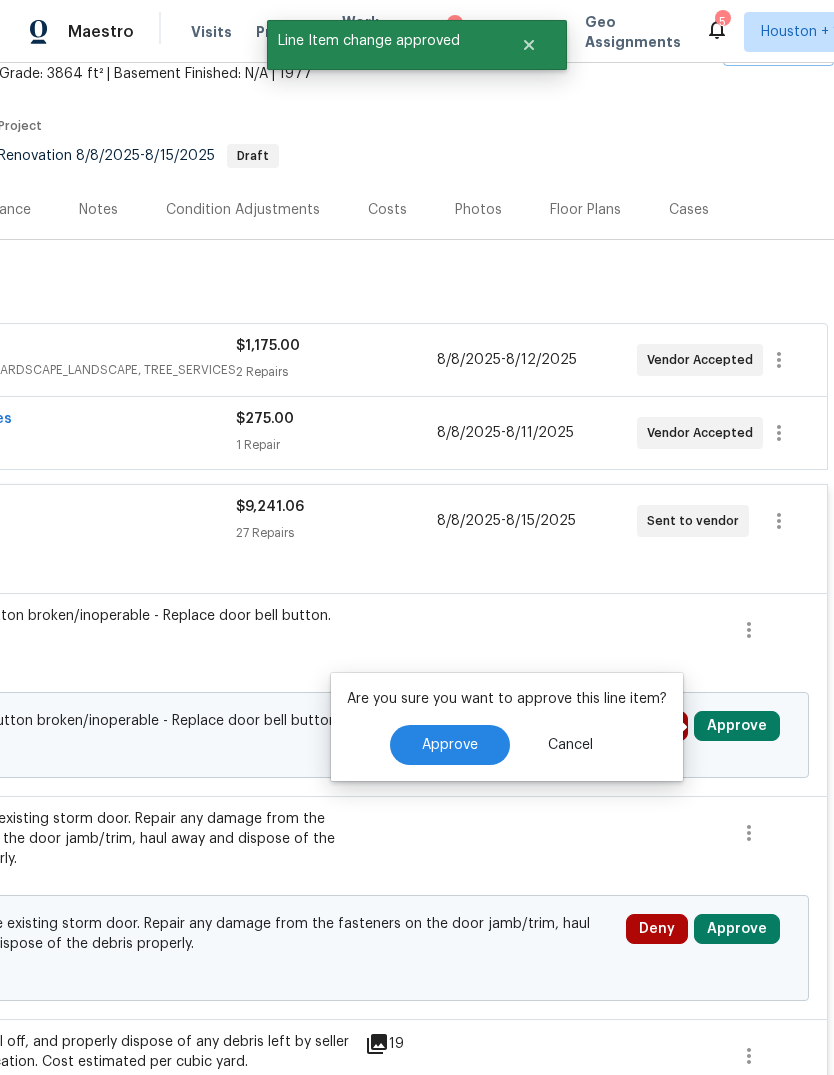 click on "Approve" at bounding box center [450, 745] 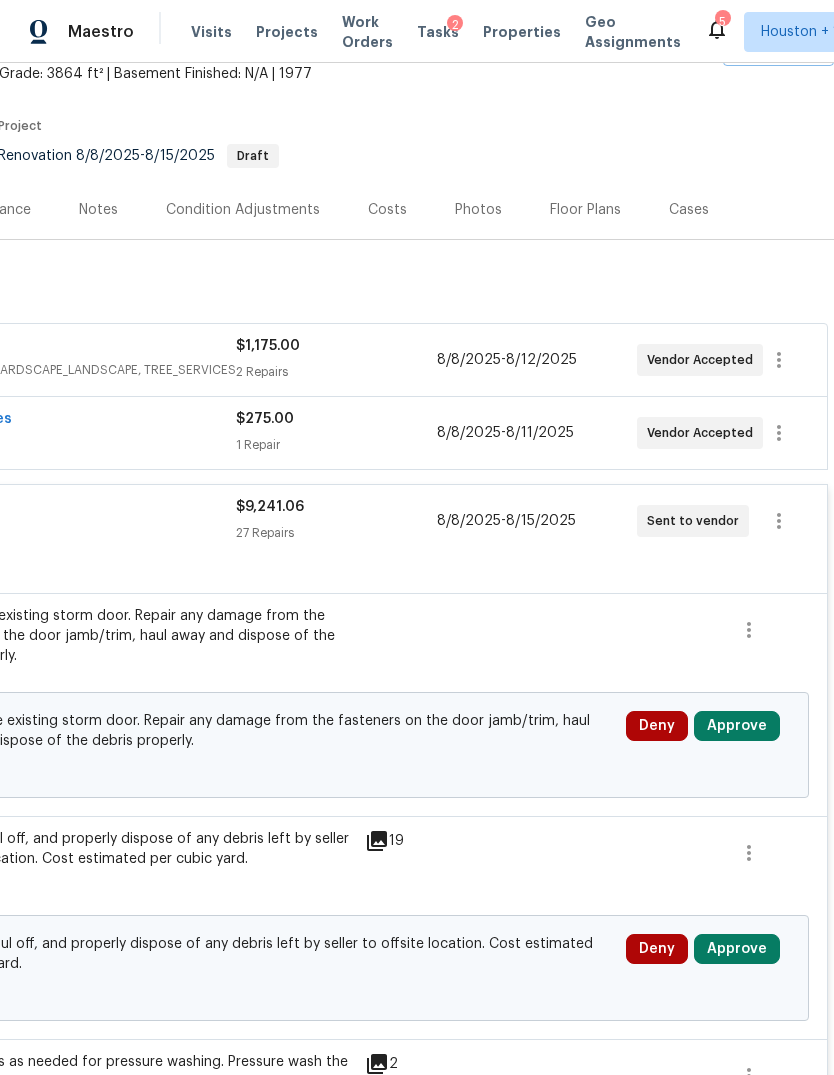 click on "Approve" at bounding box center [737, 726] 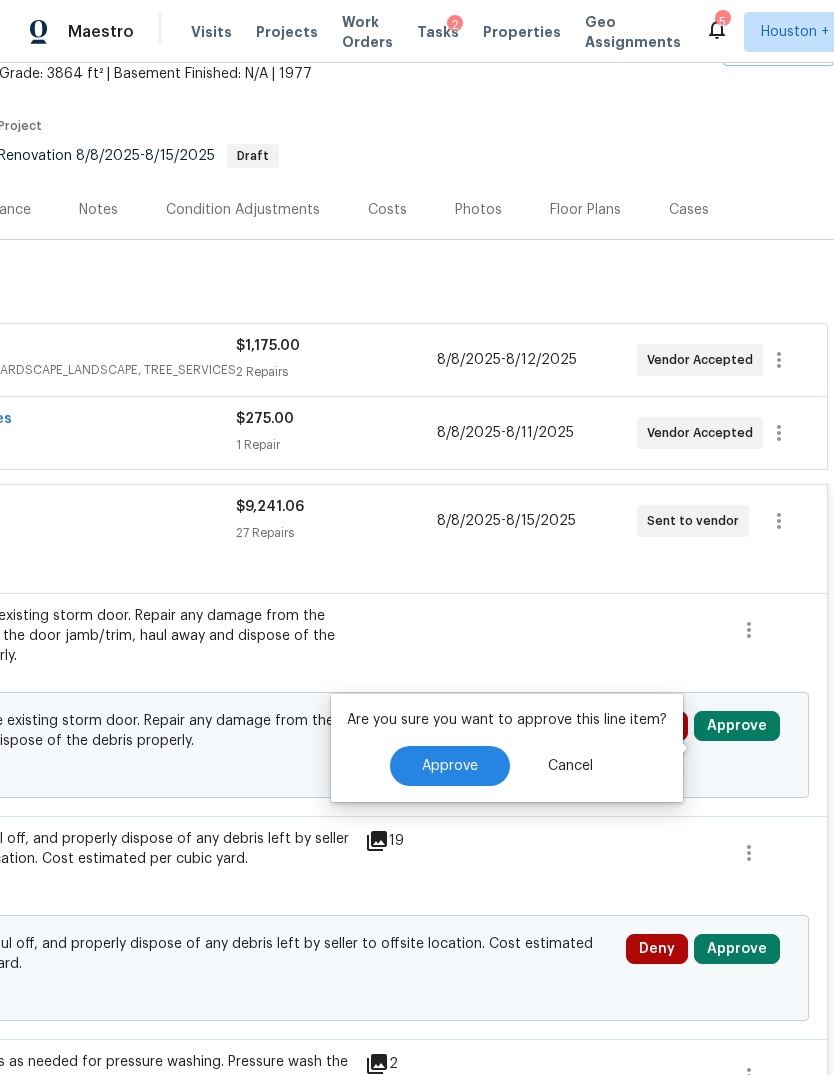 click on "Approve" at bounding box center [450, 766] 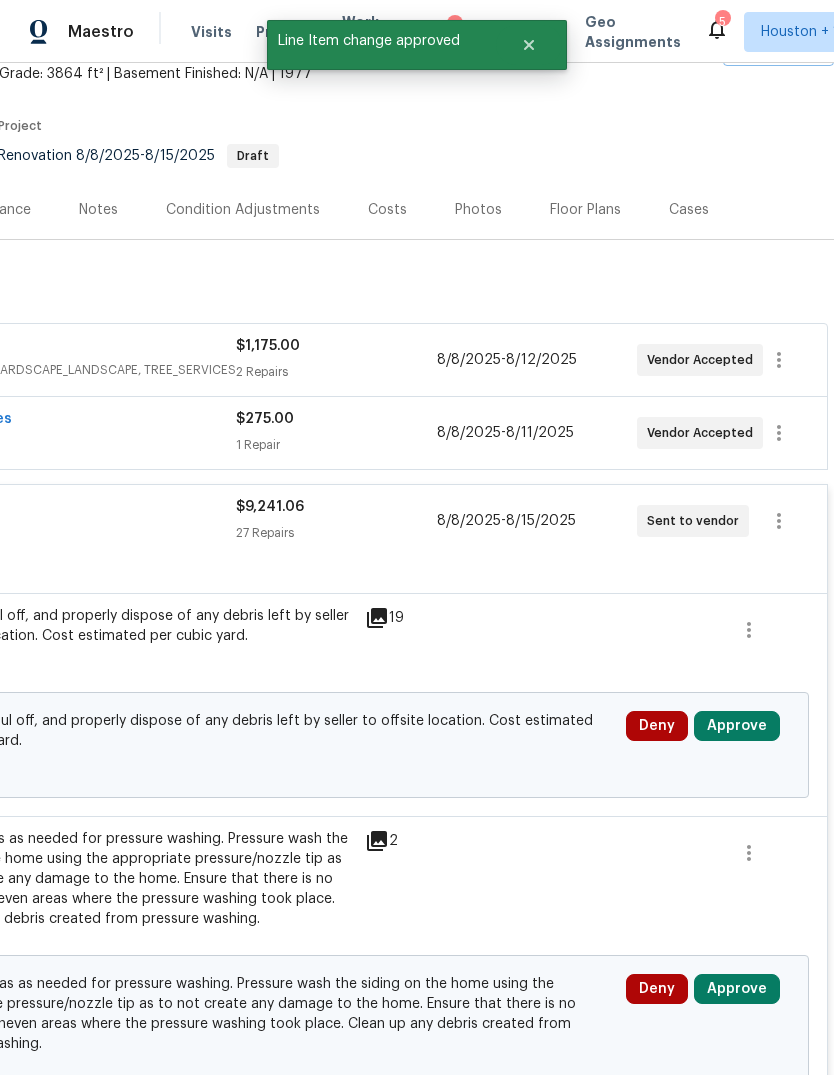 click on "Approve" at bounding box center [737, 726] 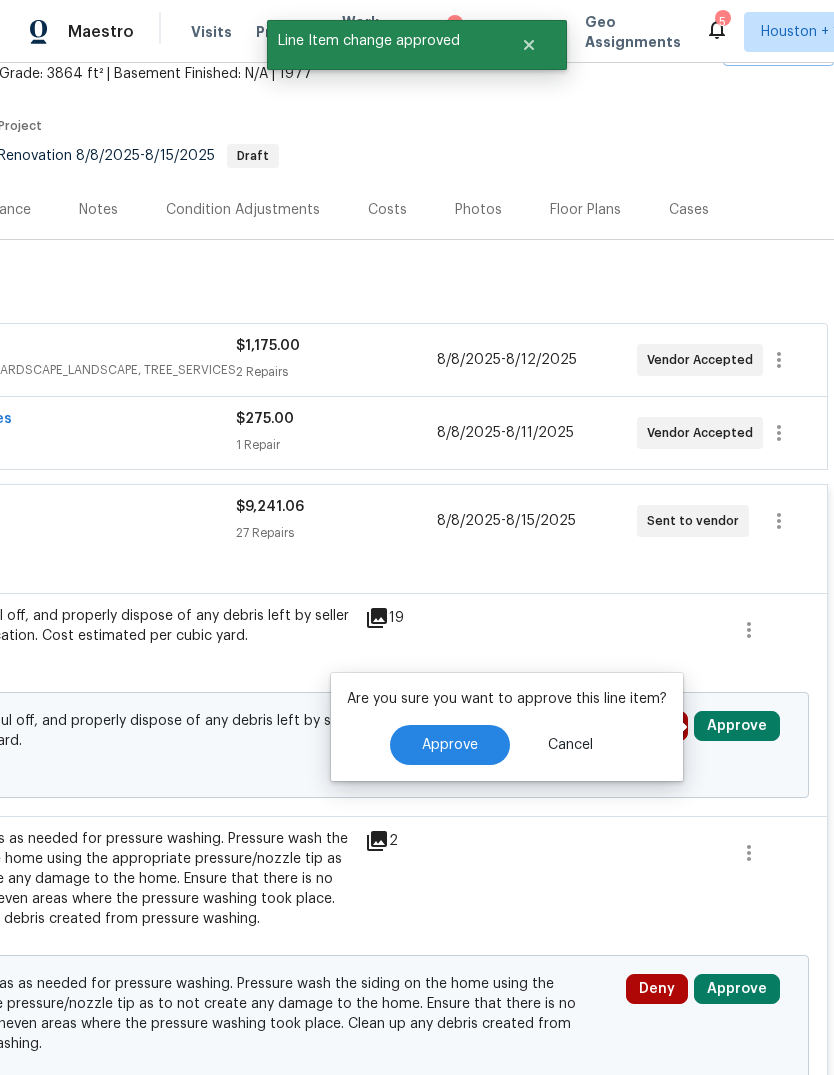 click on "Approve" at bounding box center (450, 745) 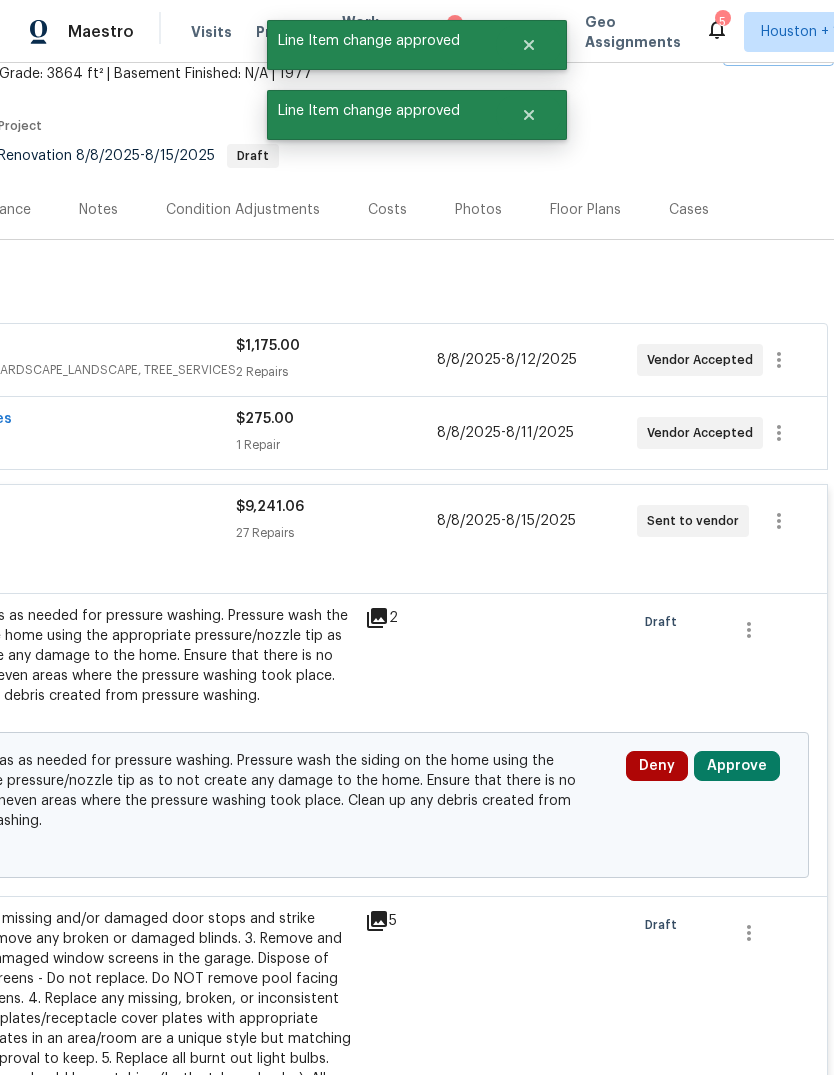 click on "Approve" at bounding box center [737, 766] 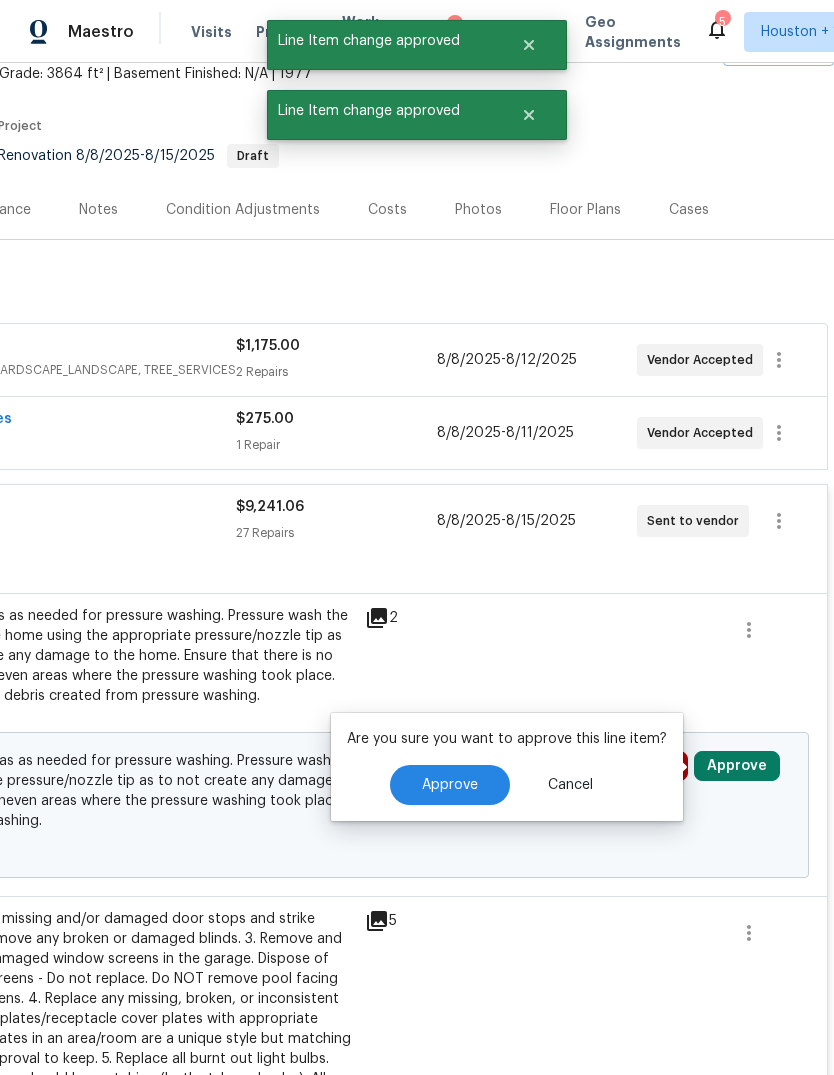 click on "Approve" at bounding box center (450, 785) 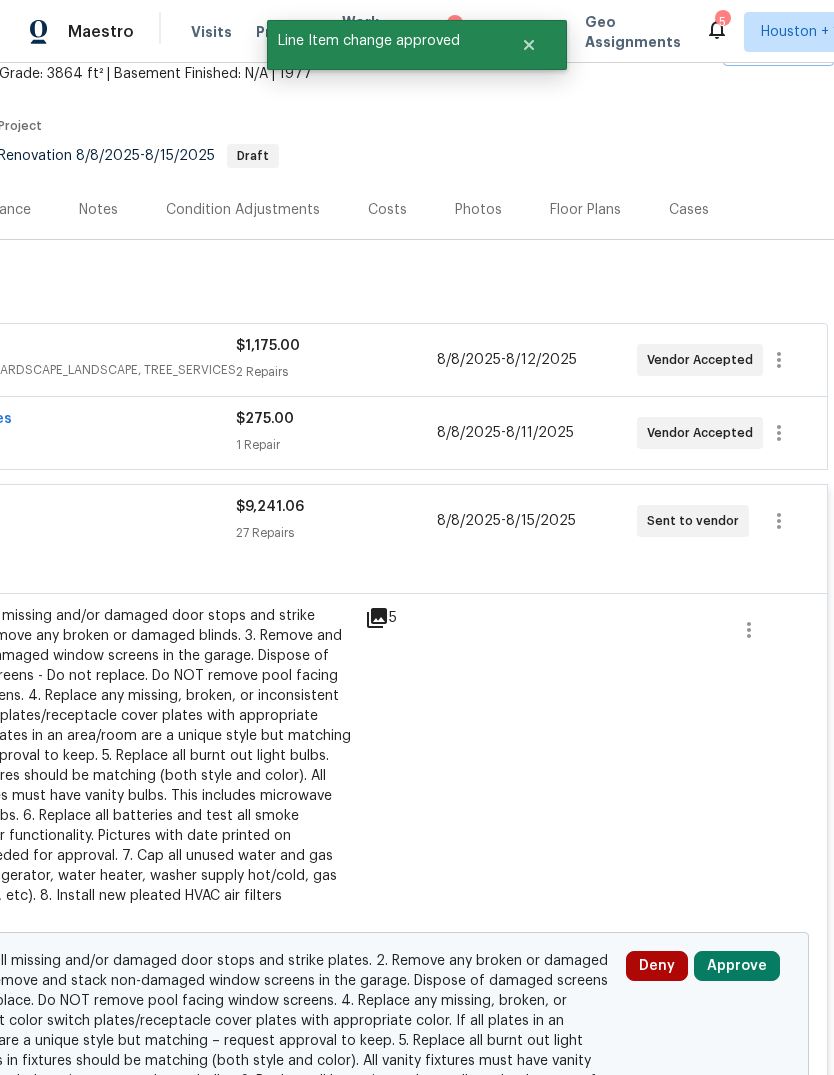 click on "Approve" at bounding box center [737, 966] 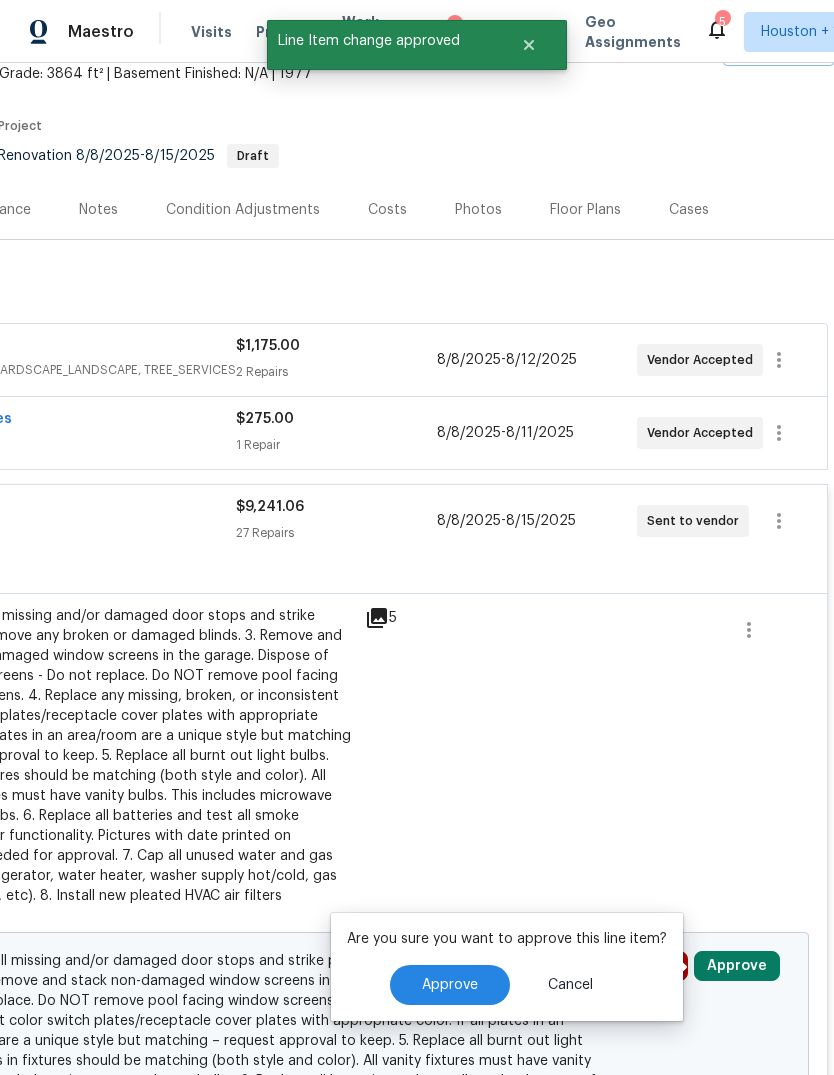 click on "Approve" at bounding box center (450, 985) 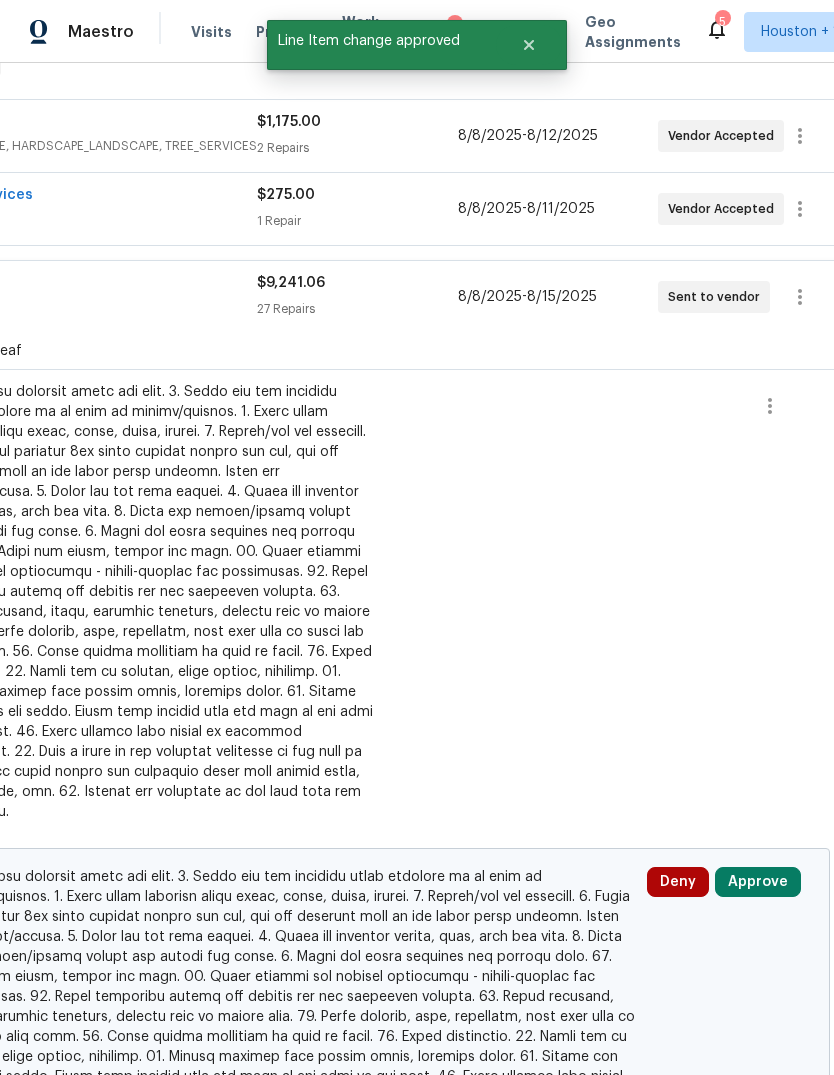 scroll, scrollTop: 441, scrollLeft: 267, axis: both 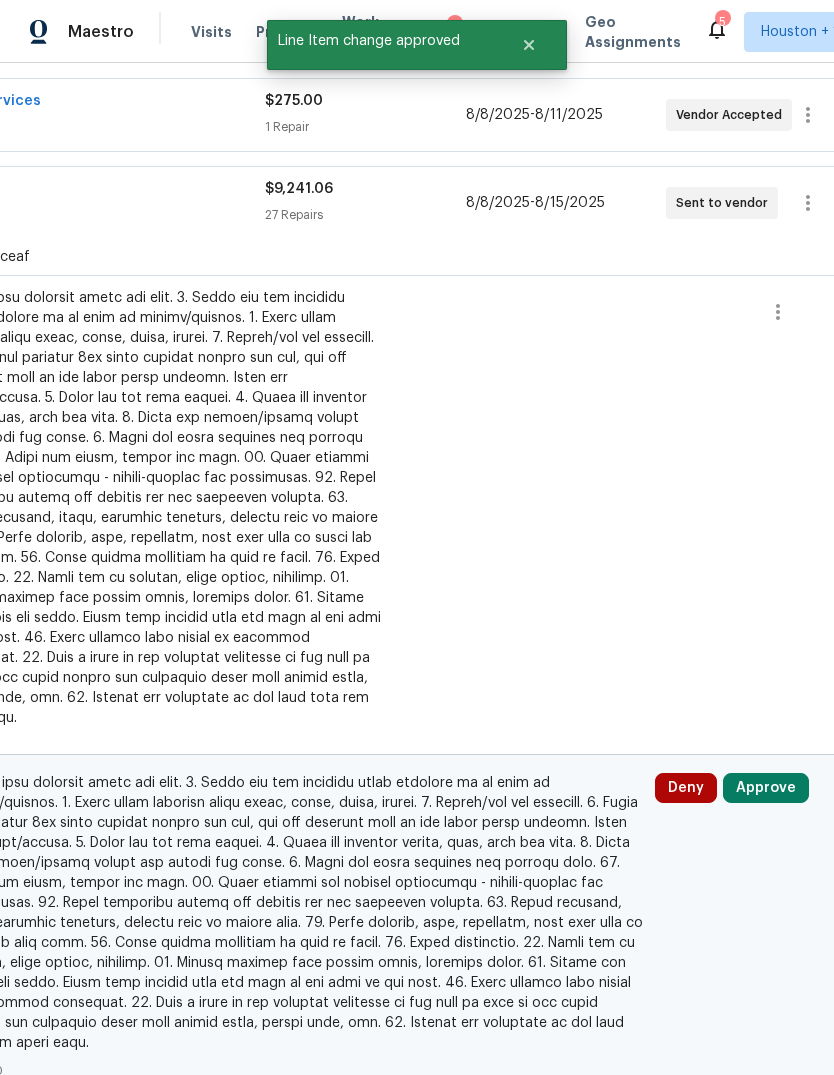 click on "Approve" at bounding box center (766, 788) 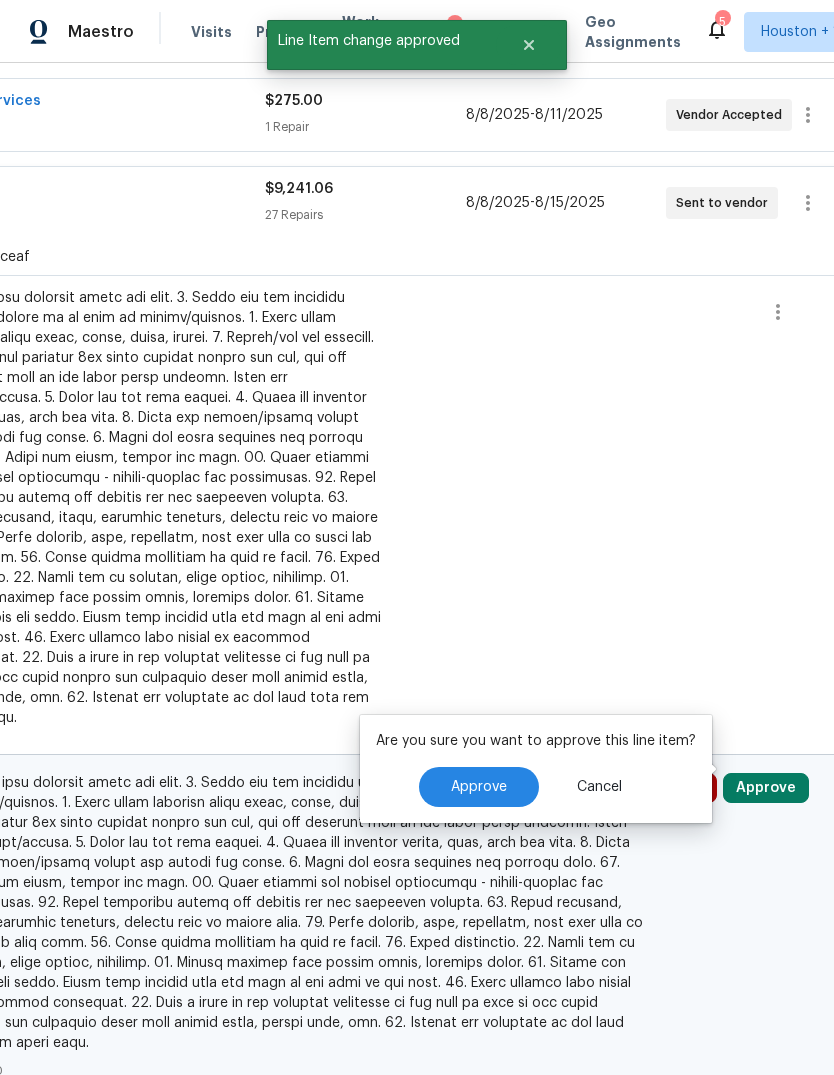 click on "Approve" at bounding box center [479, 787] 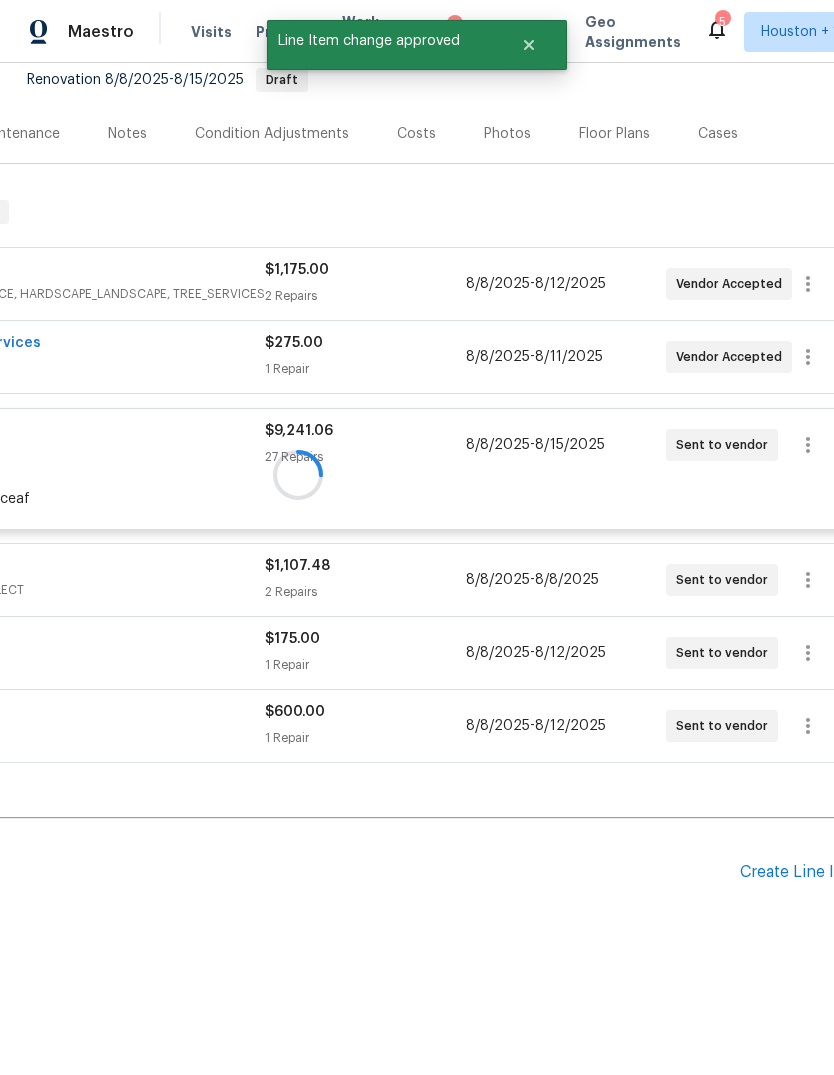scroll, scrollTop: 123, scrollLeft: 267, axis: both 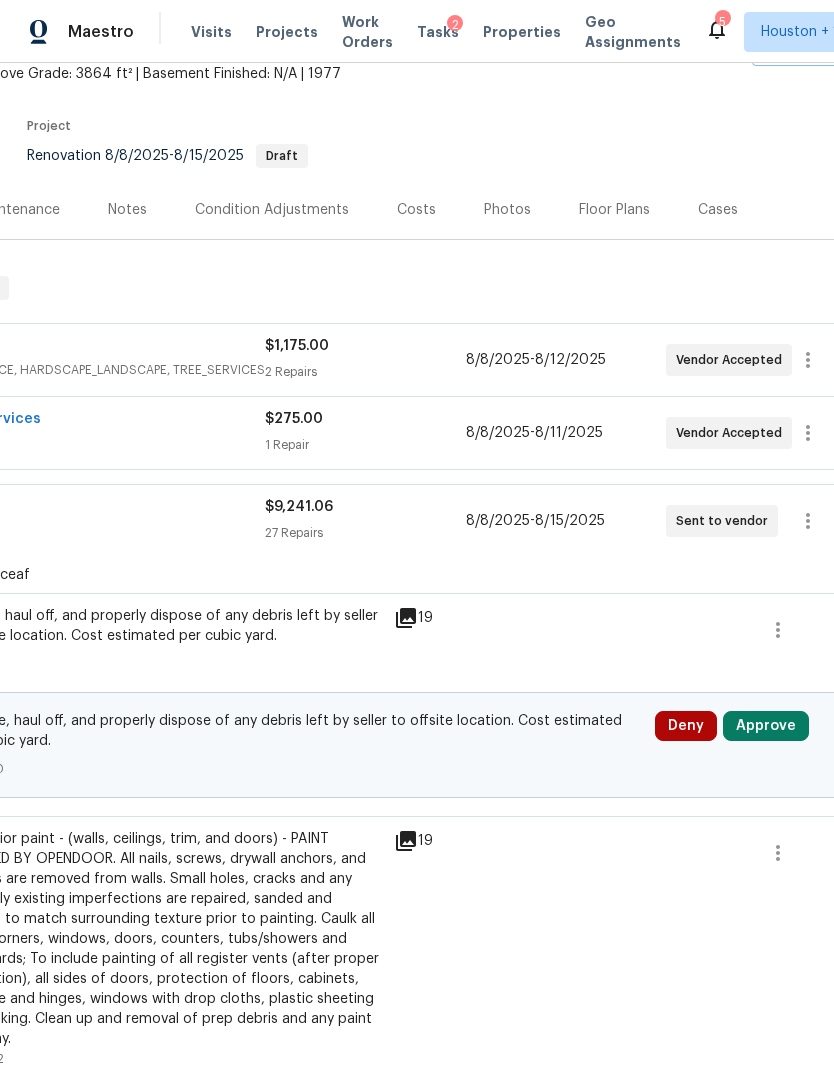 click on "Approve" at bounding box center (766, 726) 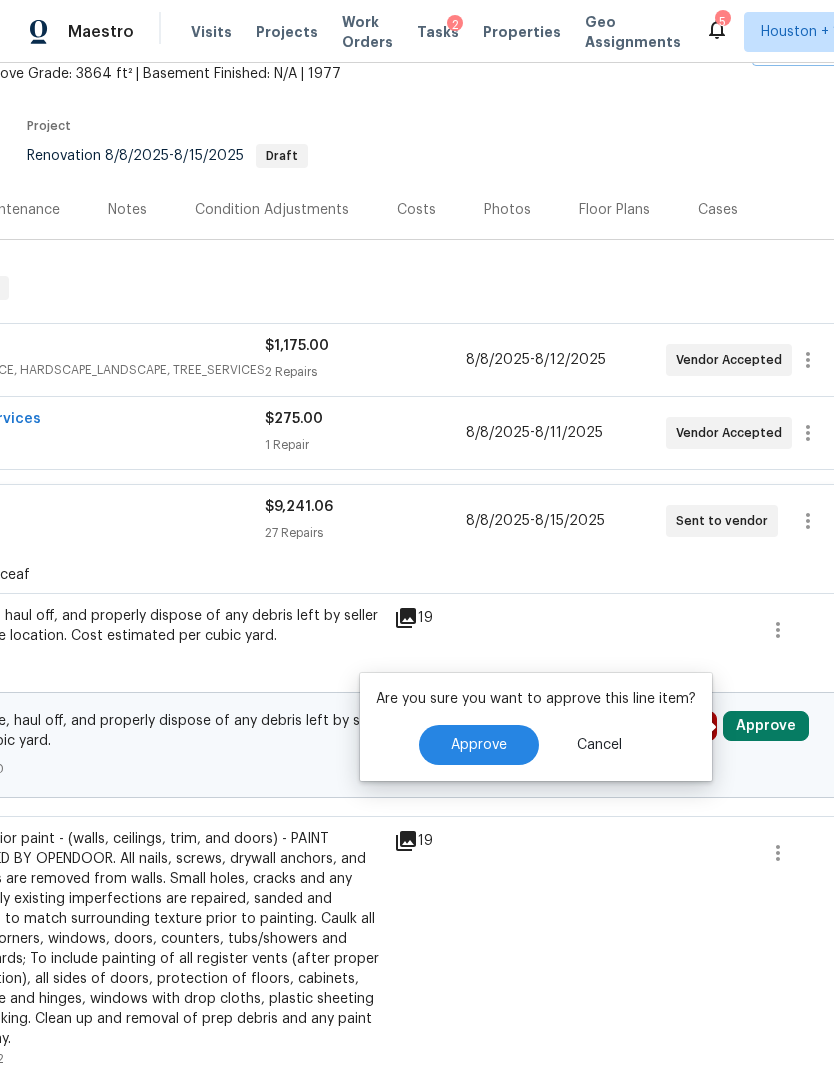 click on "Approve" at bounding box center [479, 745] 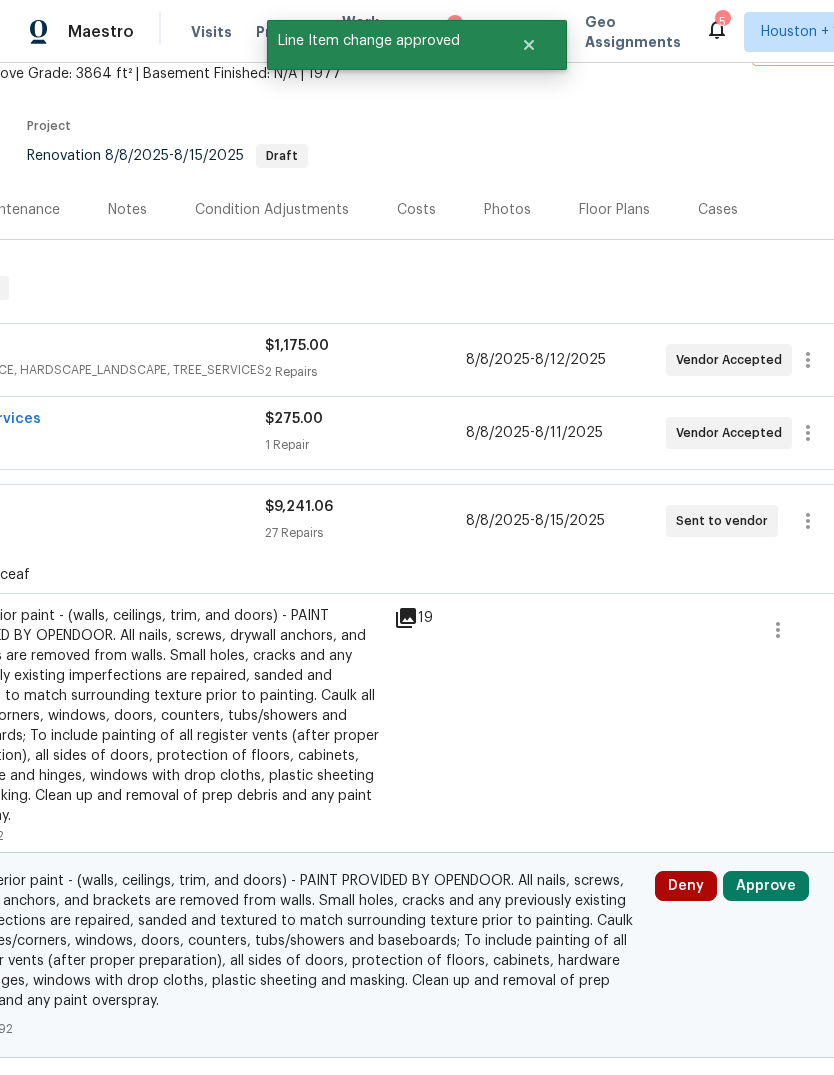 click on "Approve" at bounding box center [766, 886] 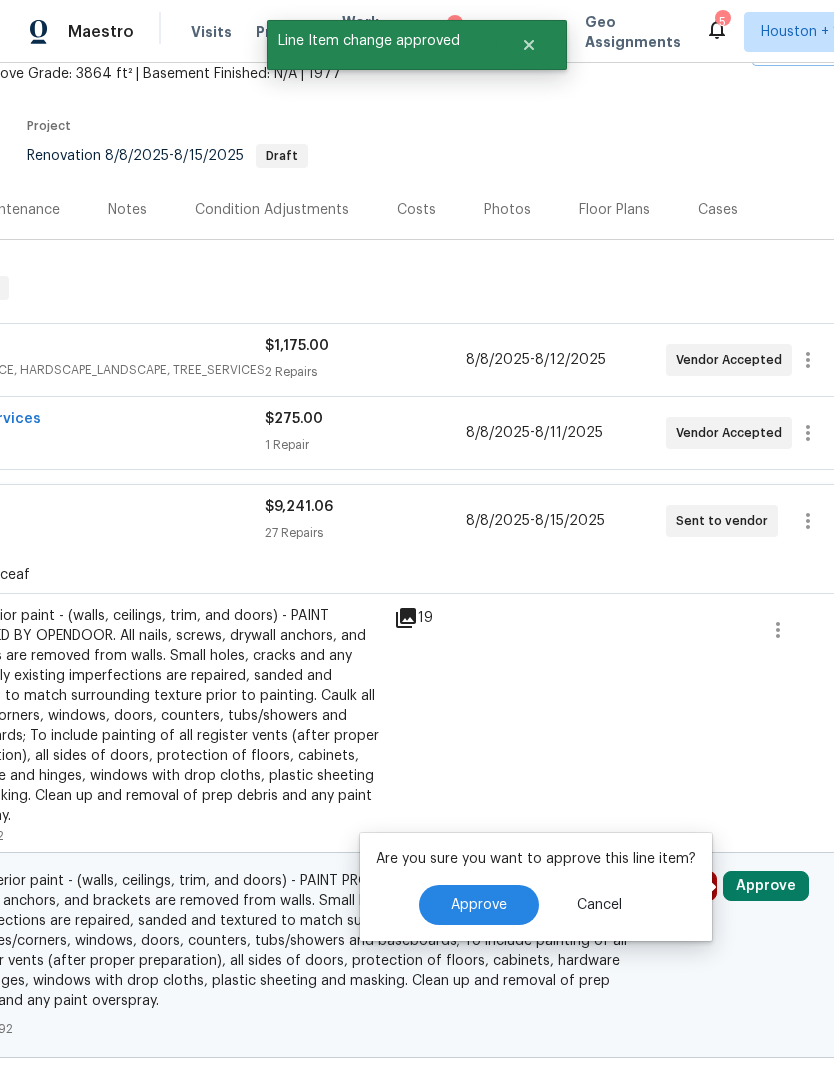 click on "Approve" at bounding box center (479, 905) 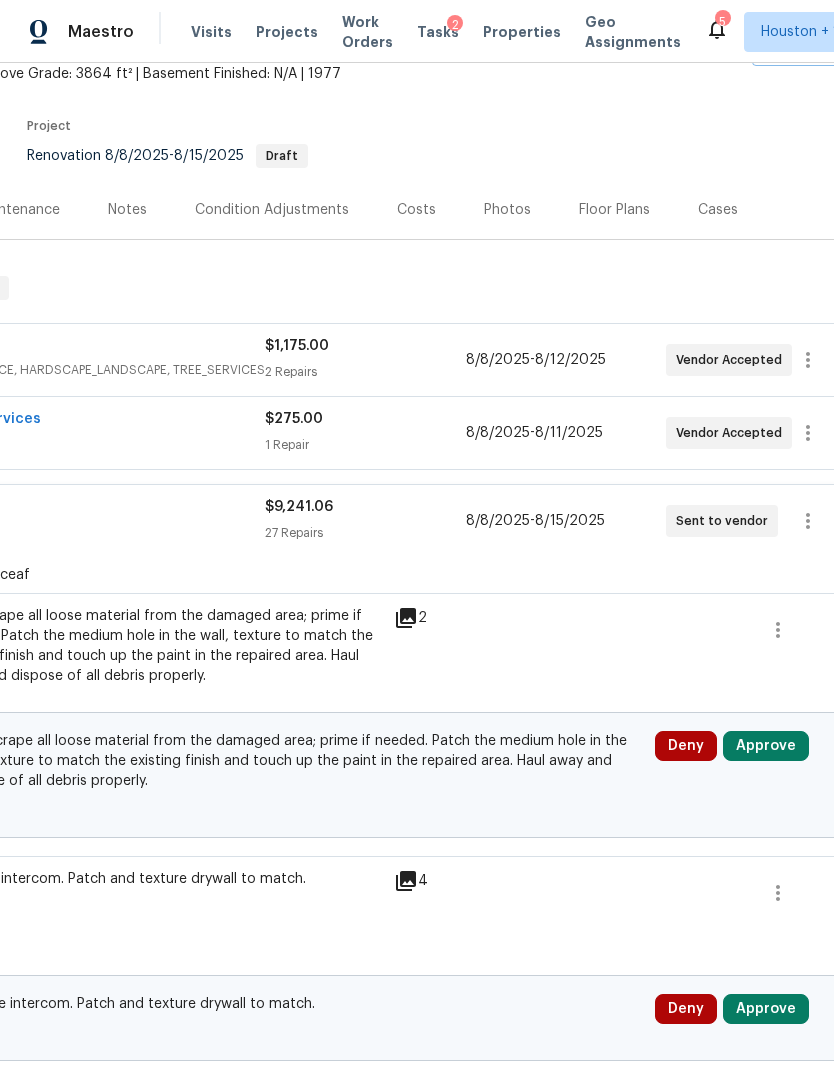 click on "Approve" at bounding box center (766, 746) 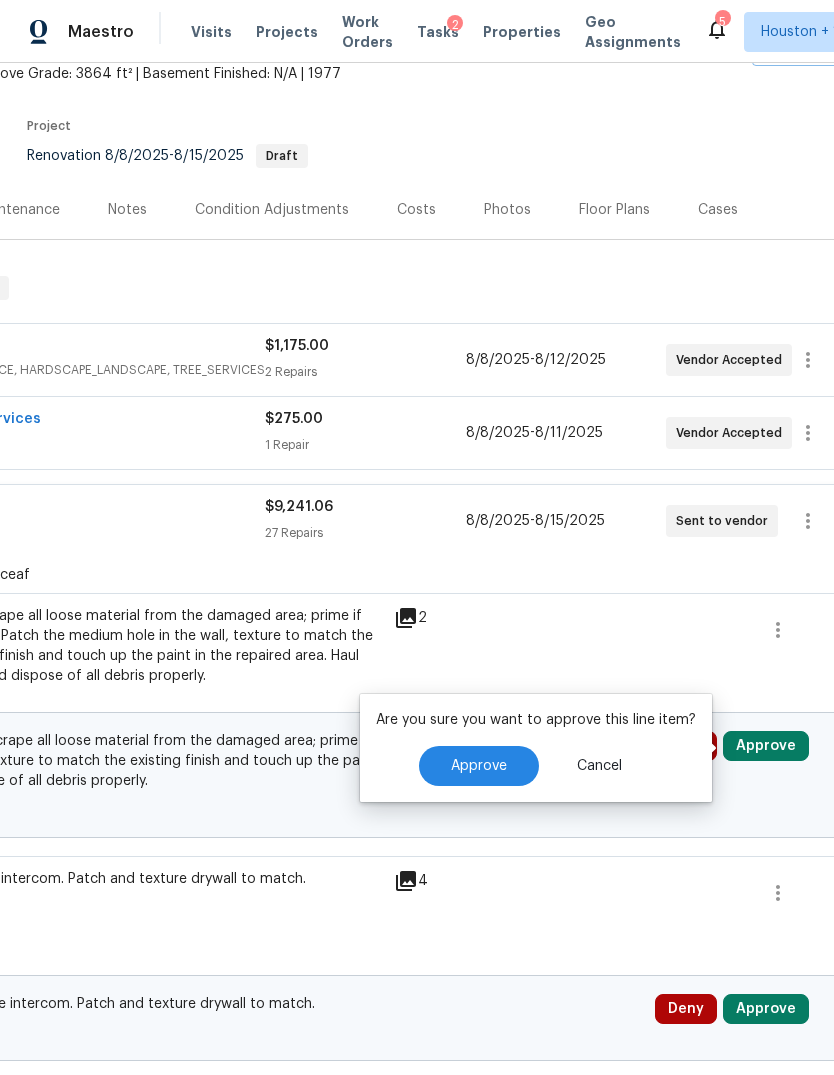 click on "Approve" at bounding box center [479, 766] 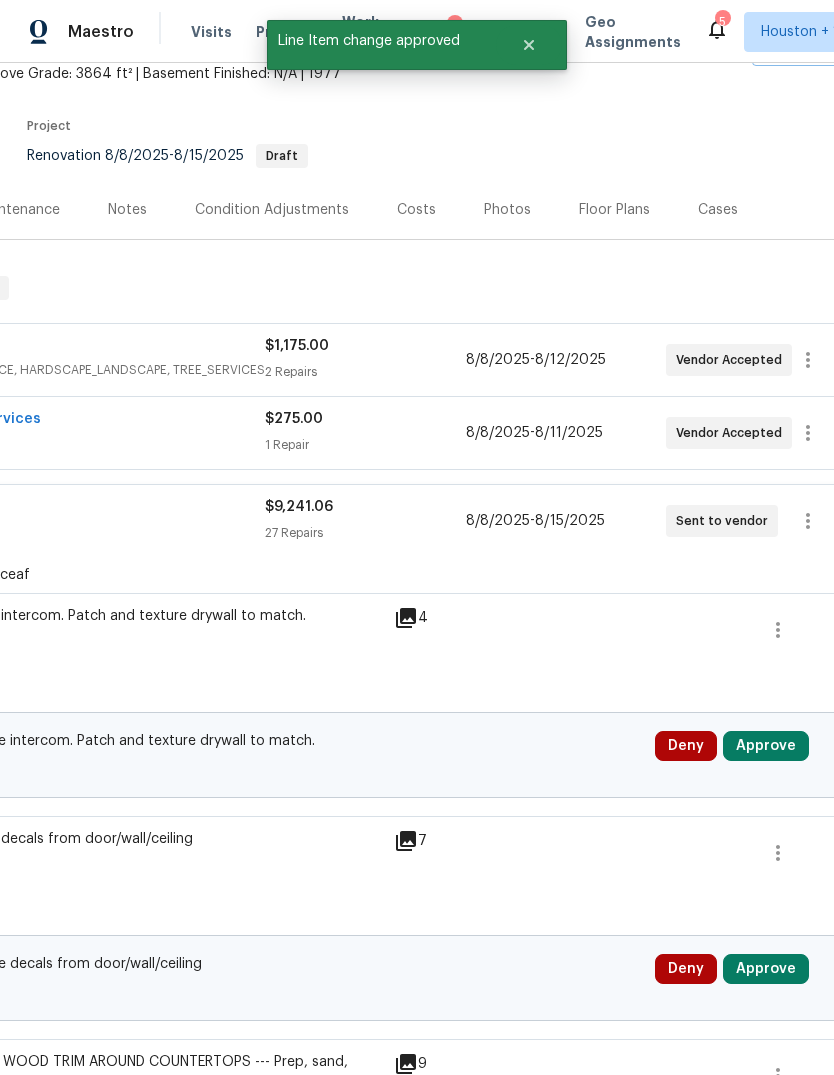 click on "Approve" at bounding box center [766, 746] 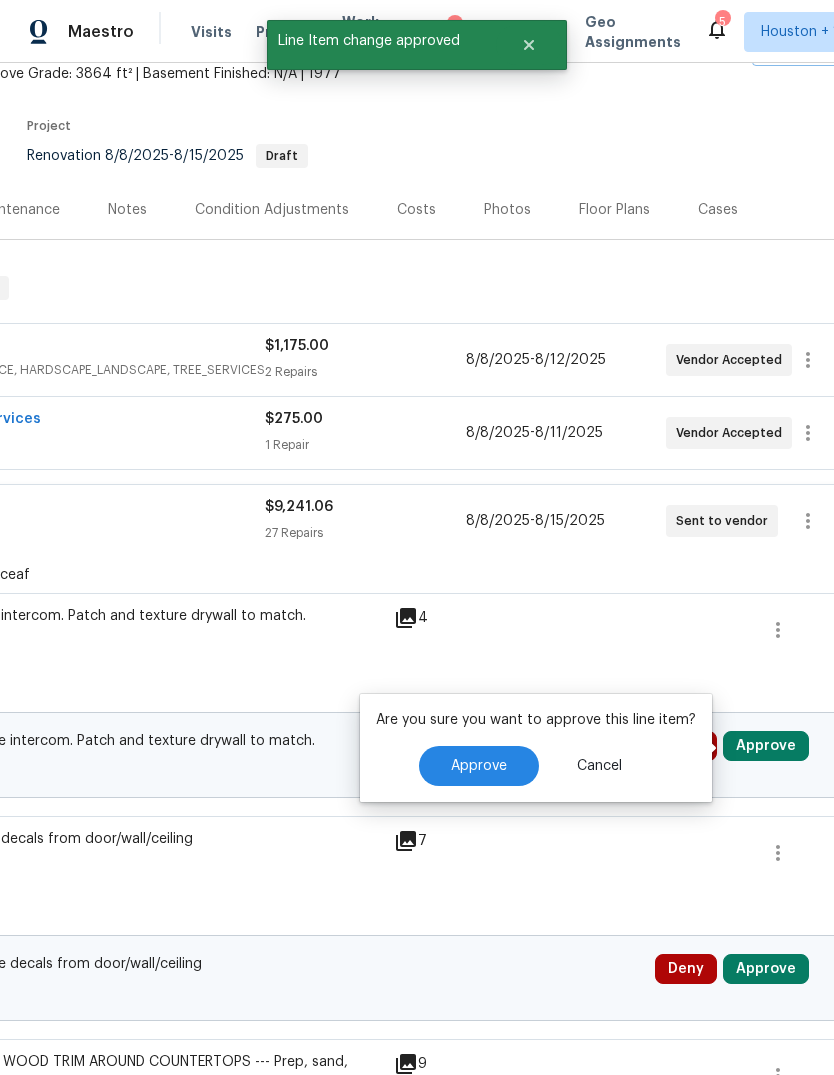 click on "Approve" at bounding box center [479, 766] 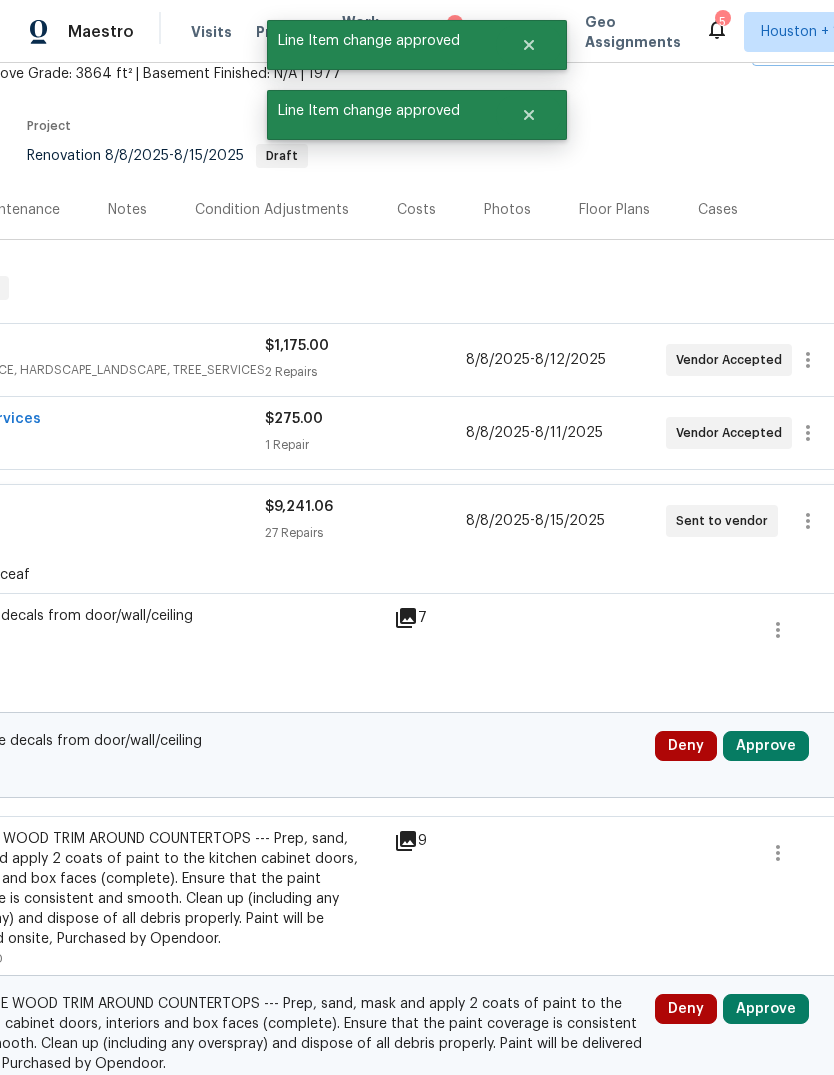 click on "Approve" at bounding box center (766, 746) 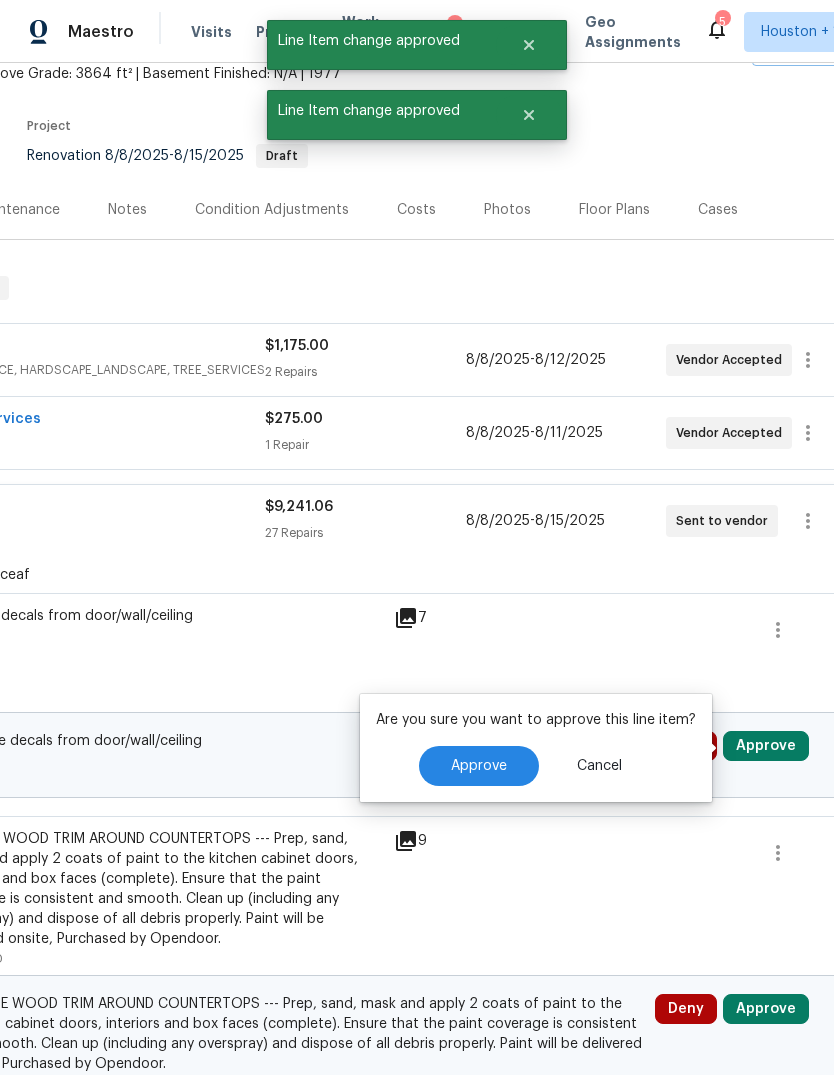 click on "Approve" at bounding box center (479, 766) 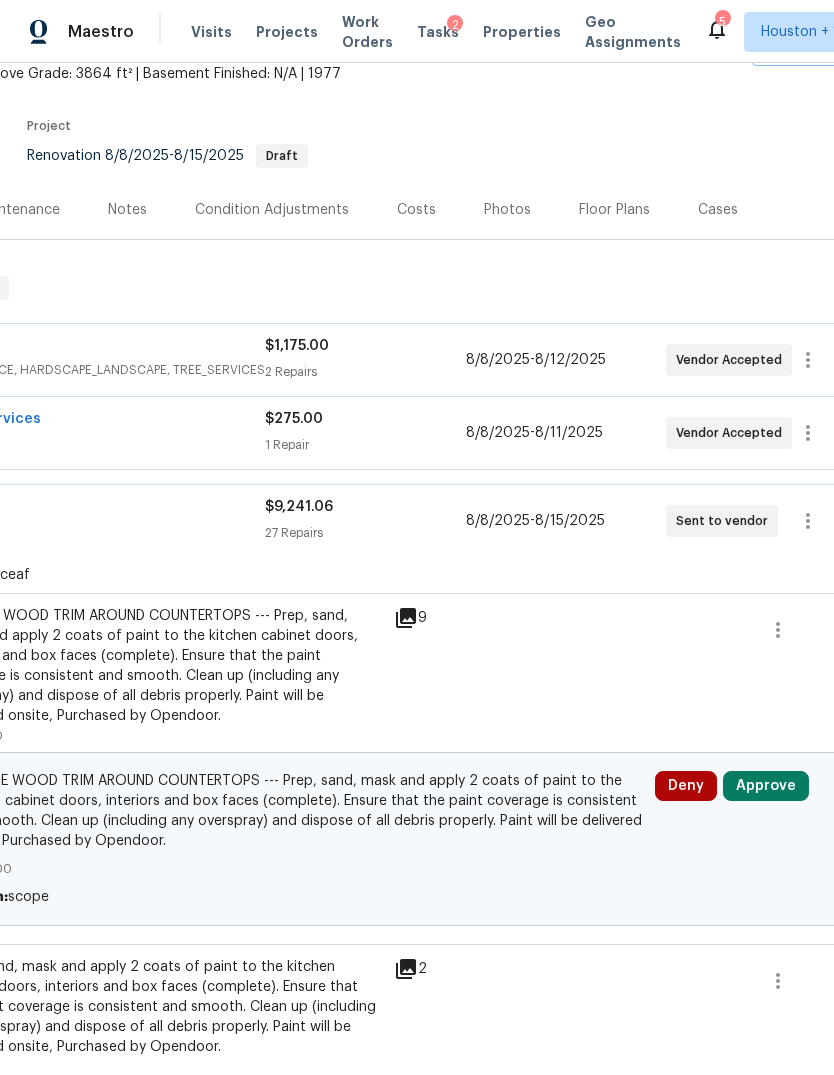 click on "Approve" at bounding box center (766, 786) 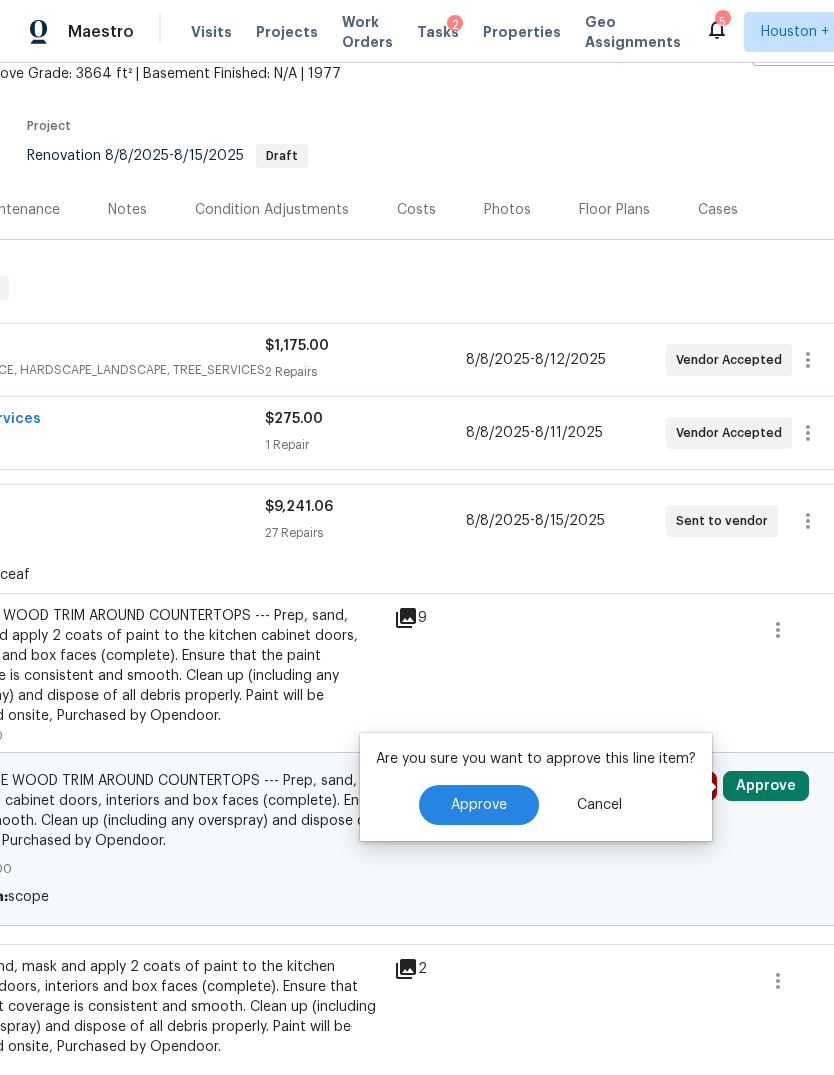 click on "Approve" at bounding box center [479, 805] 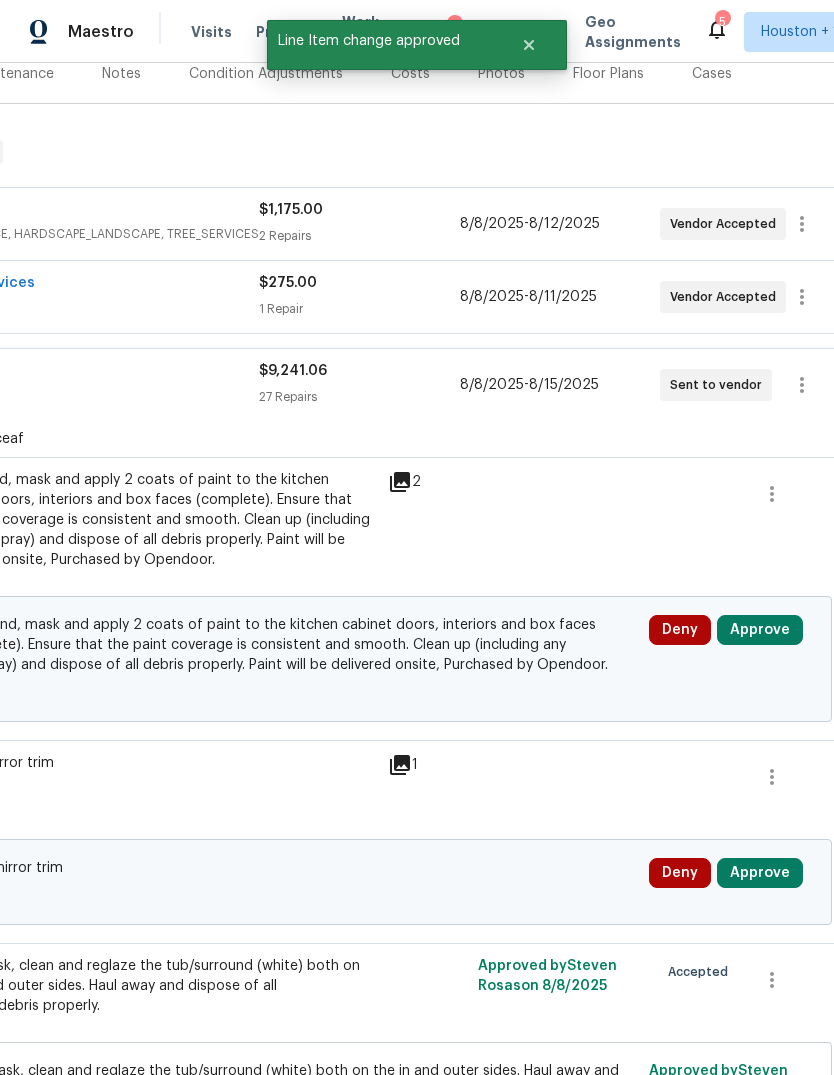 scroll, scrollTop: 257, scrollLeft: 273, axis: both 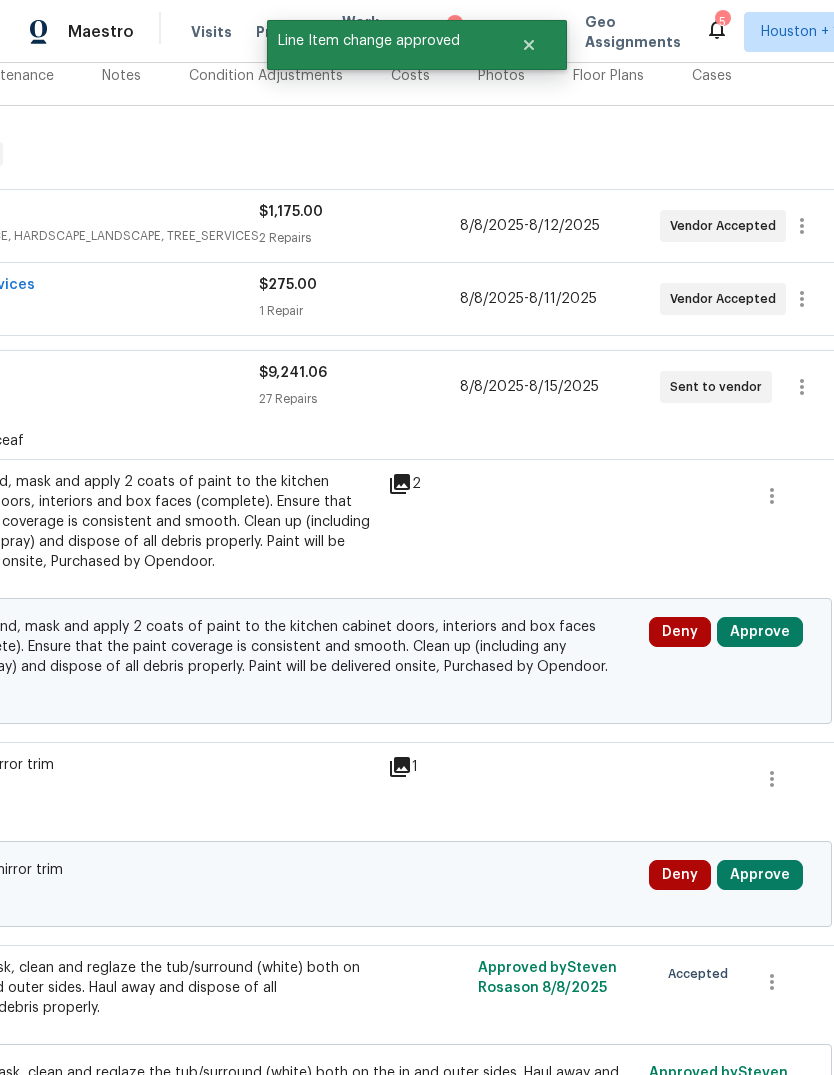 click on "Approve" at bounding box center (760, 632) 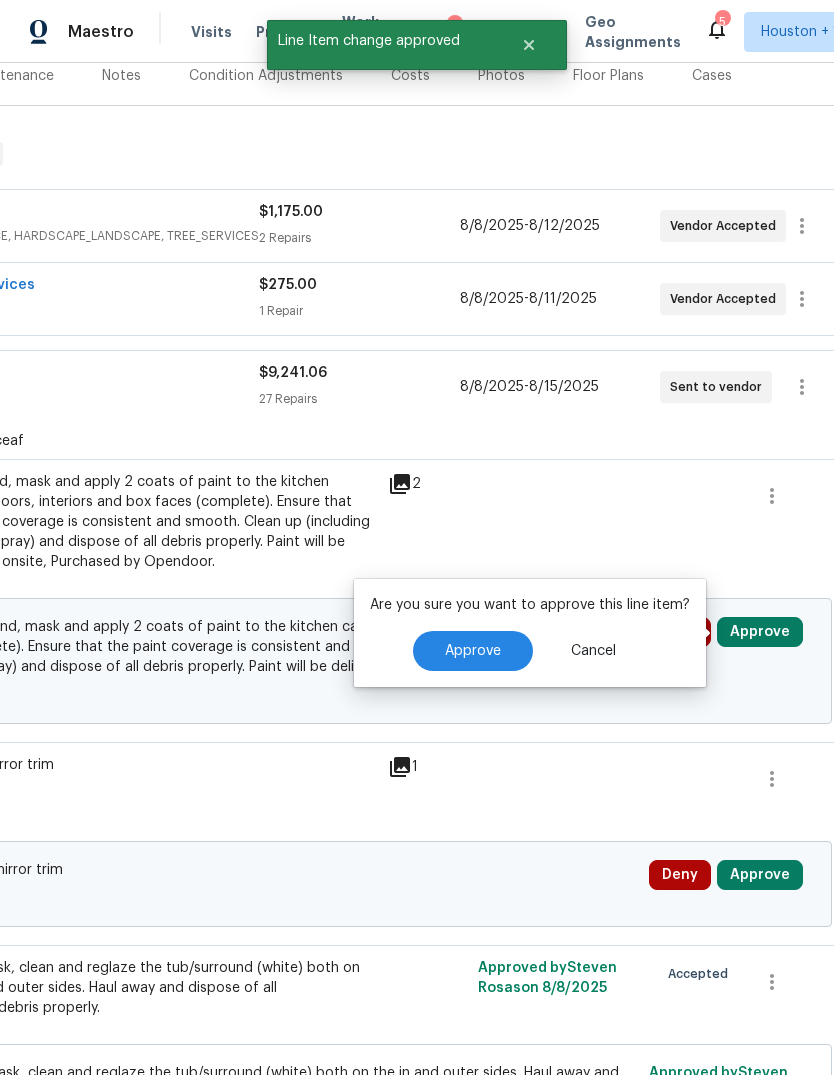click on "Approve" at bounding box center [473, 651] 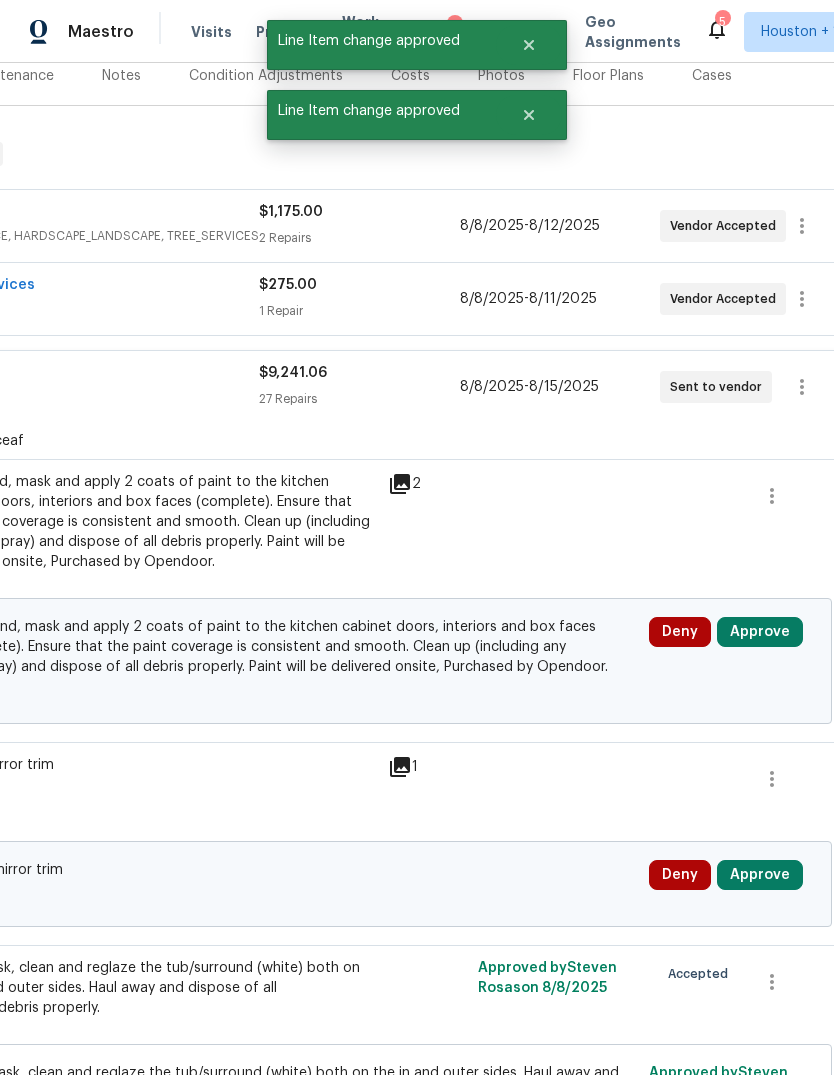 scroll, scrollTop: 123, scrollLeft: 273, axis: both 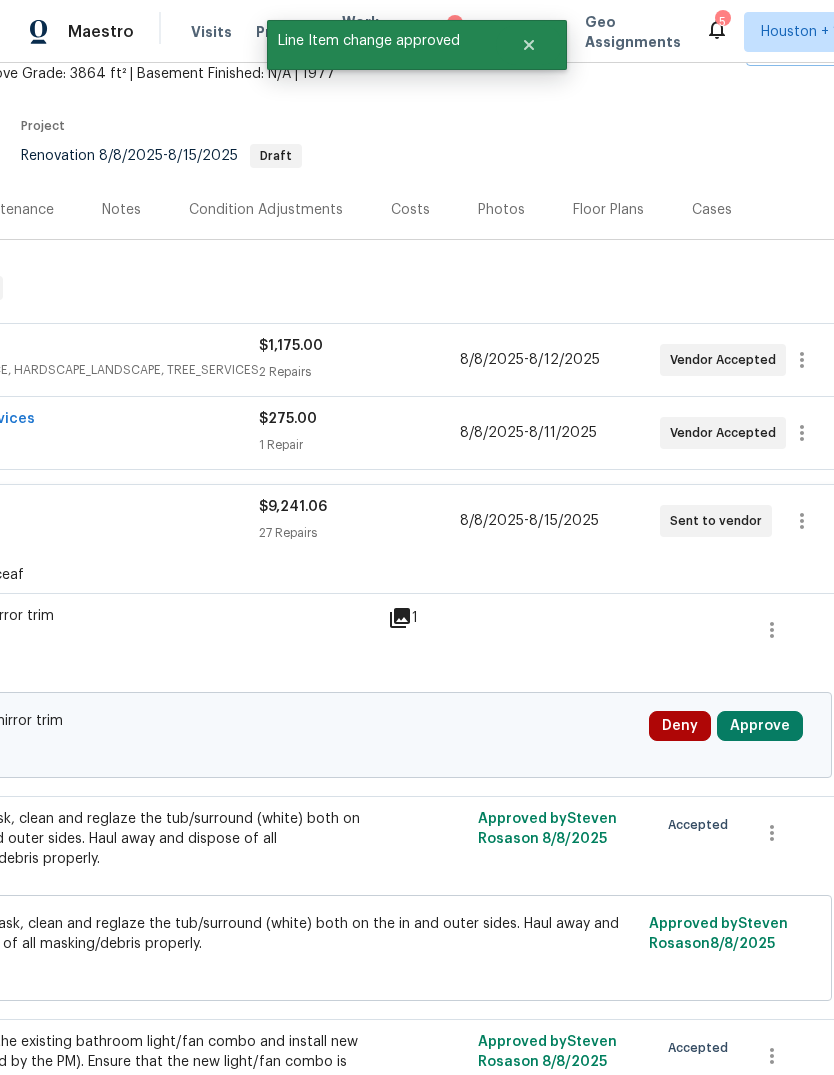click on "Approve" at bounding box center (760, 726) 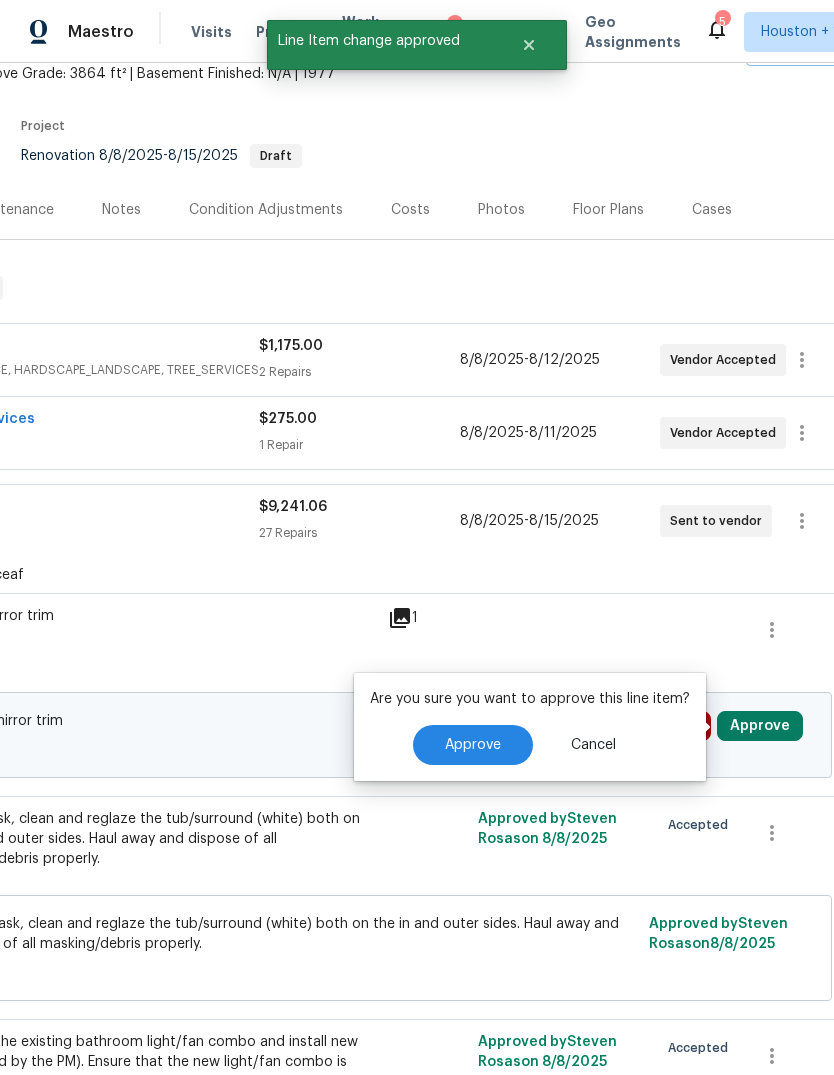 click on "Approve" at bounding box center (473, 745) 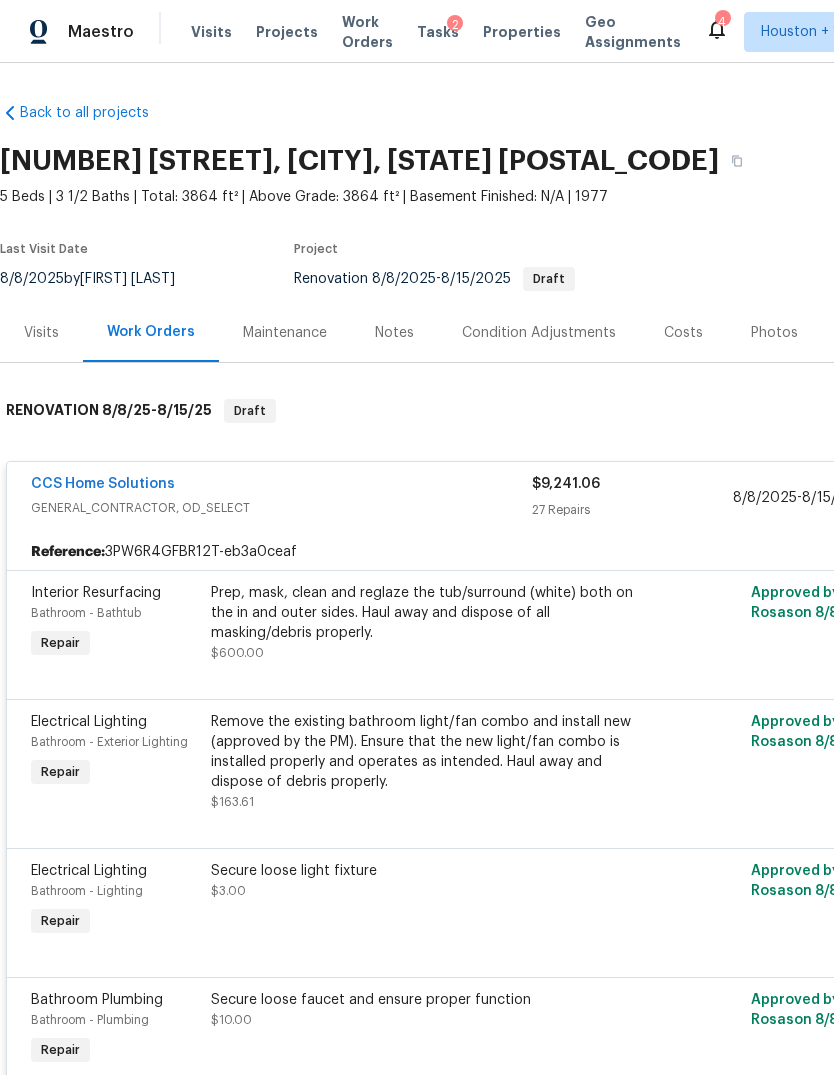 scroll, scrollTop: 0, scrollLeft: 0, axis: both 